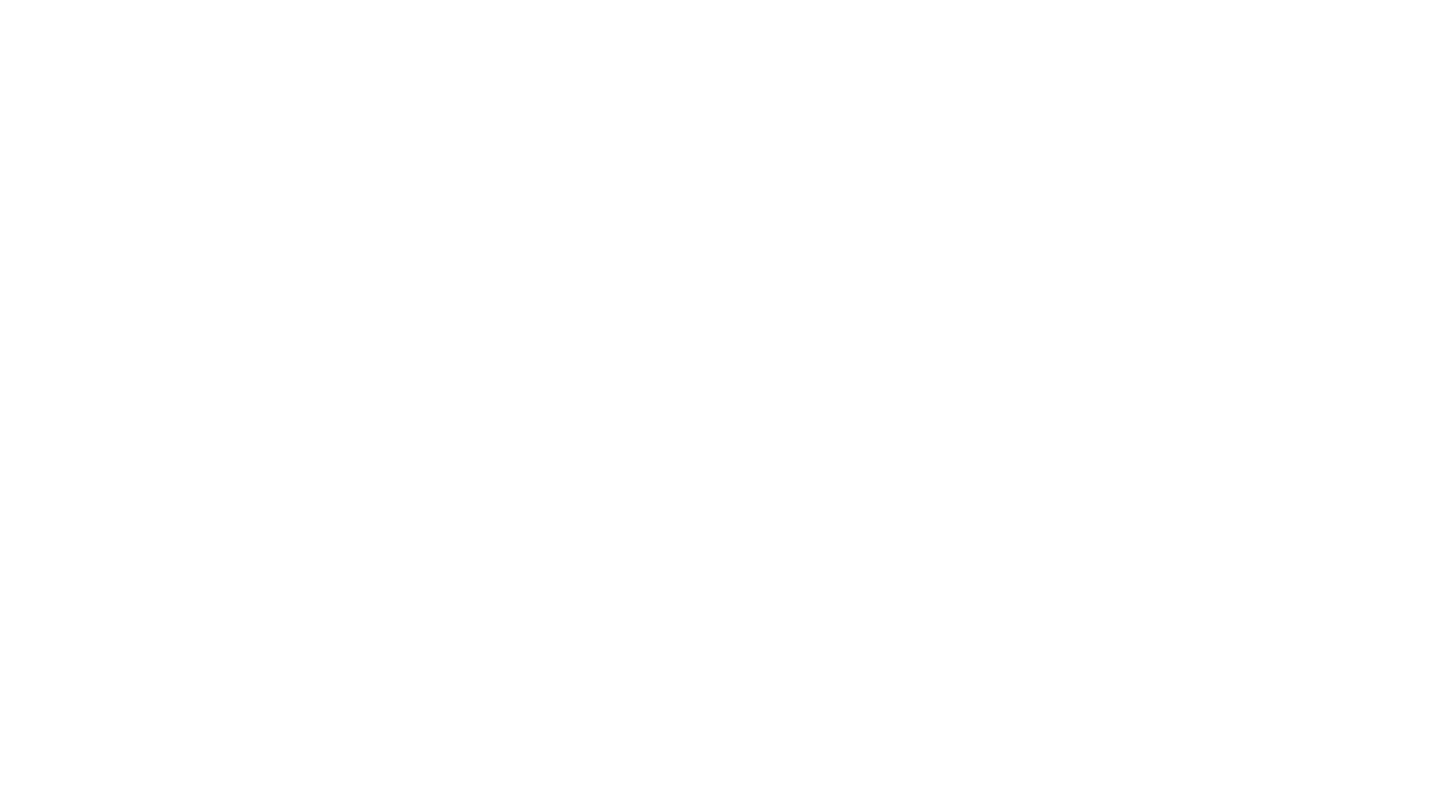 scroll, scrollTop: 0, scrollLeft: 0, axis: both 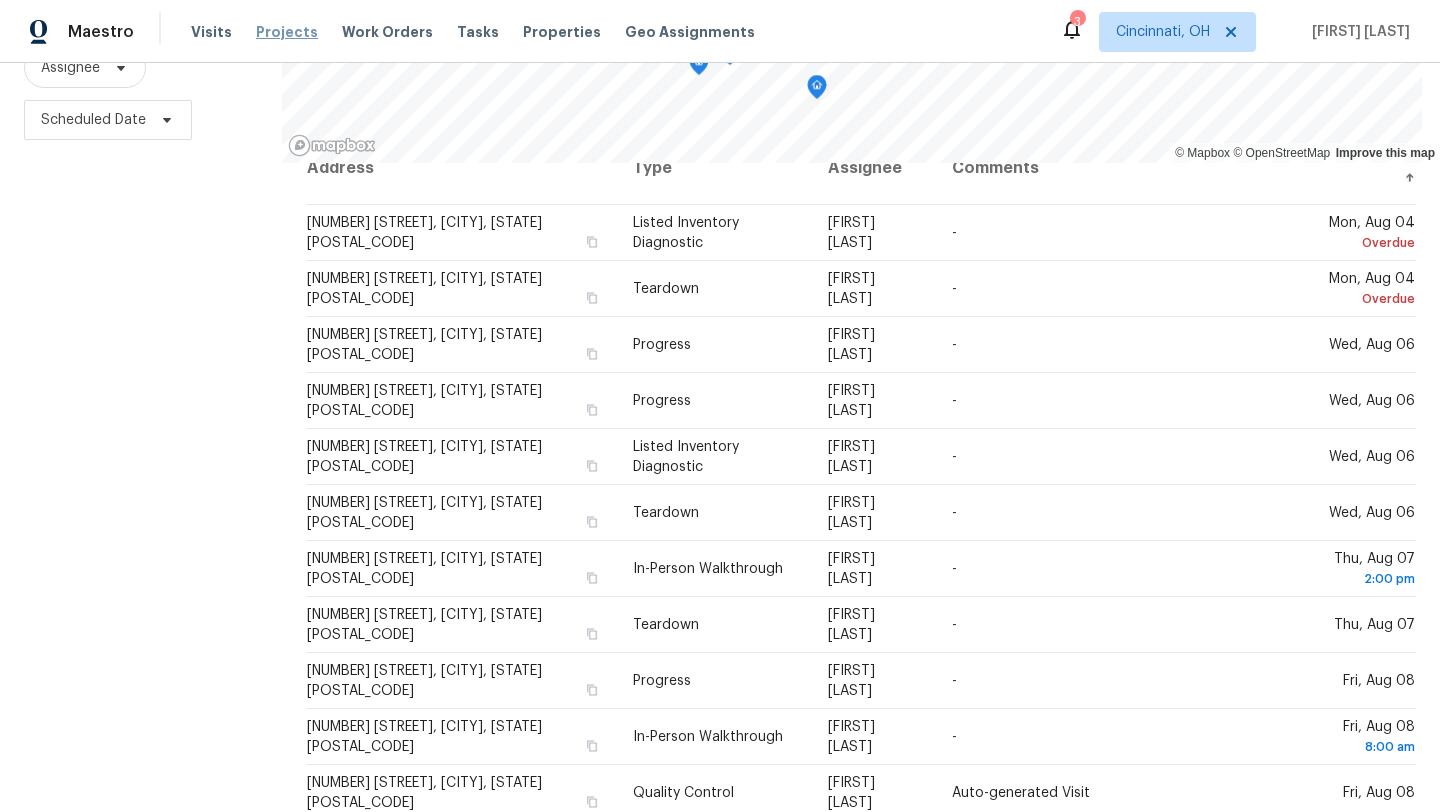 click on "Projects" at bounding box center (287, 32) 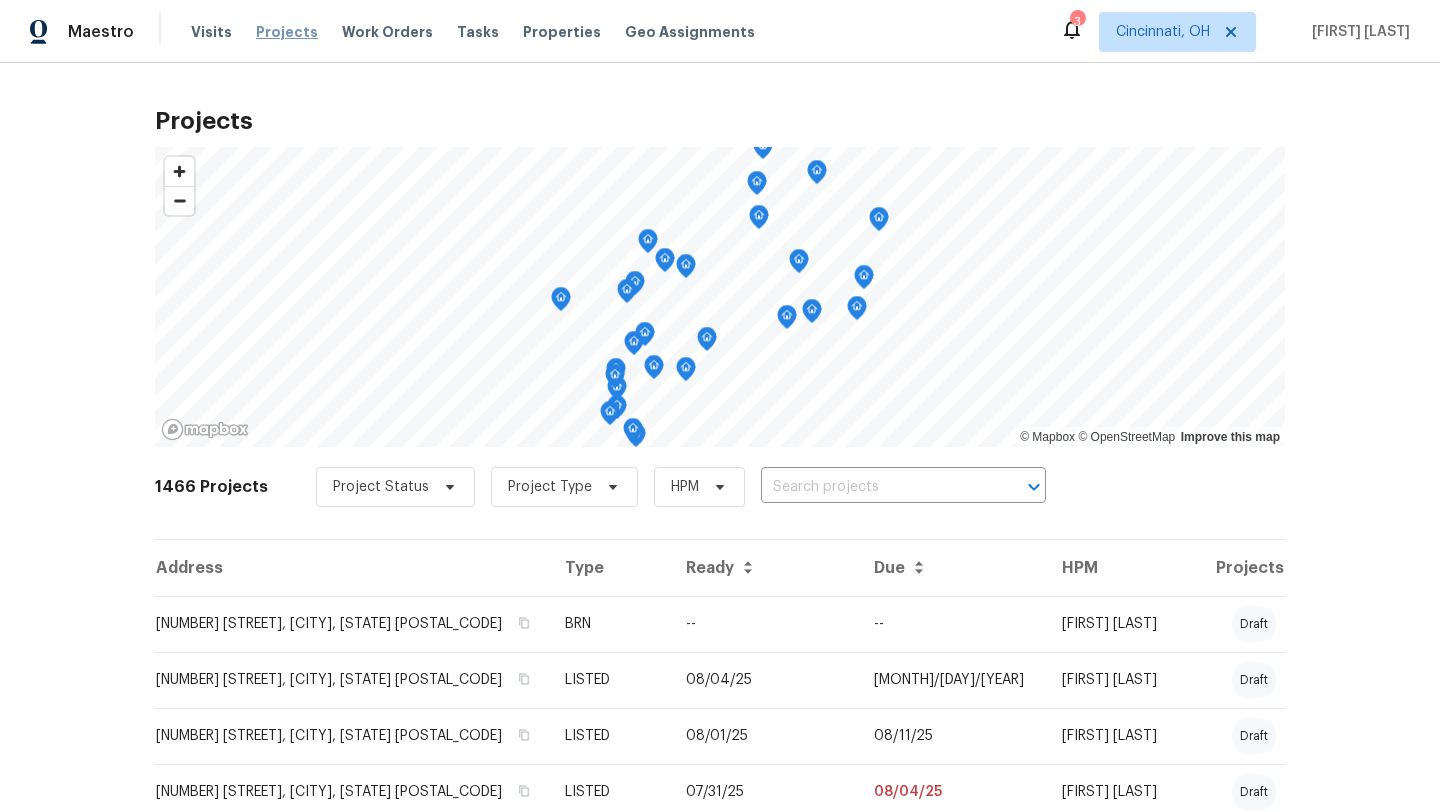 click on "Projects" at bounding box center (287, 32) 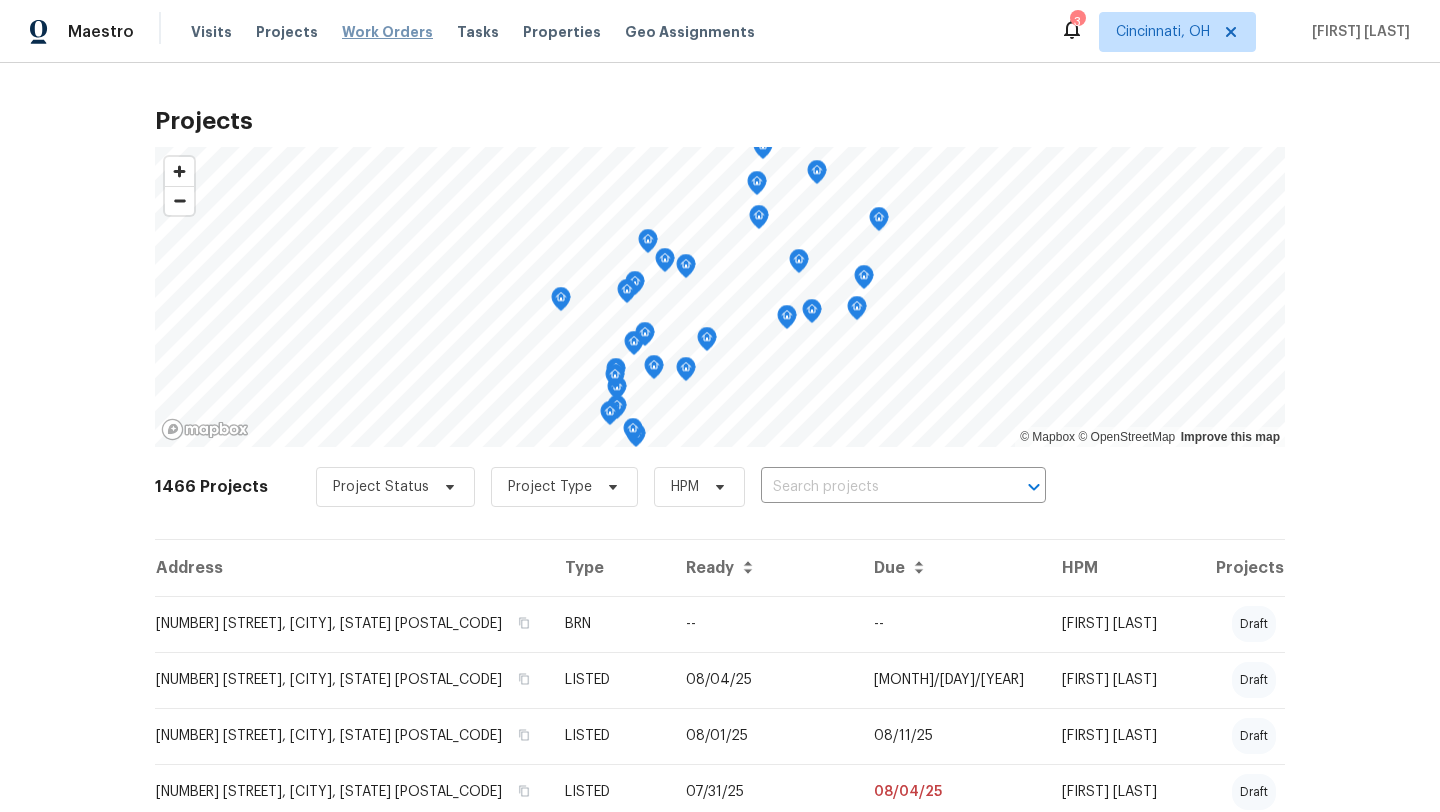 click on "Work Orders" at bounding box center (387, 32) 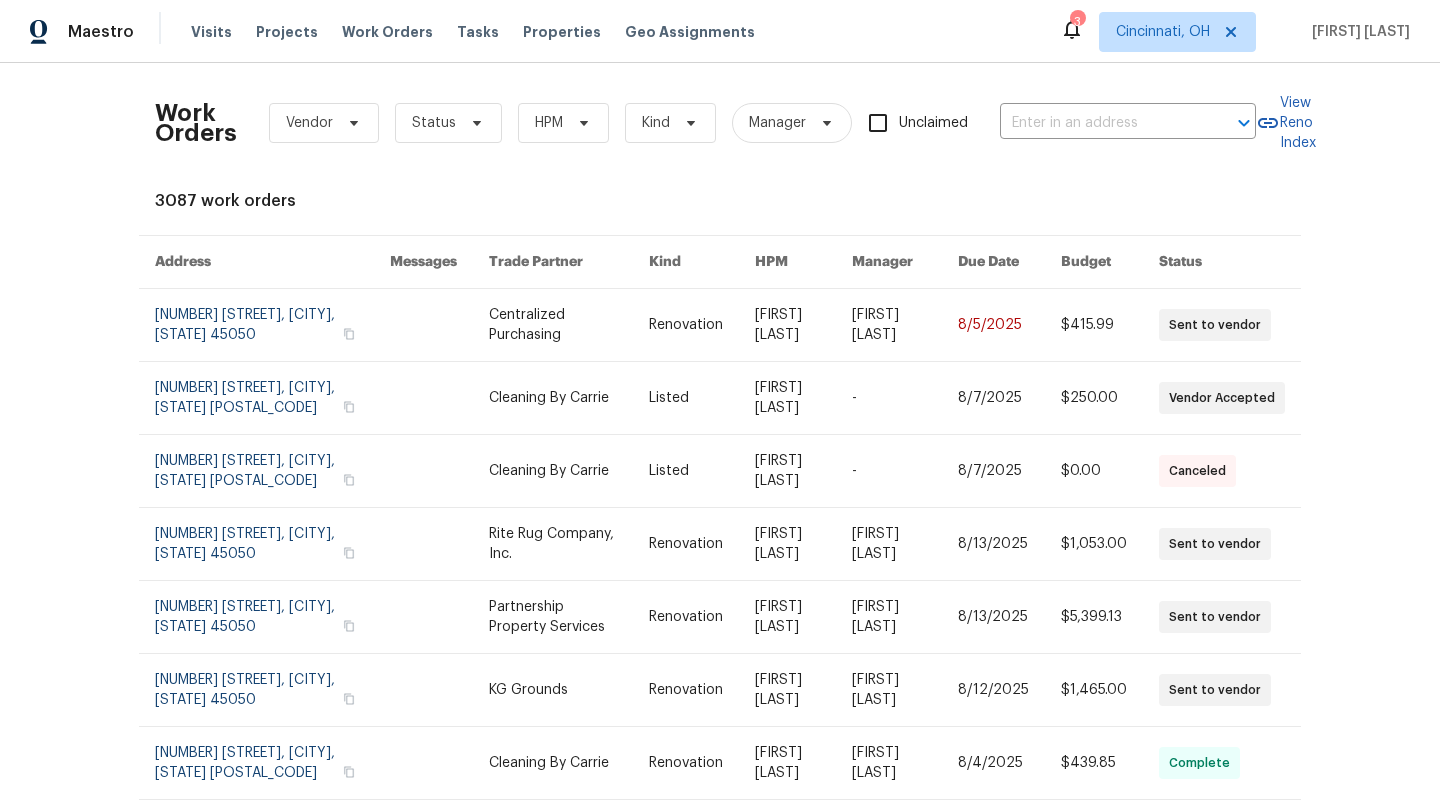click 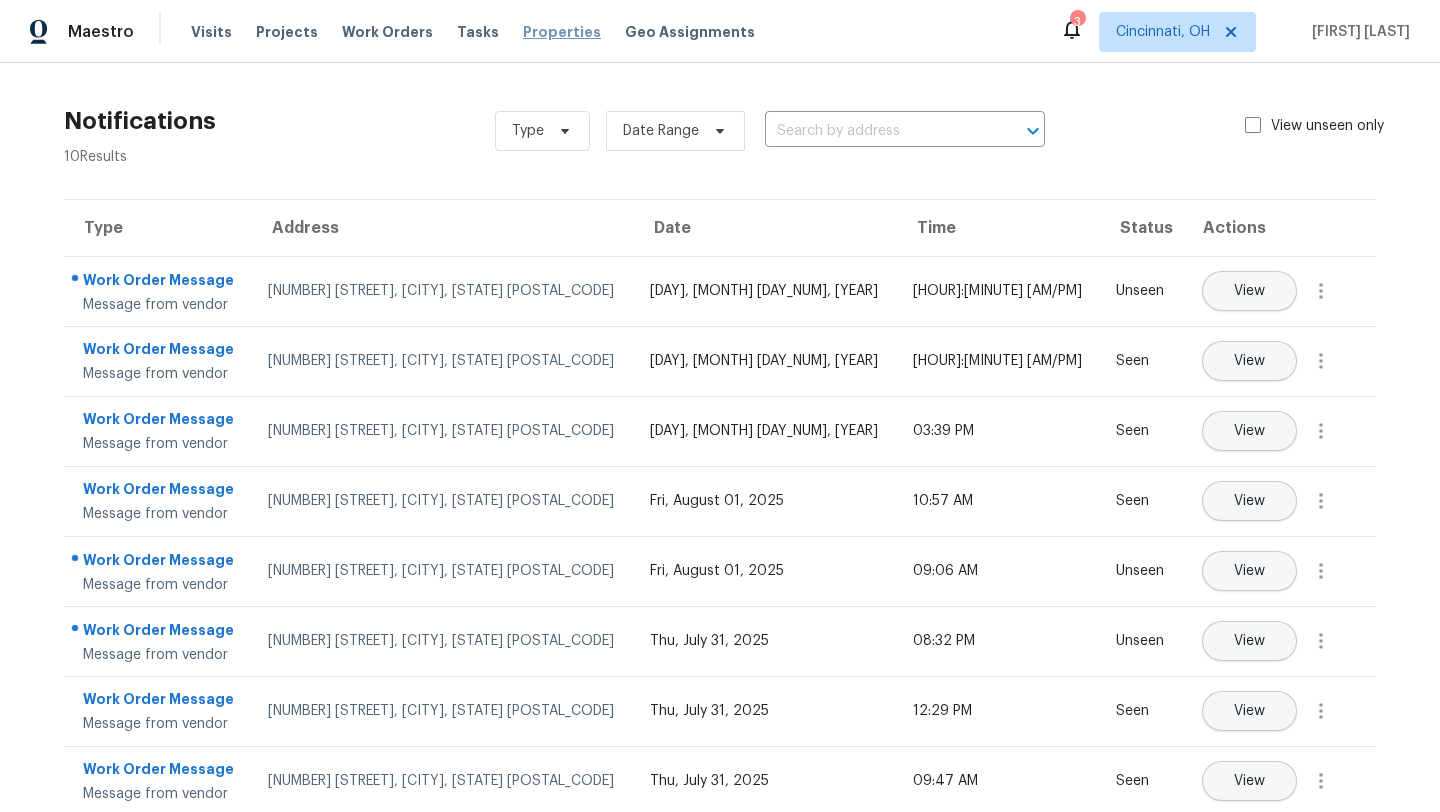 click on "Properties" at bounding box center [562, 32] 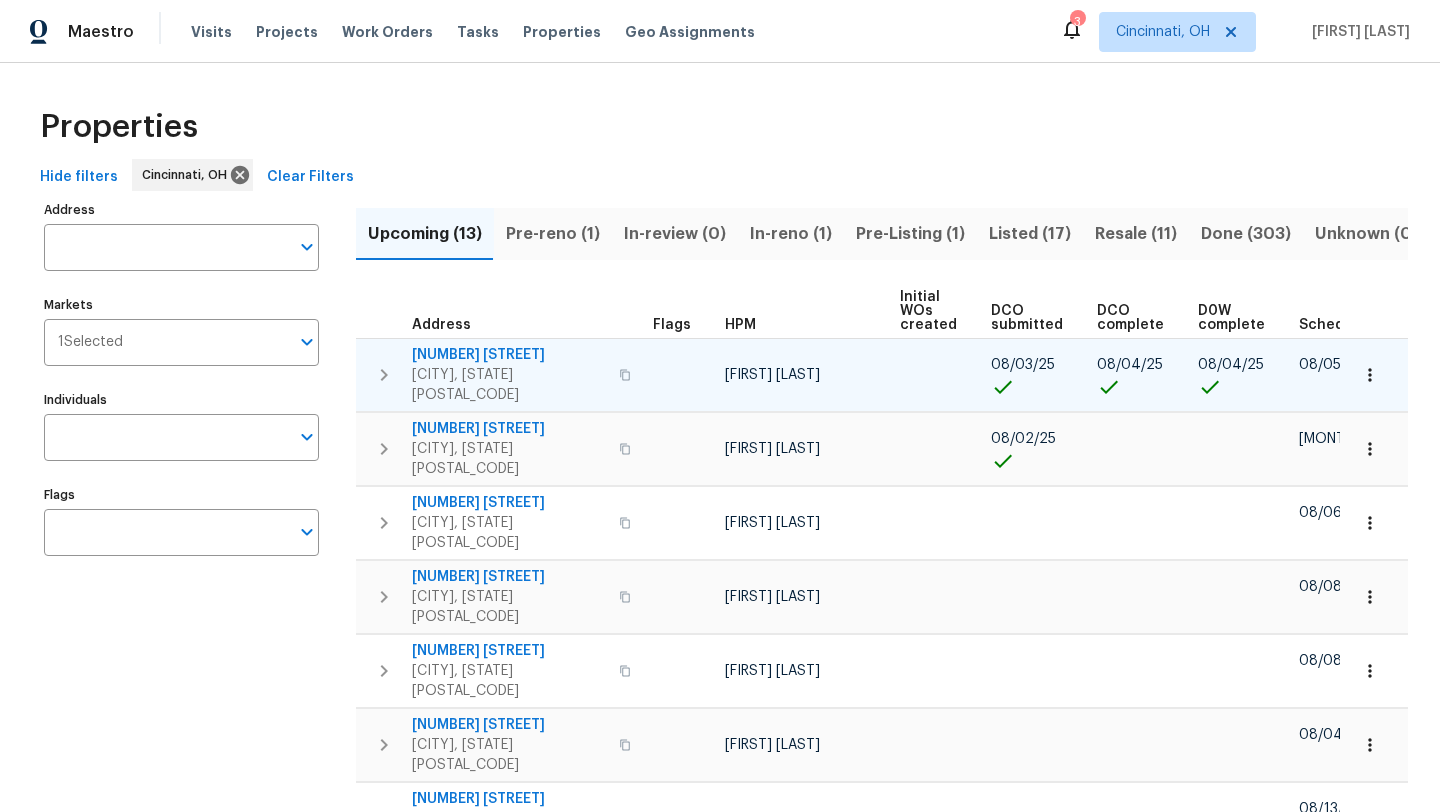 scroll, scrollTop: 0, scrollLeft: 221, axis: horizontal 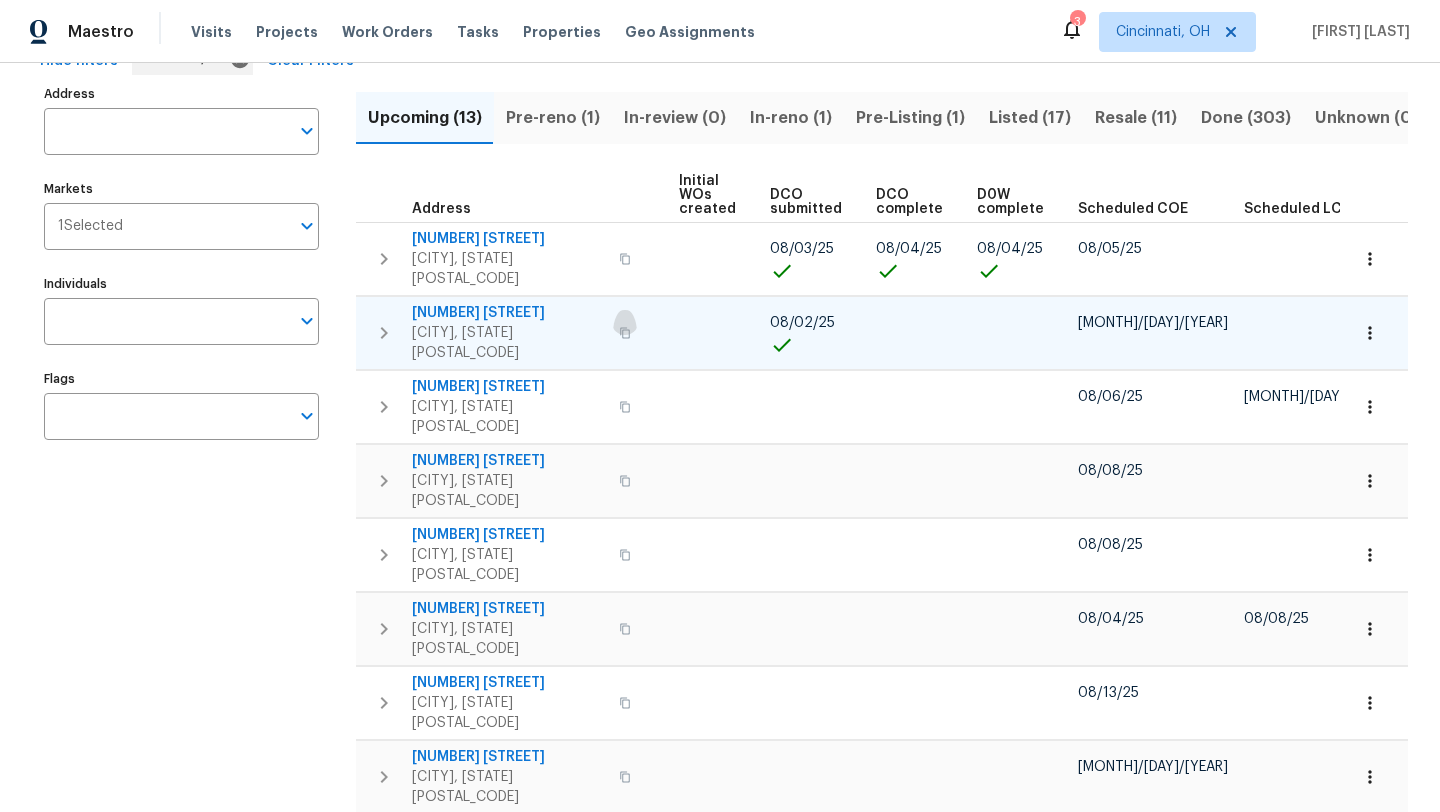 click 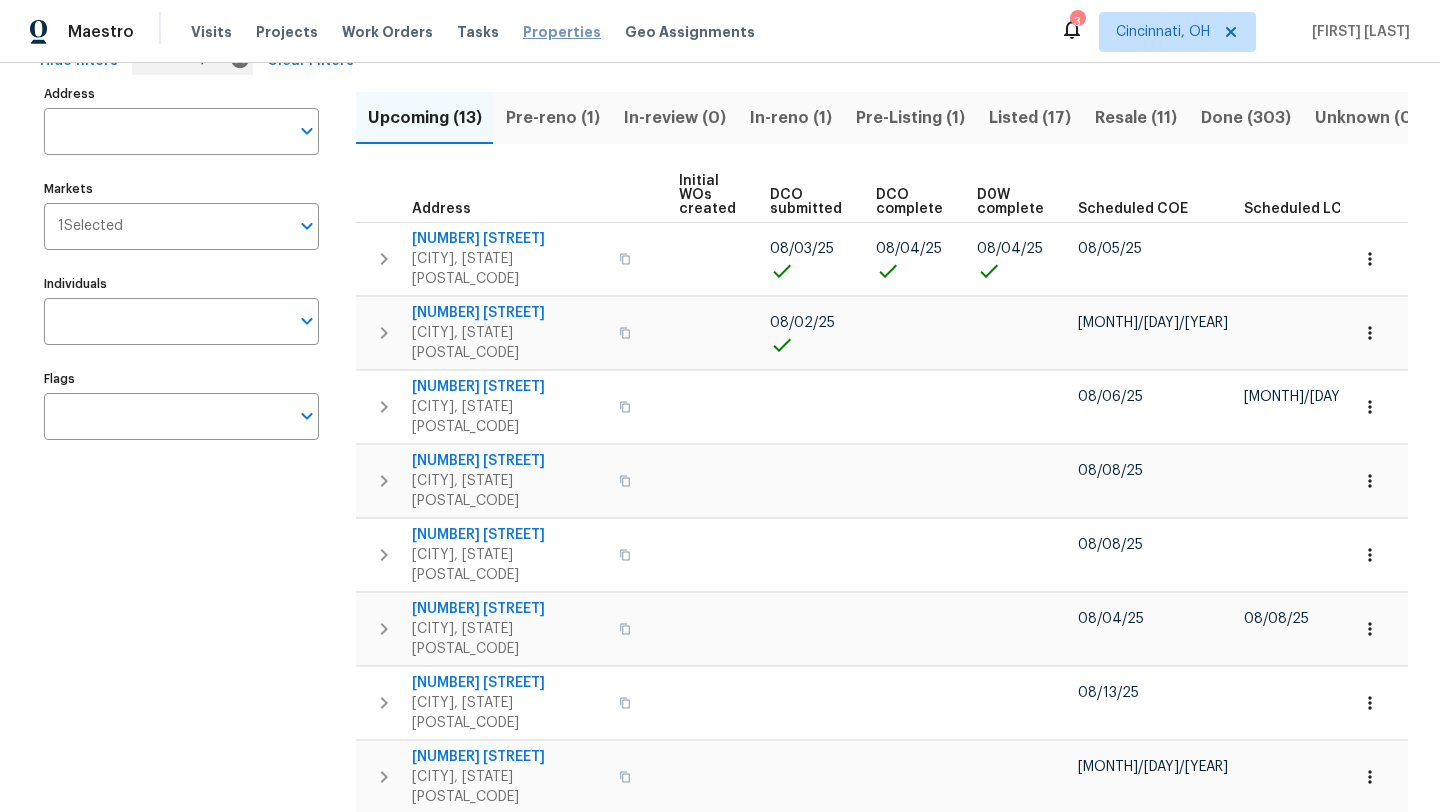 click on "Properties" at bounding box center [562, 32] 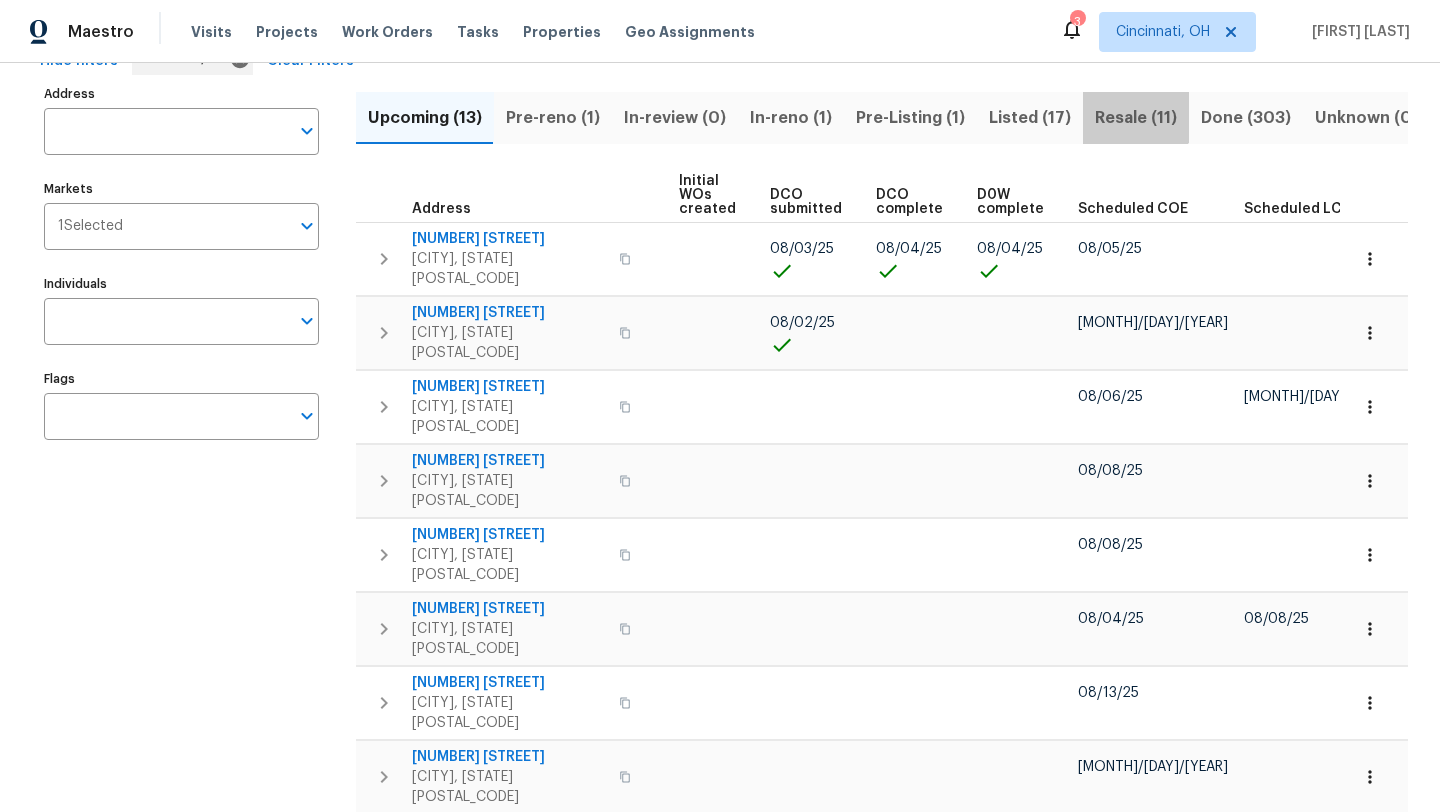 click on "Resale (11)" at bounding box center (1136, 118) 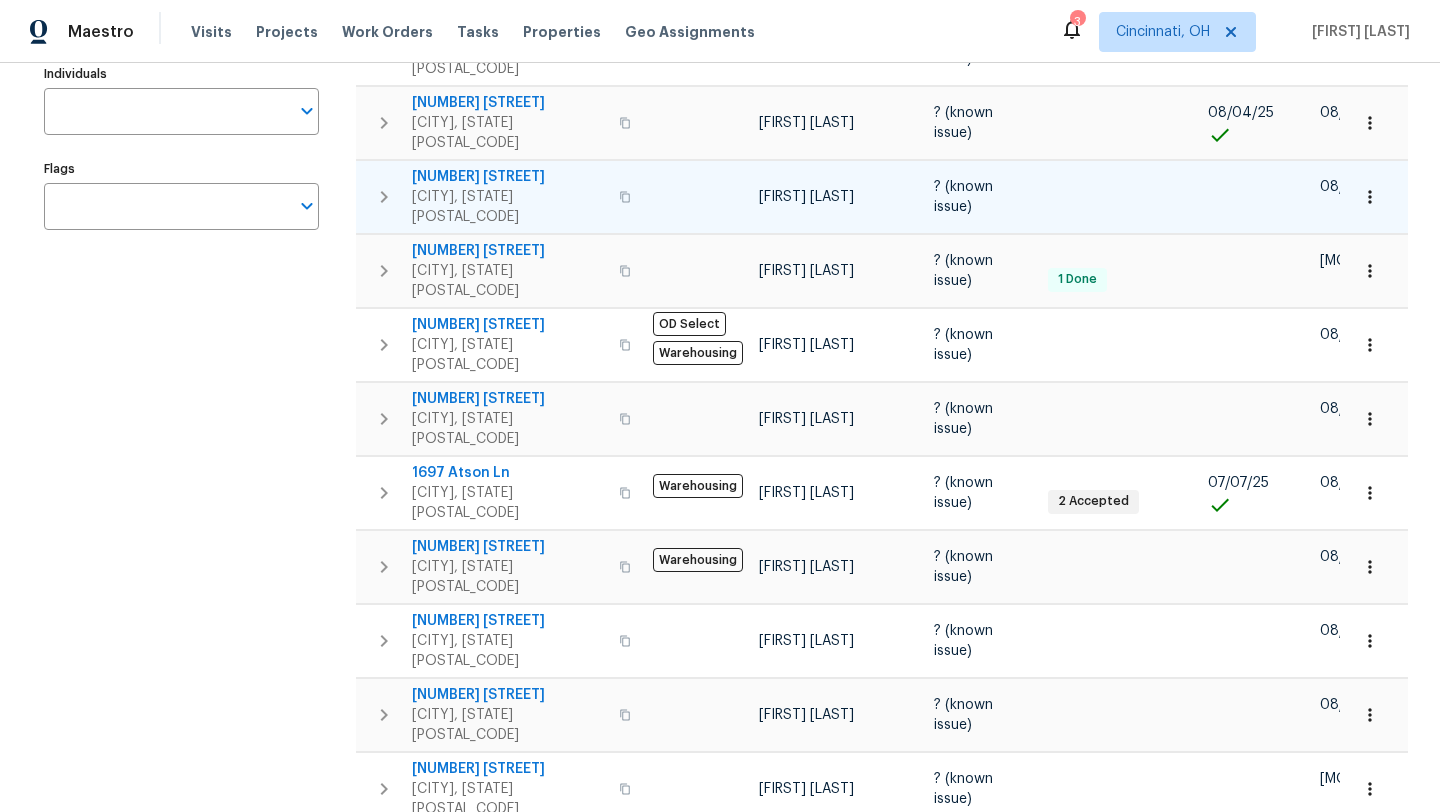 scroll, scrollTop: 339, scrollLeft: 0, axis: vertical 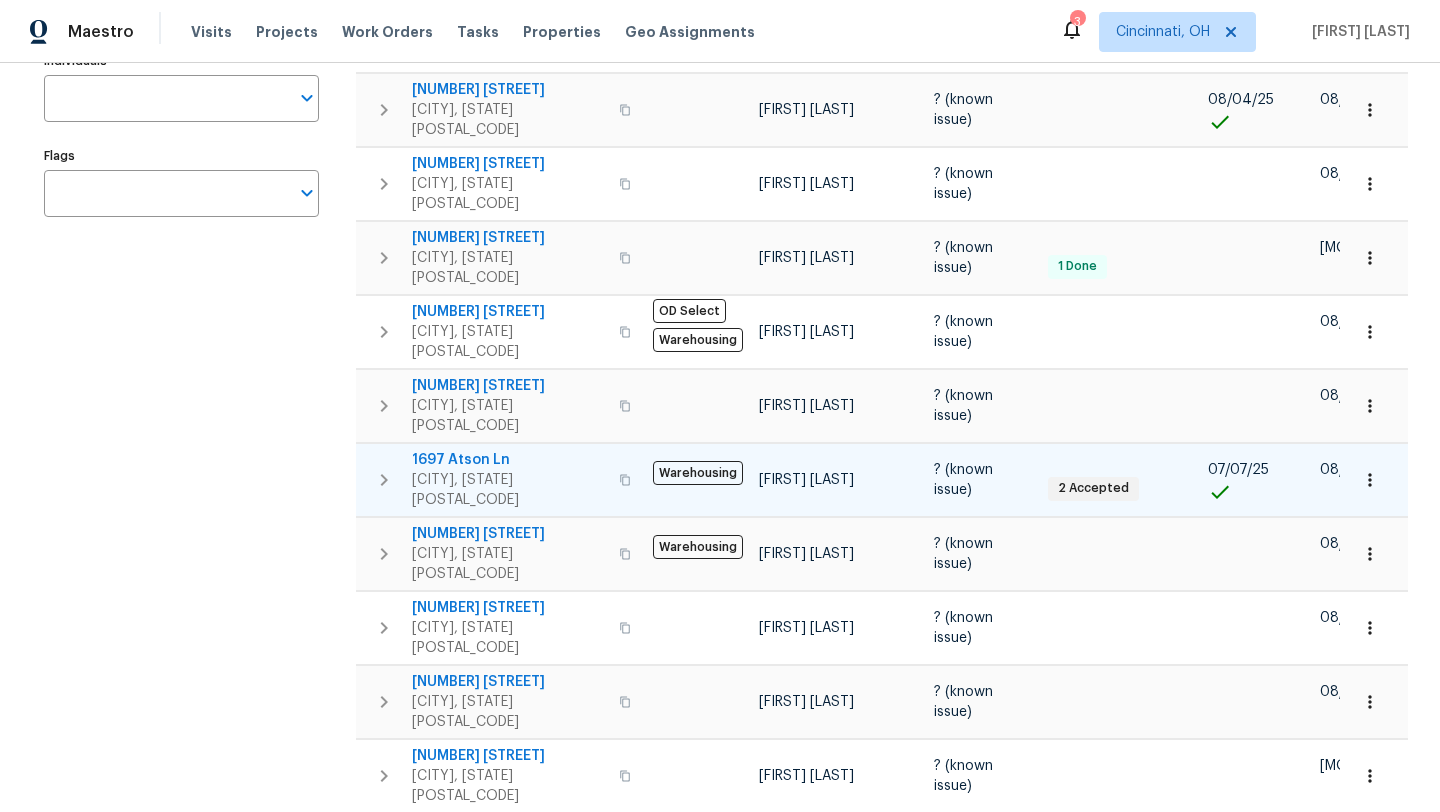 click on "1697 Atson Ln" at bounding box center (509, 460) 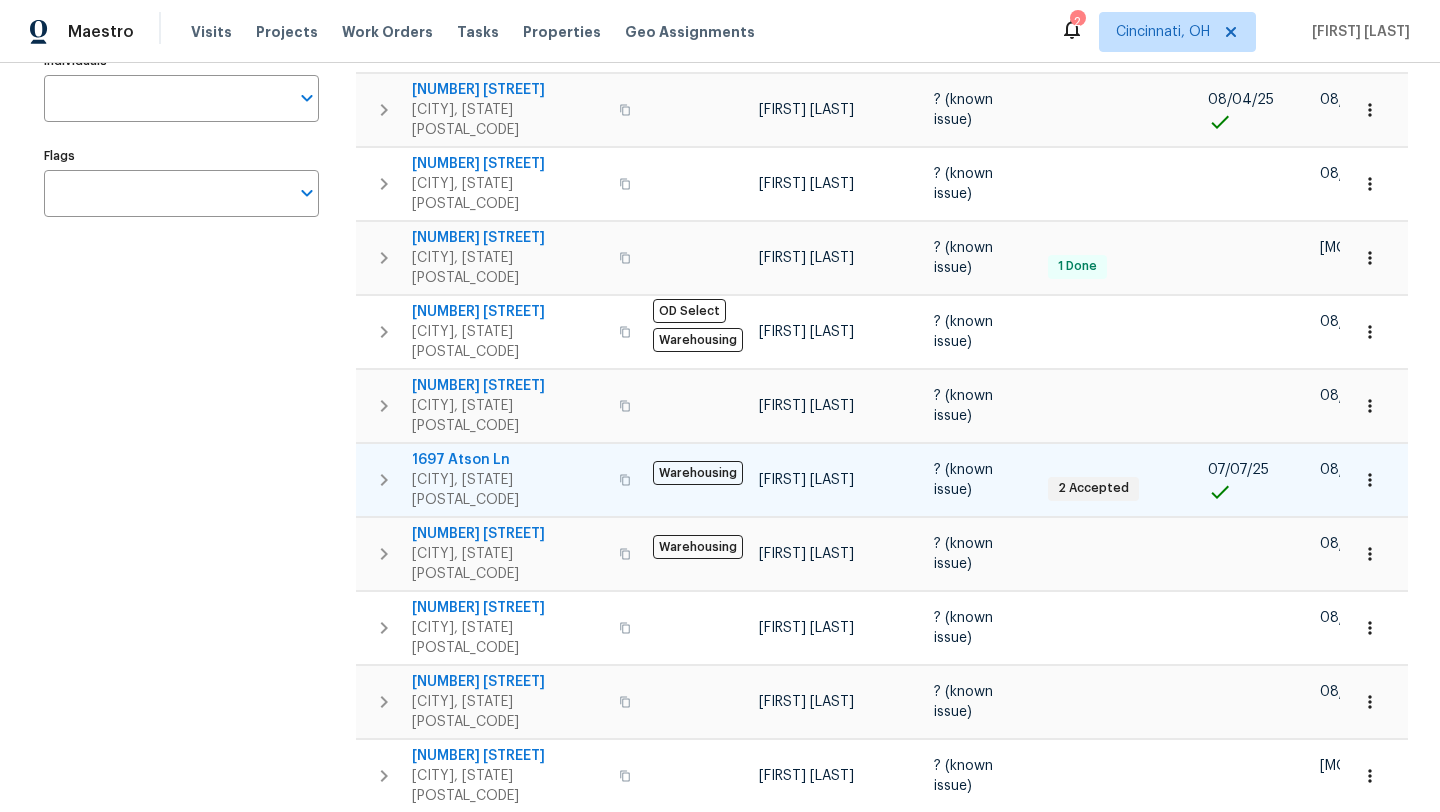 click on "1697 Atson Ln" at bounding box center (509, 460) 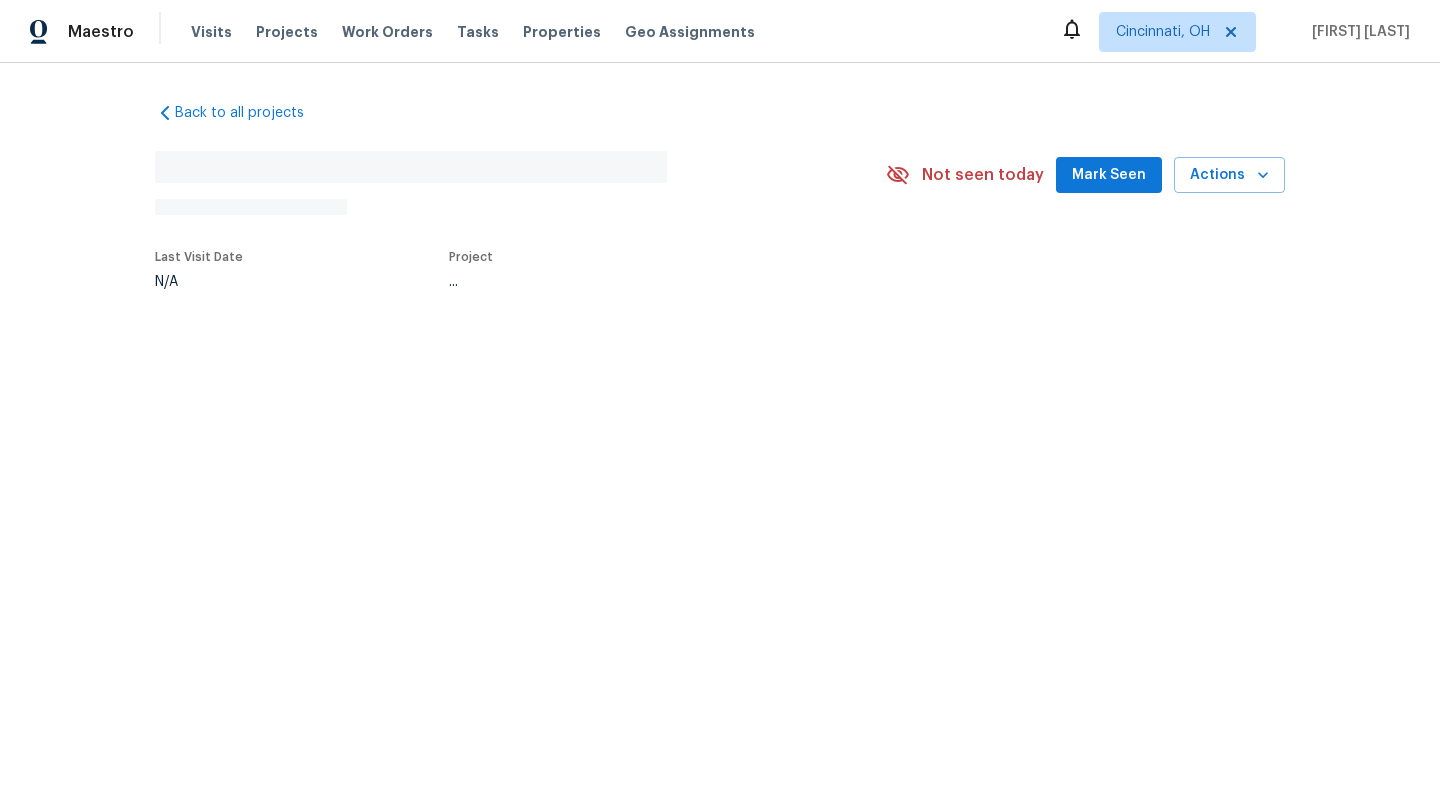 scroll, scrollTop: 0, scrollLeft: 0, axis: both 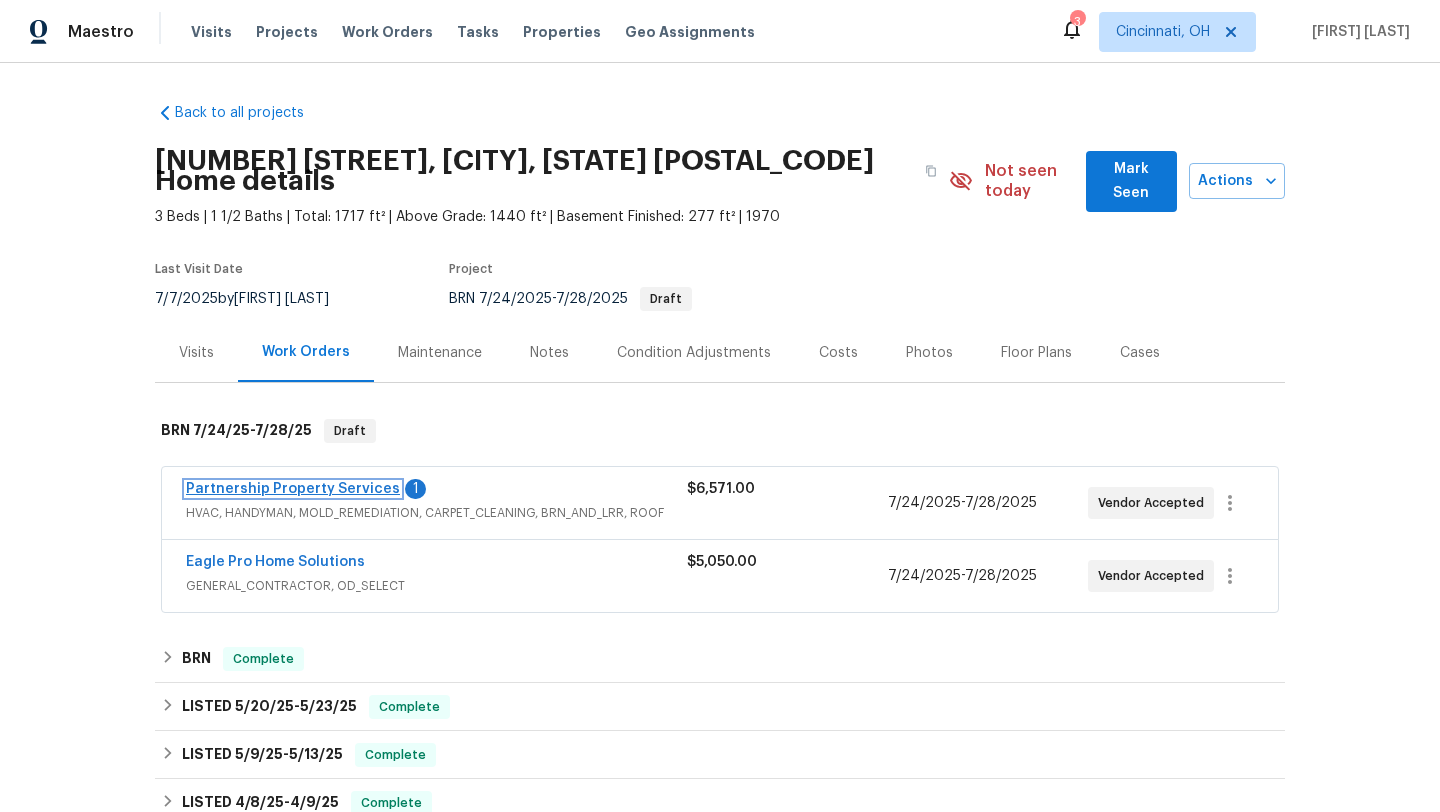 click on "Partnership Property Services" at bounding box center (293, 489) 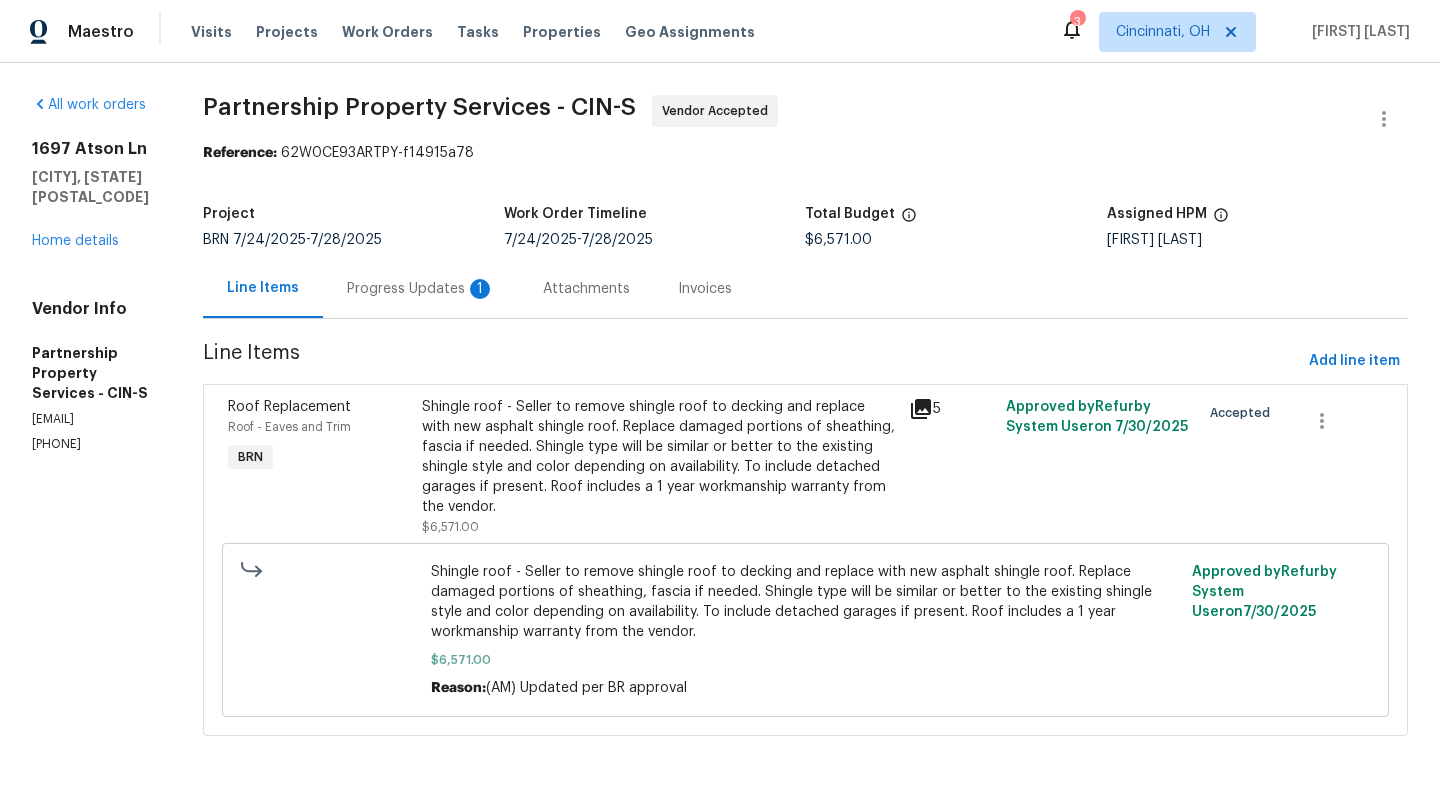 click on "Progress Updates 1" at bounding box center [421, 288] 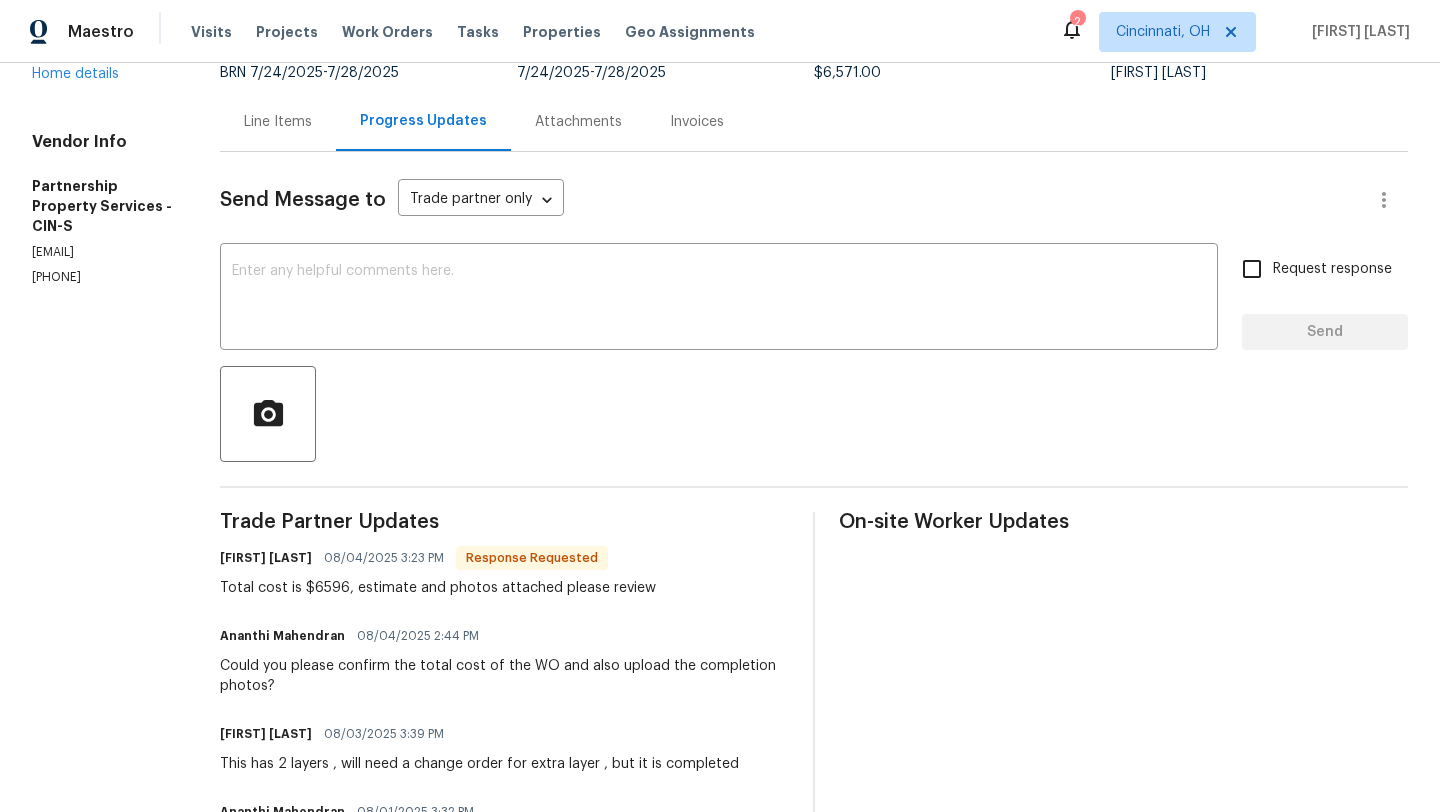 scroll, scrollTop: 0, scrollLeft: 0, axis: both 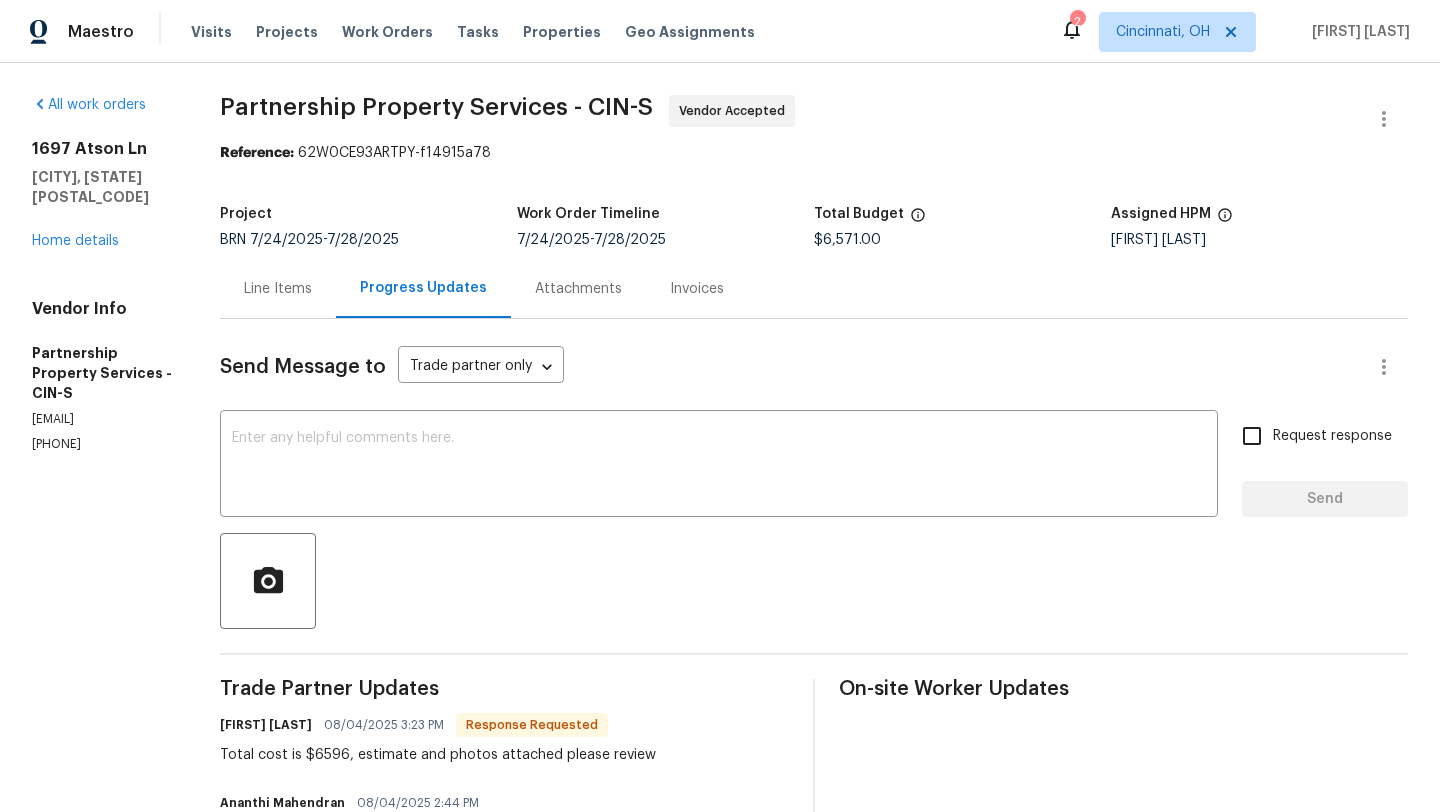 click on "[NUMBER] [STREET] [CITY], [STATE] [POSTAL_CODE] Home details" at bounding box center (102, 195) 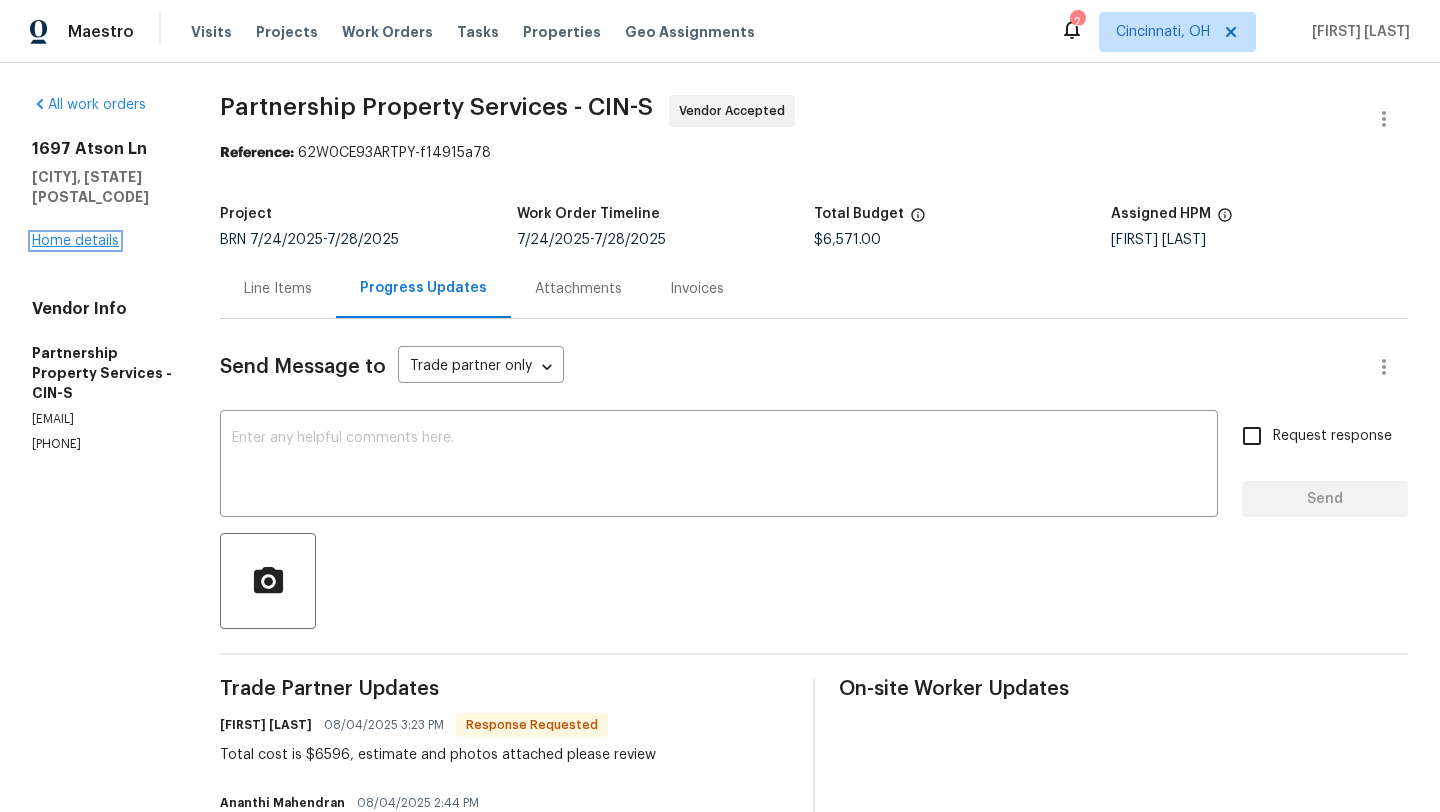 click on "Home details" at bounding box center (75, 241) 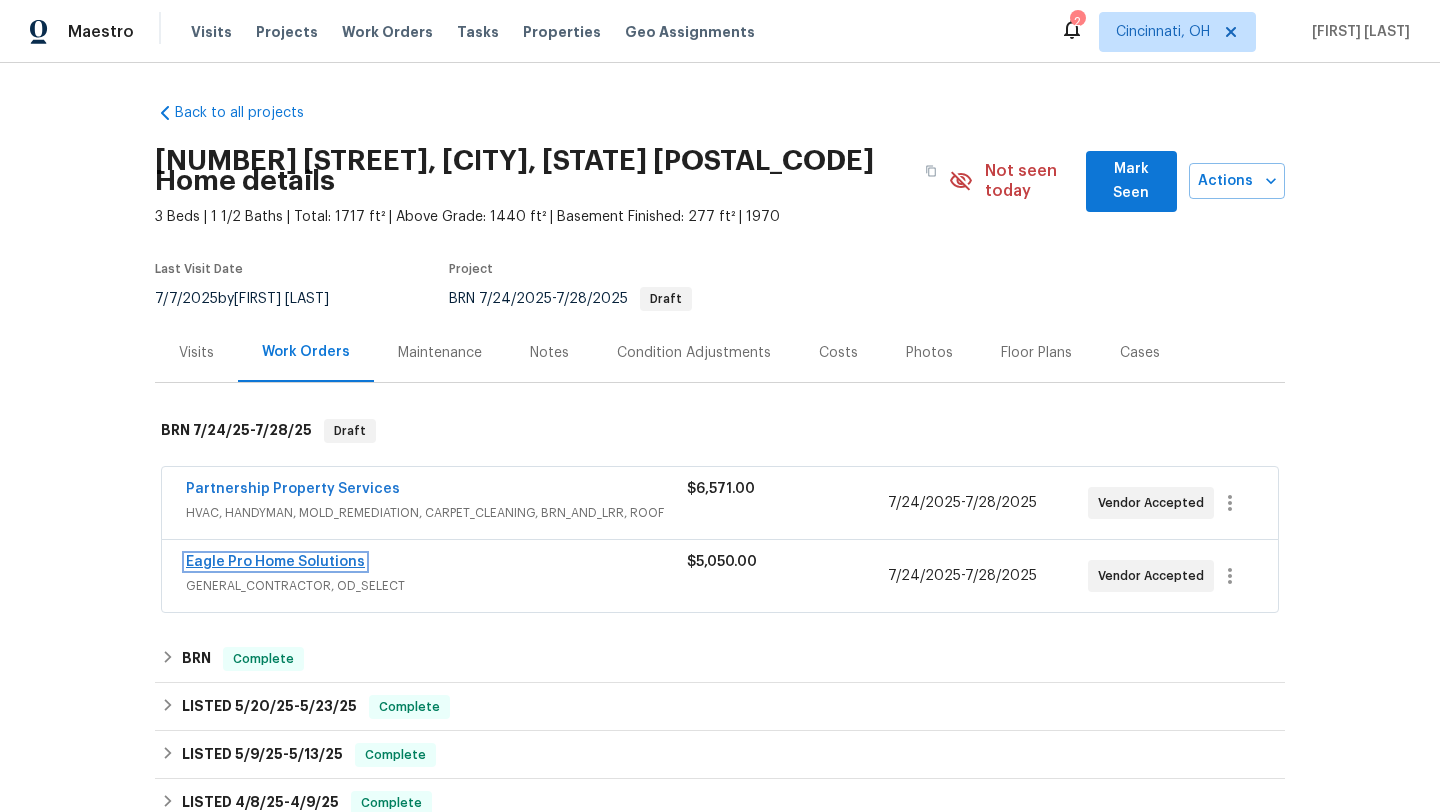 click on "Eagle Pro Home Solutions" at bounding box center [275, 562] 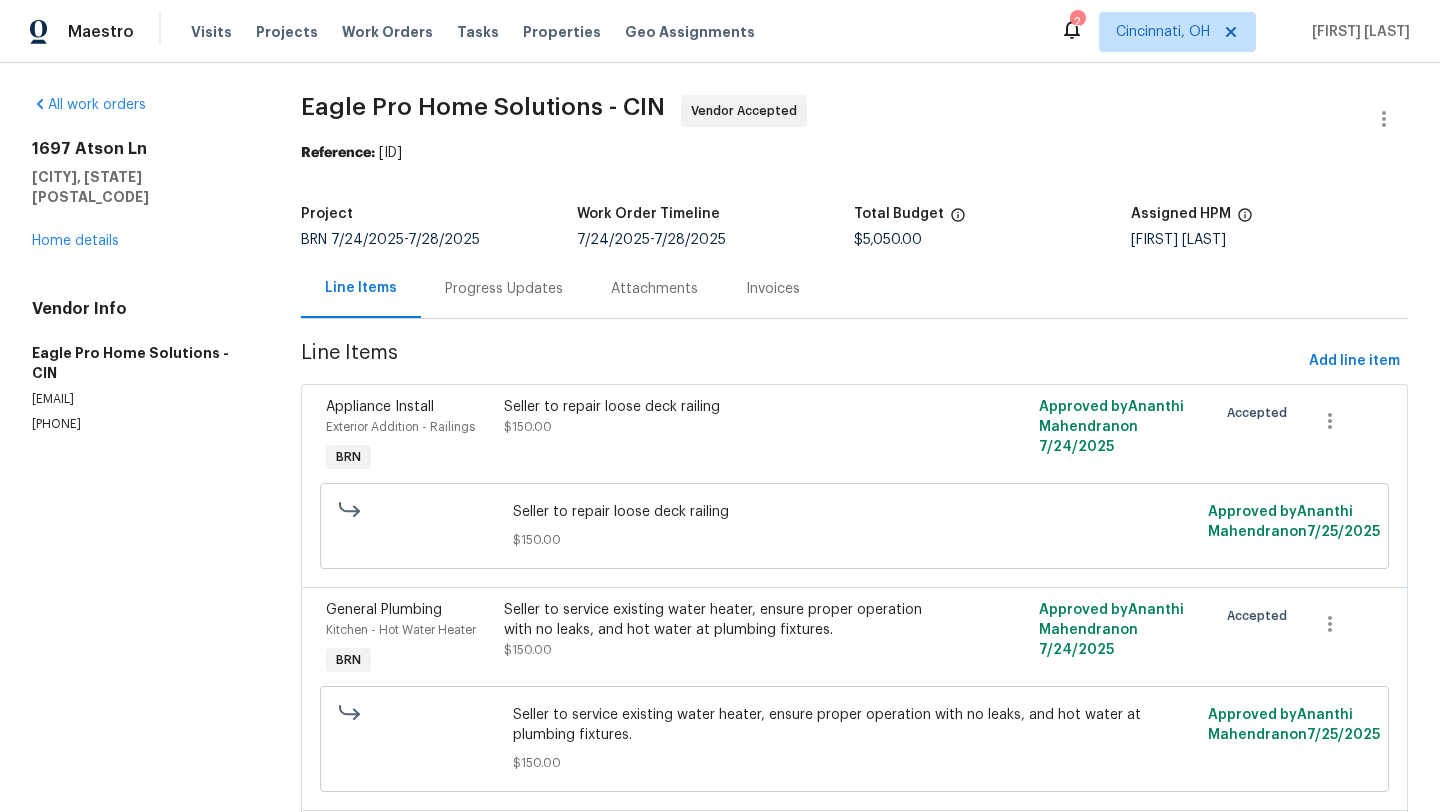 click on "Progress Updates" at bounding box center [504, 289] 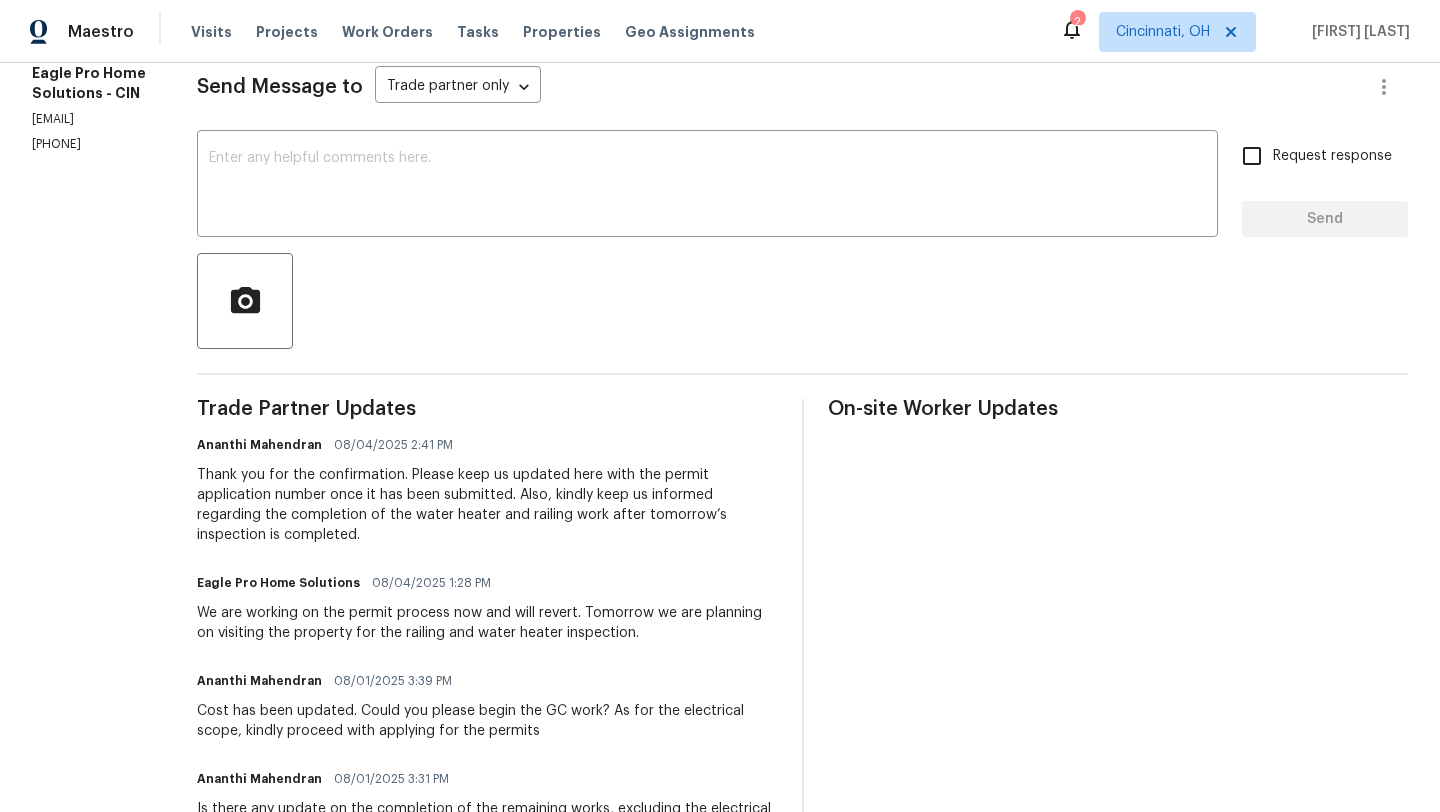 scroll, scrollTop: 0, scrollLeft: 0, axis: both 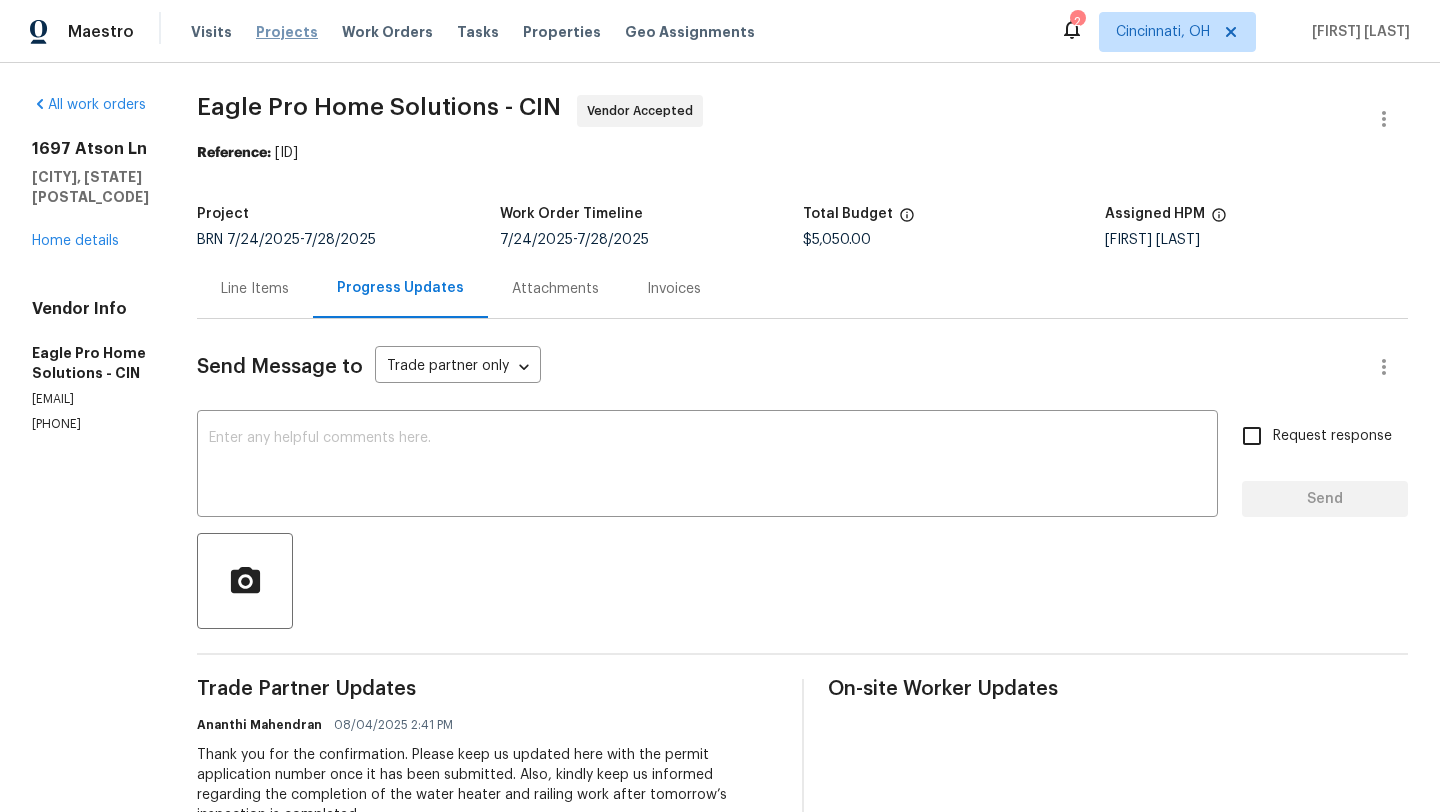 click on "Projects" at bounding box center (287, 32) 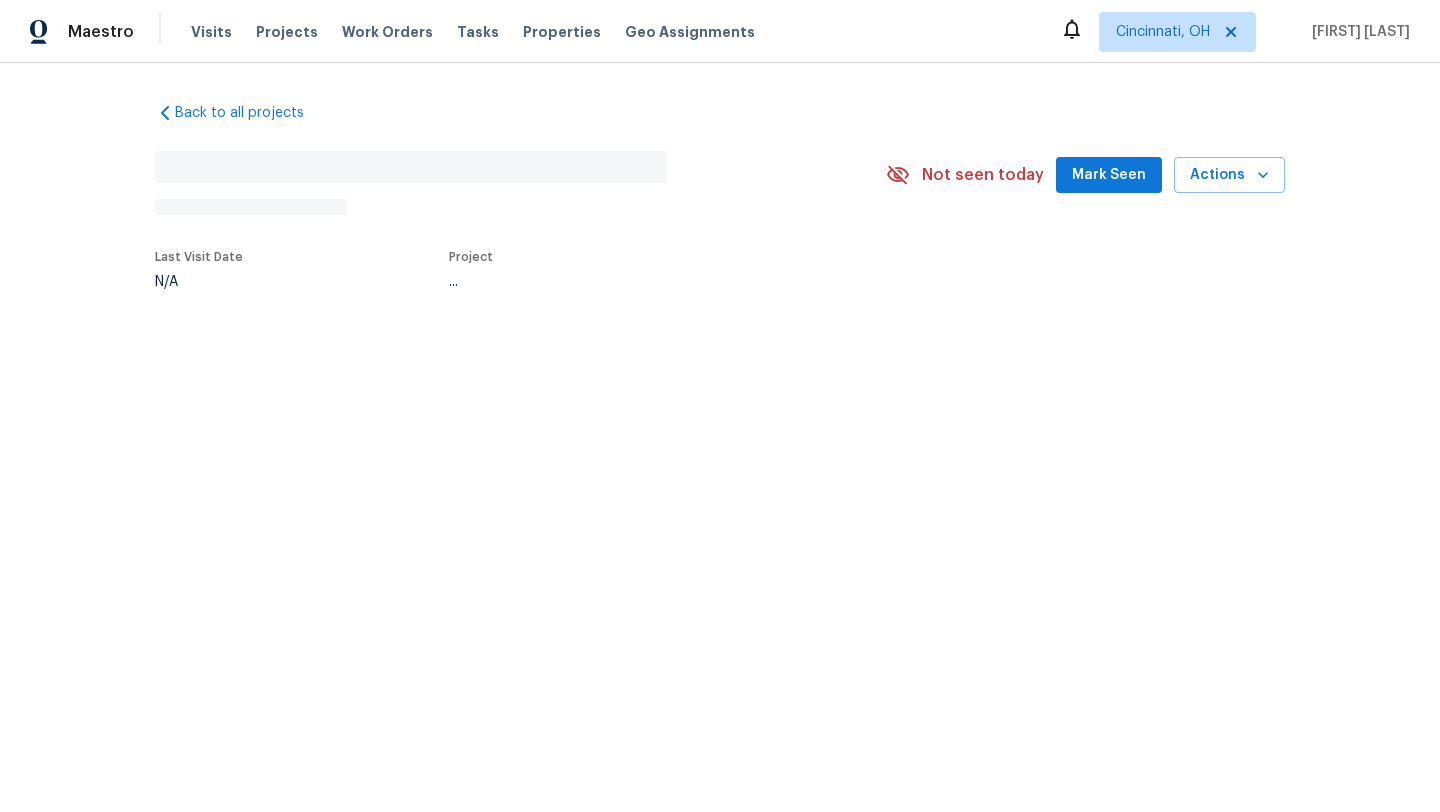 scroll, scrollTop: 0, scrollLeft: 0, axis: both 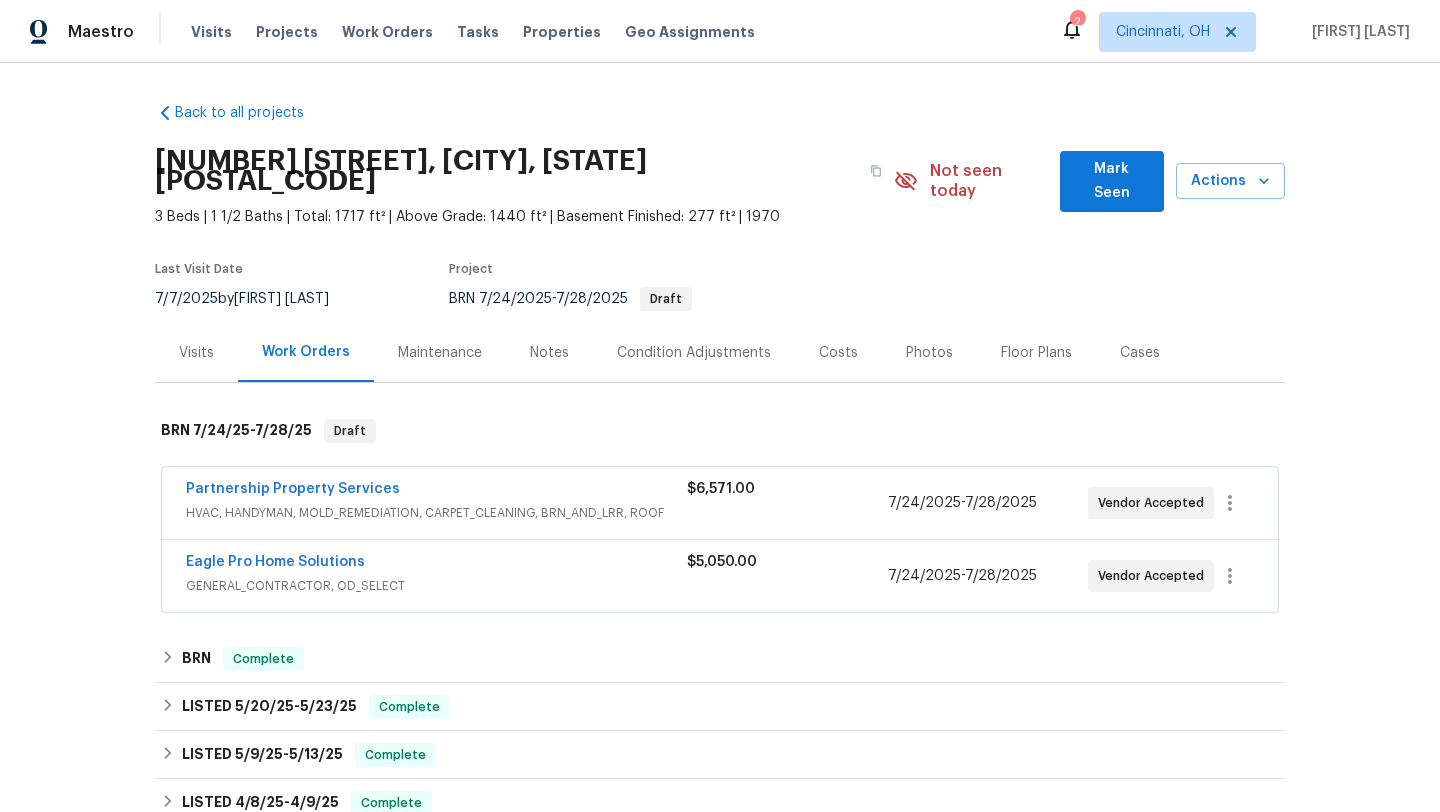 click on "Costs" at bounding box center [838, 353] 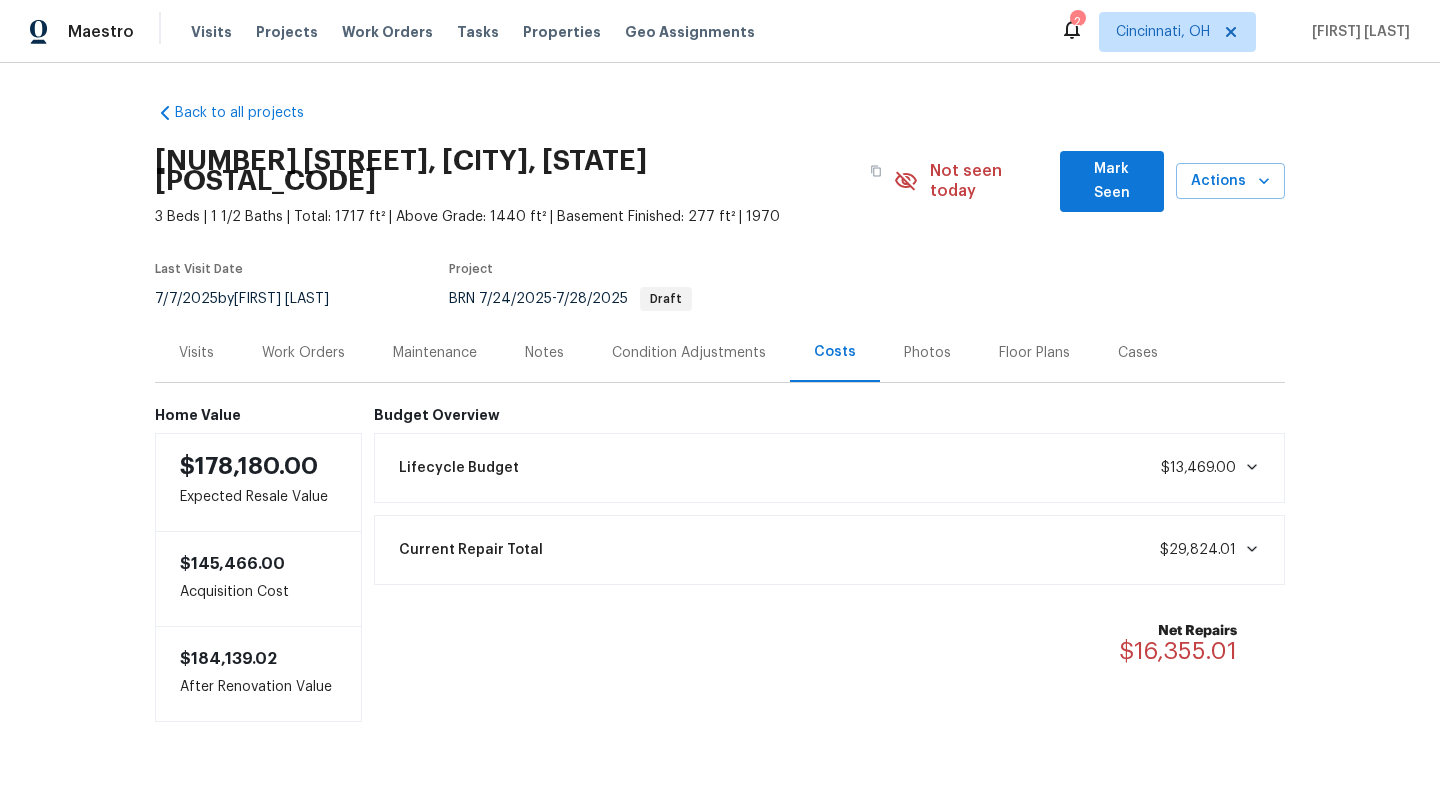 scroll, scrollTop: 11, scrollLeft: 0, axis: vertical 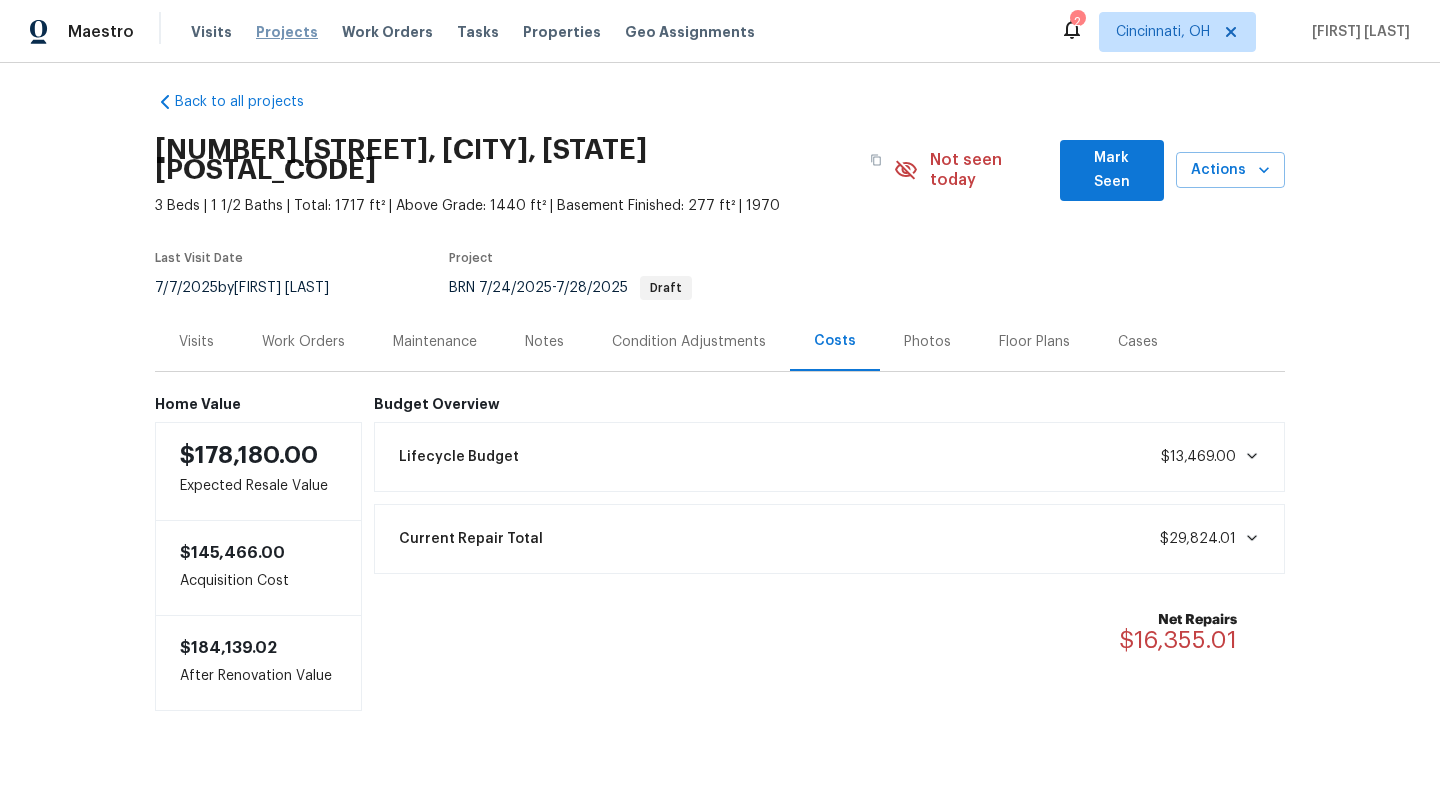 click on "Projects" at bounding box center (287, 32) 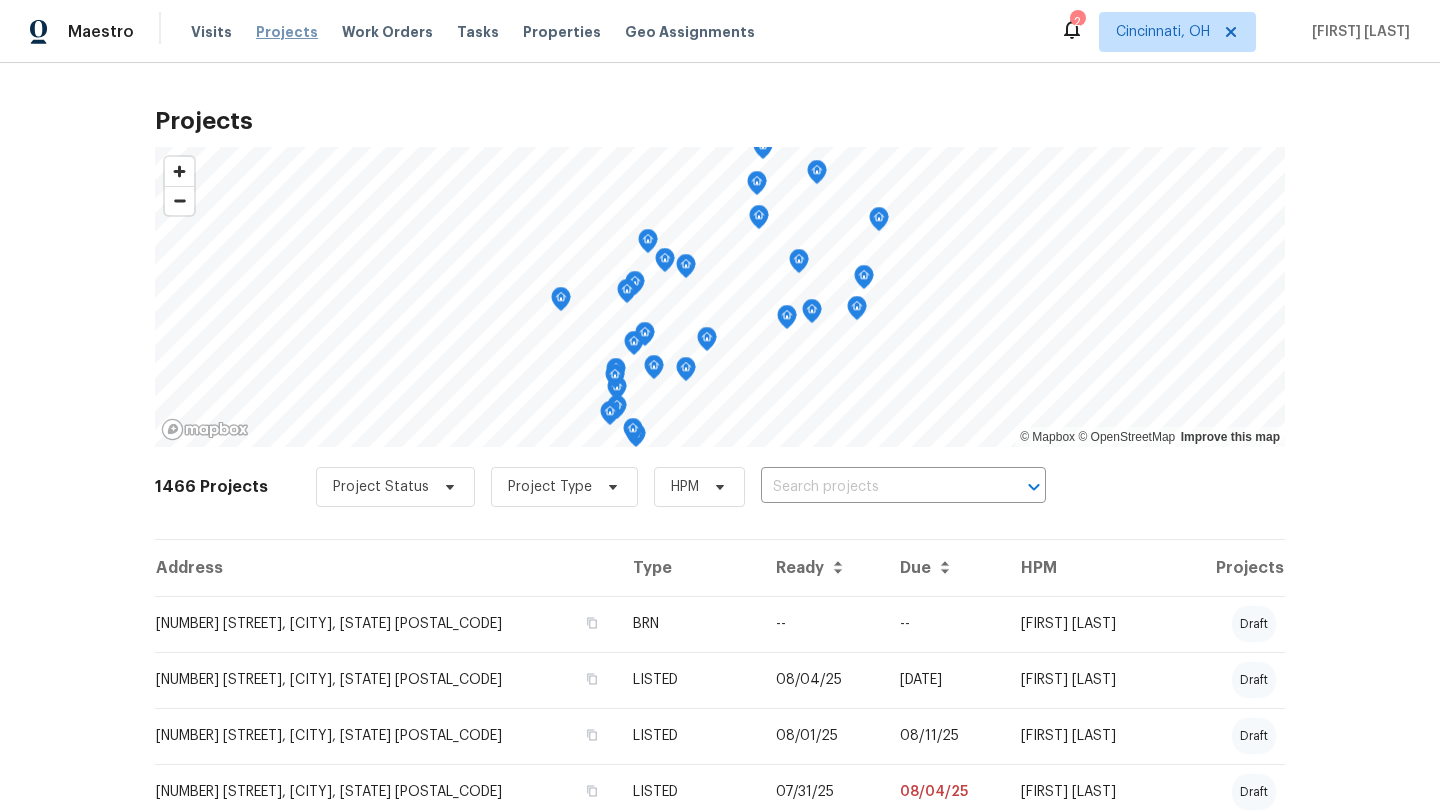 click on "Projects" at bounding box center (287, 32) 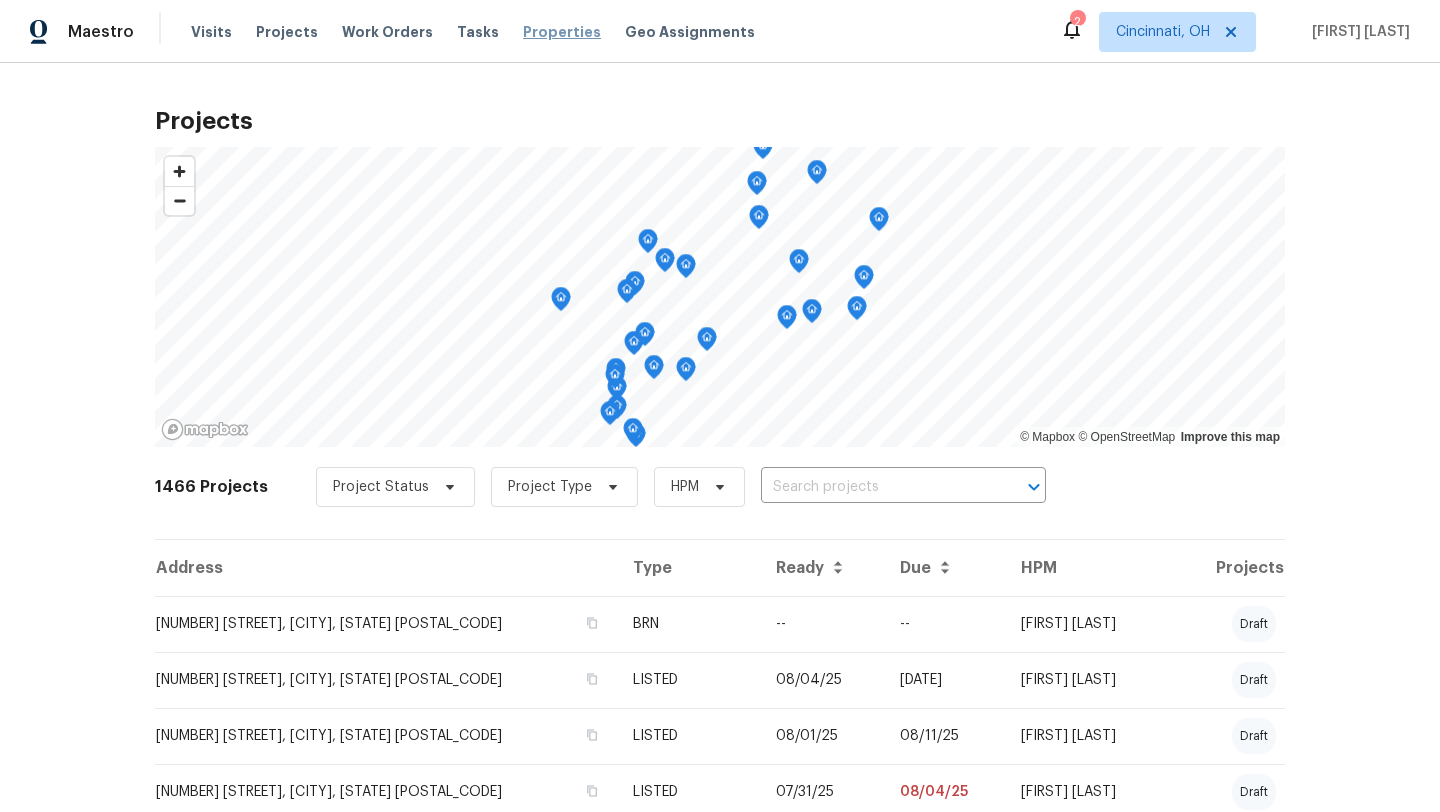 click on "Properties" at bounding box center (562, 32) 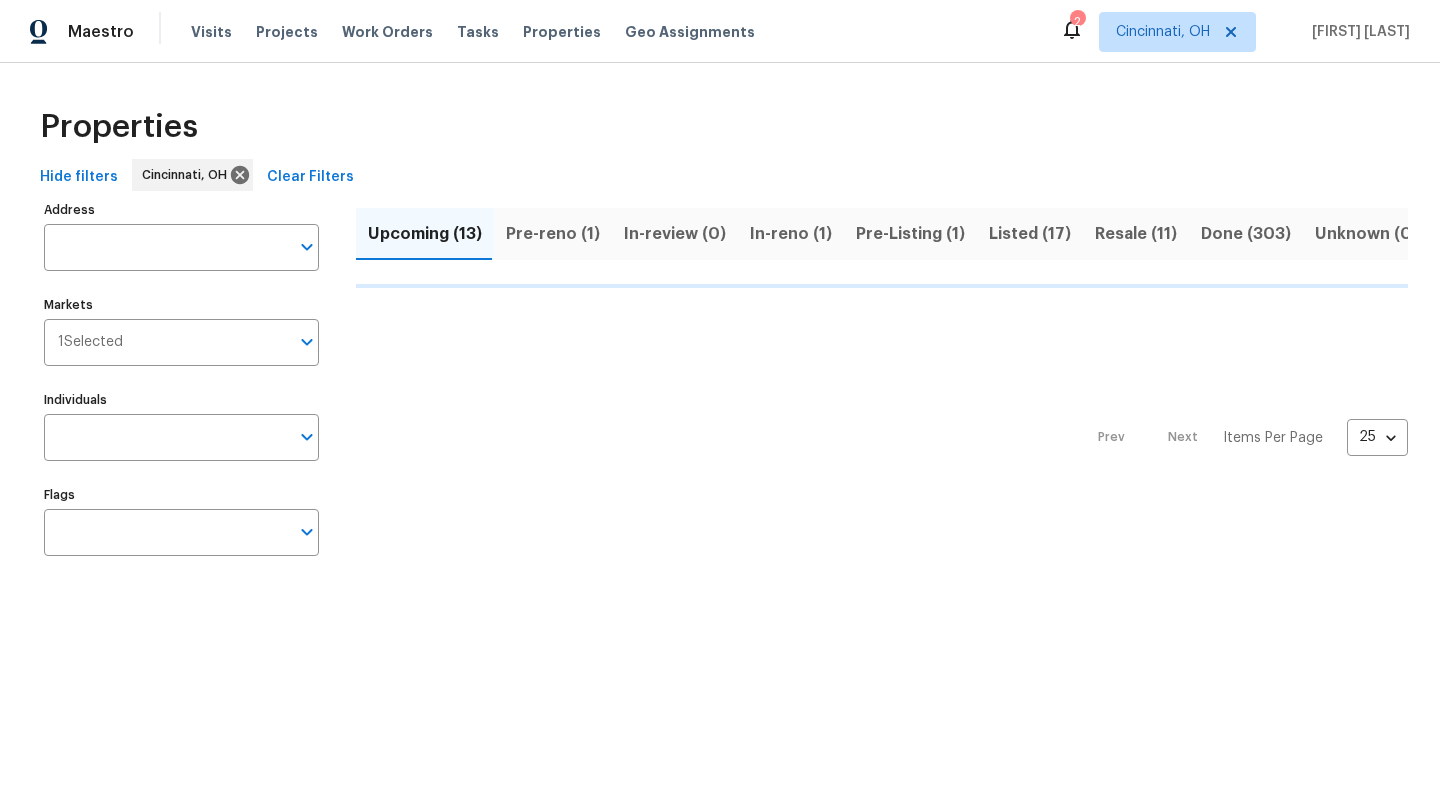 click on "Listed (17)" at bounding box center [1030, 234] 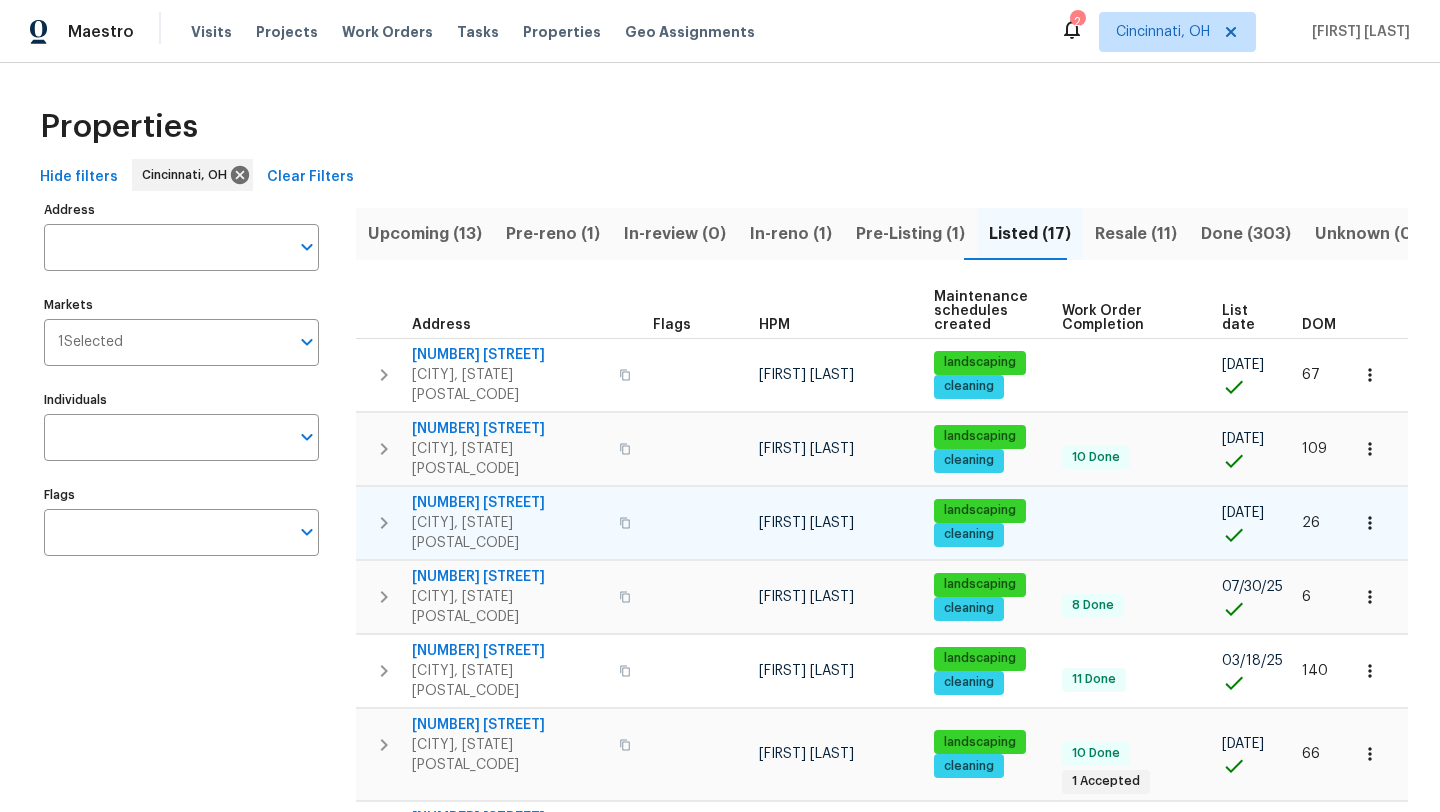 click on "3198 Sunnyhollow Ln" at bounding box center [509, 503] 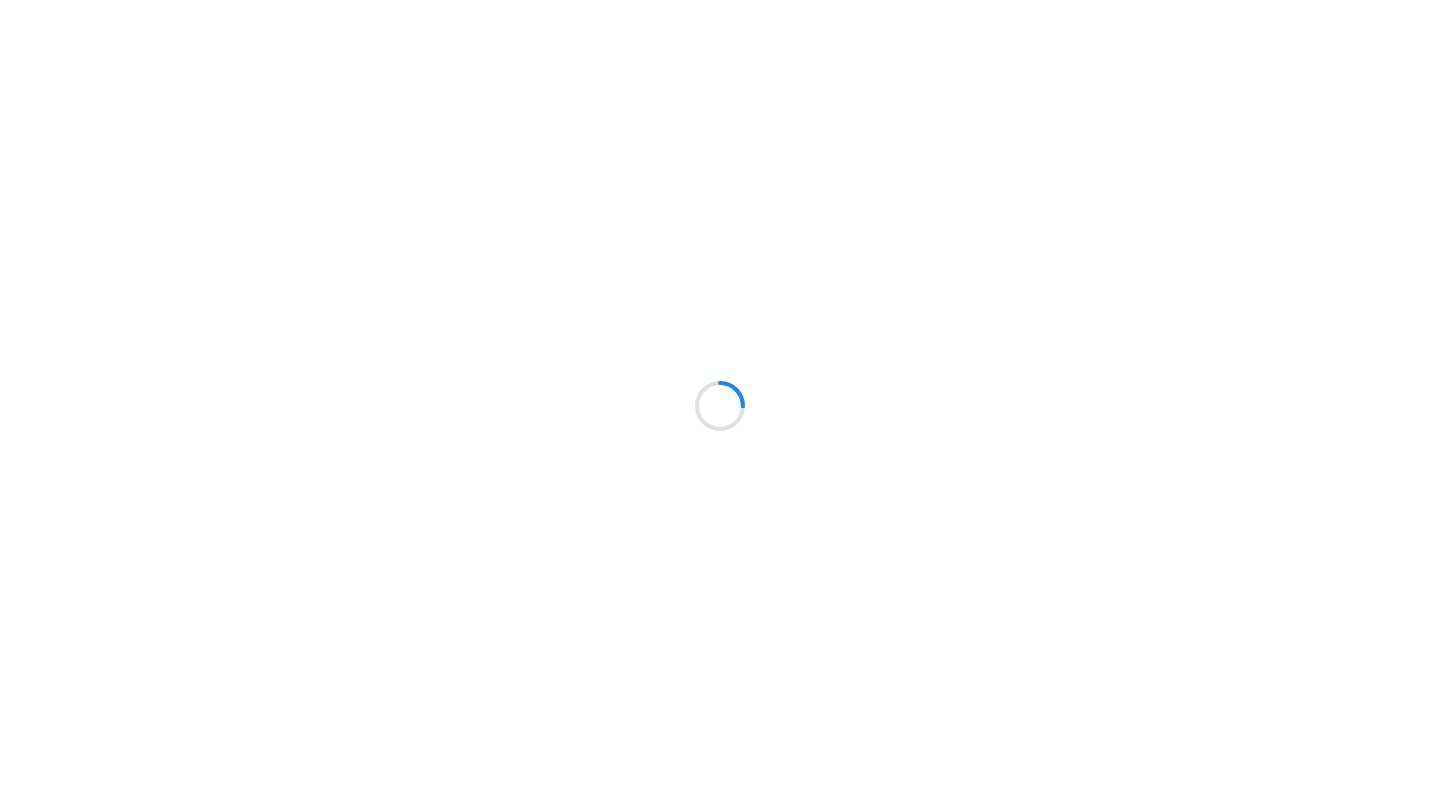 scroll, scrollTop: 0, scrollLeft: 0, axis: both 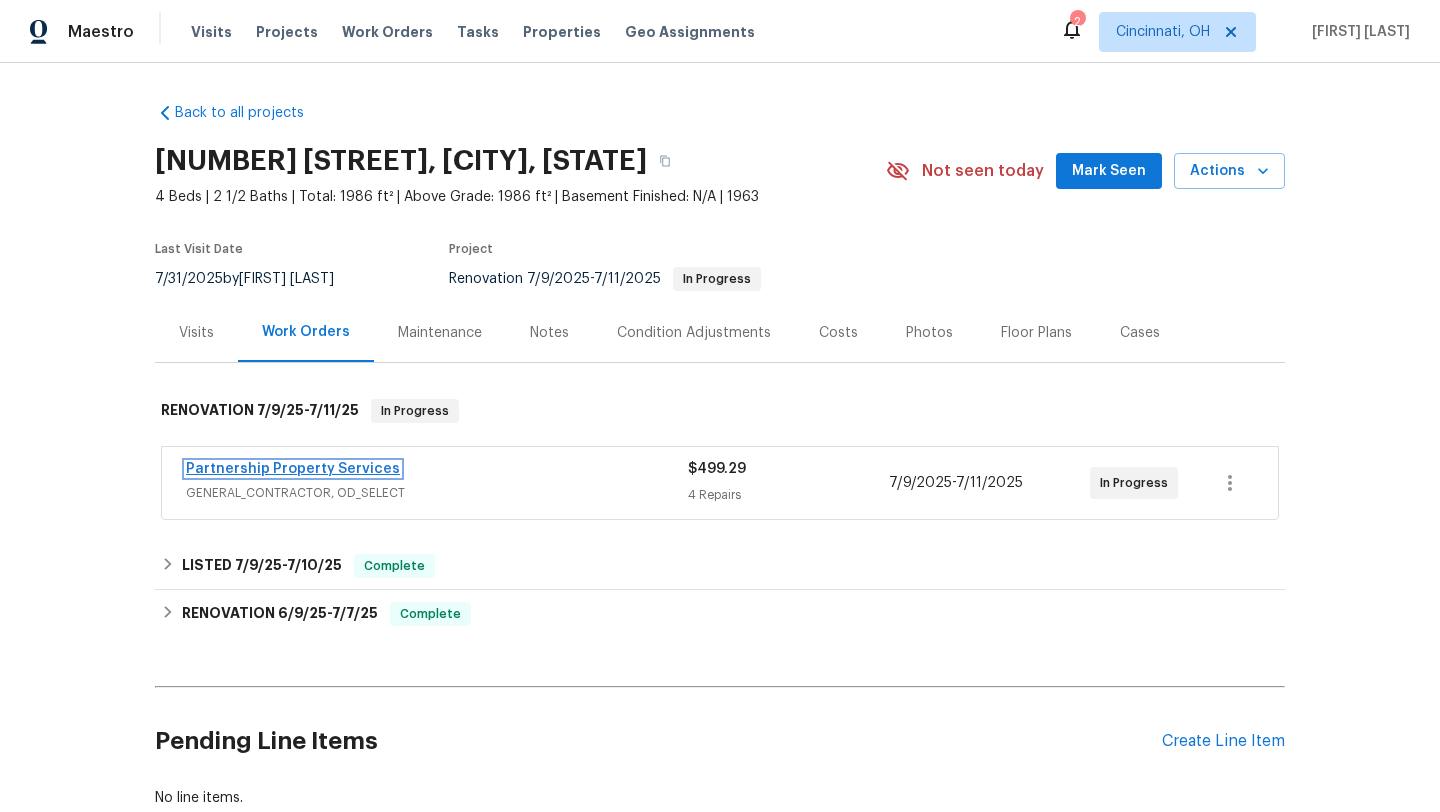 click on "Partnership Property Services" at bounding box center [293, 469] 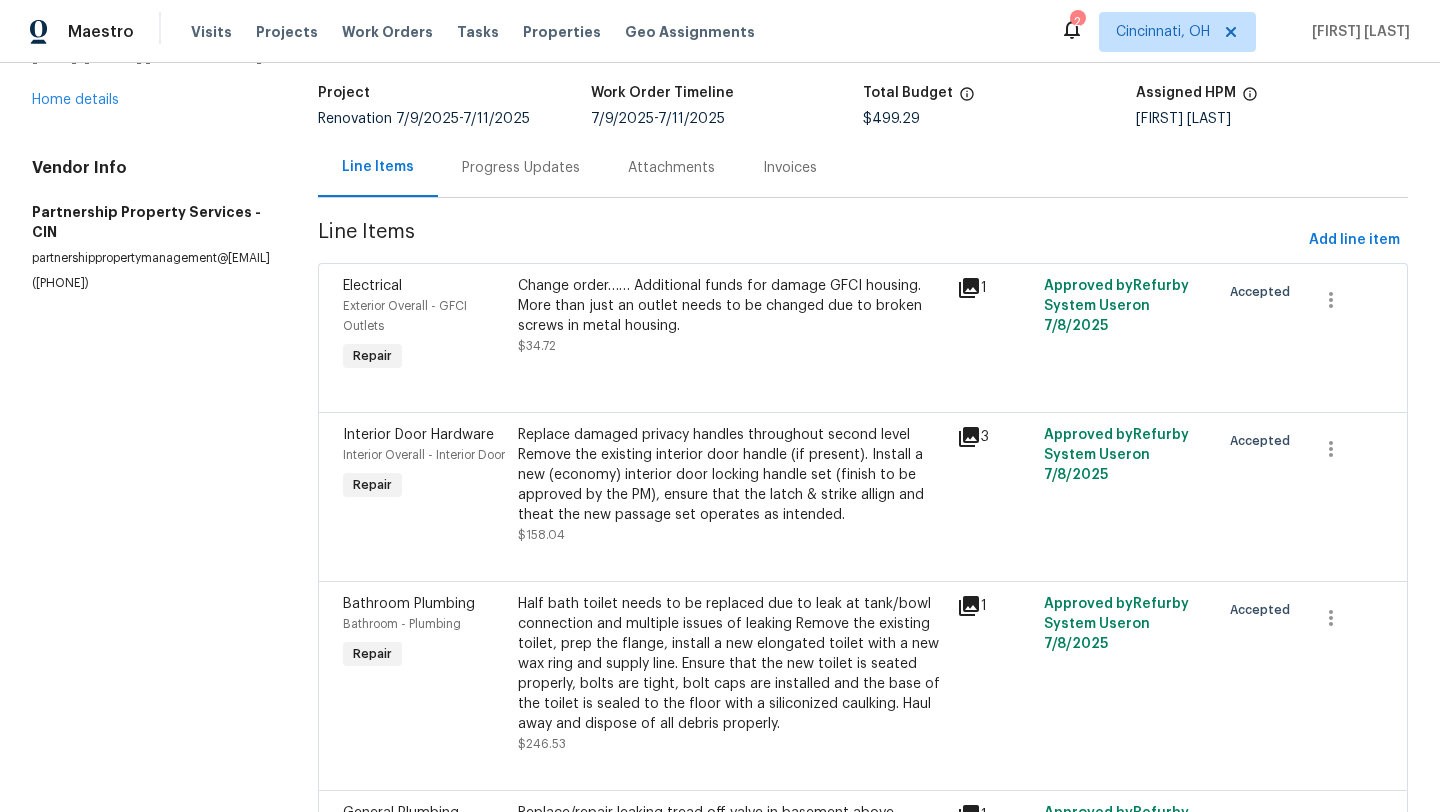 scroll, scrollTop: 106, scrollLeft: 0, axis: vertical 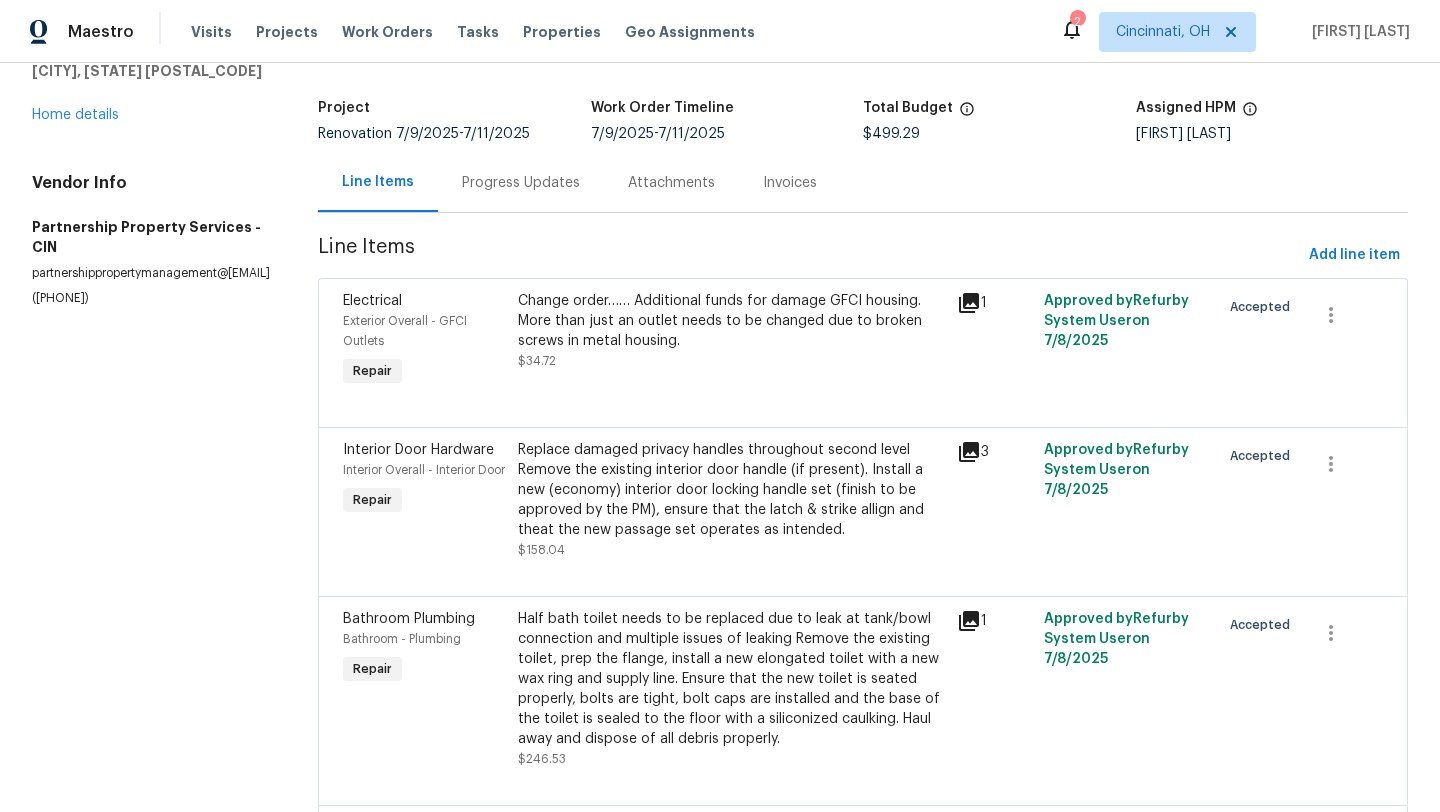 click on "Progress Updates" at bounding box center [521, 183] 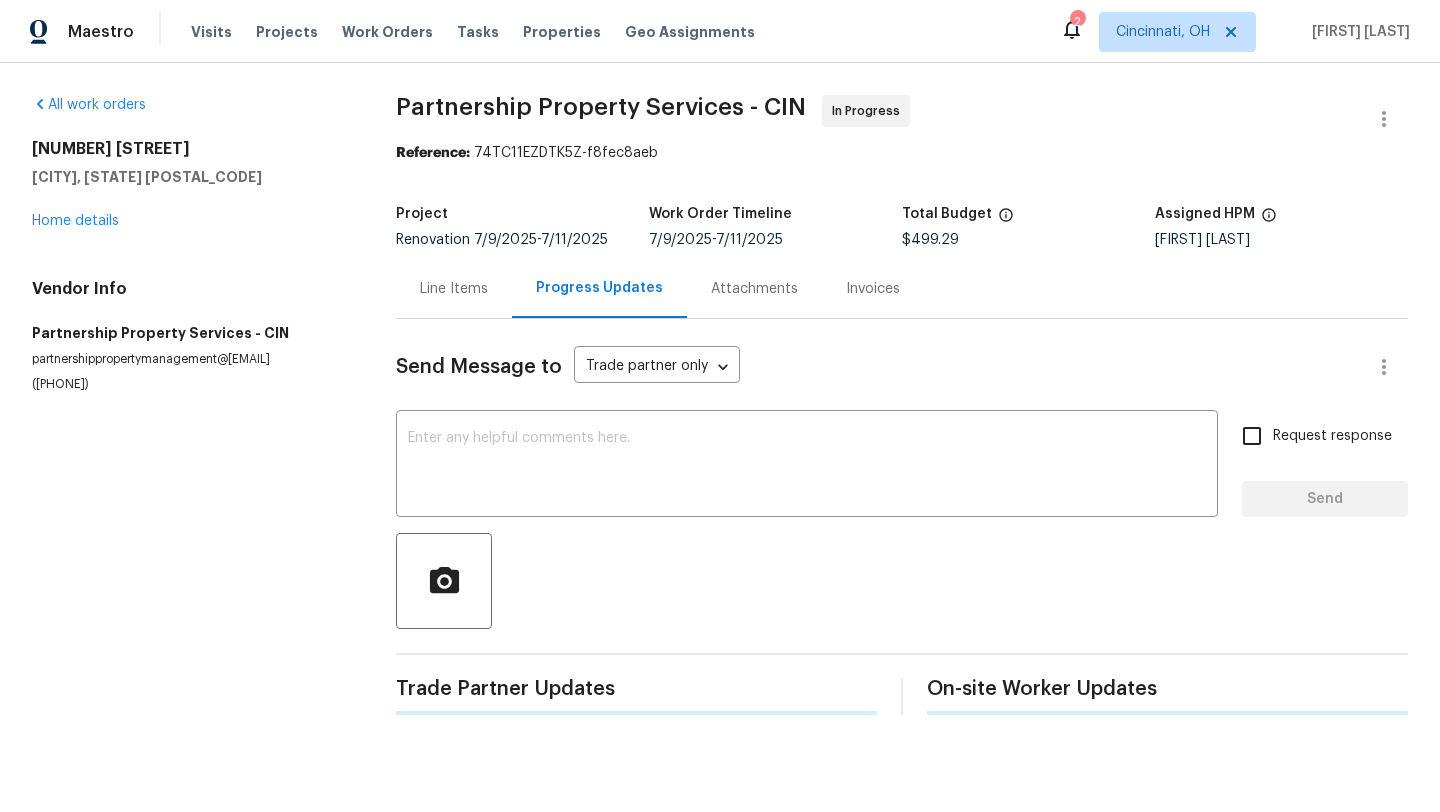 scroll, scrollTop: 0, scrollLeft: 0, axis: both 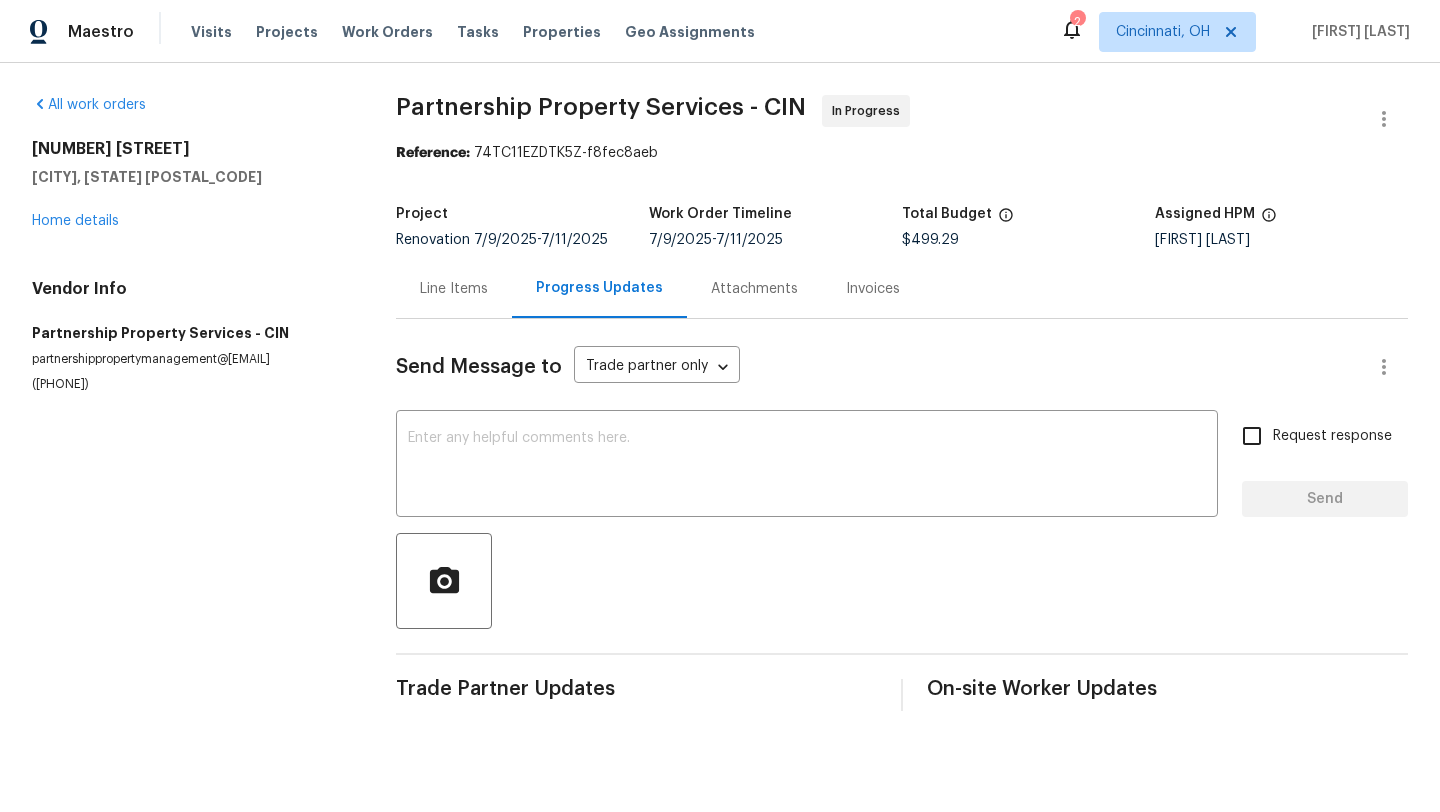 click on "Line Items" at bounding box center [454, 289] 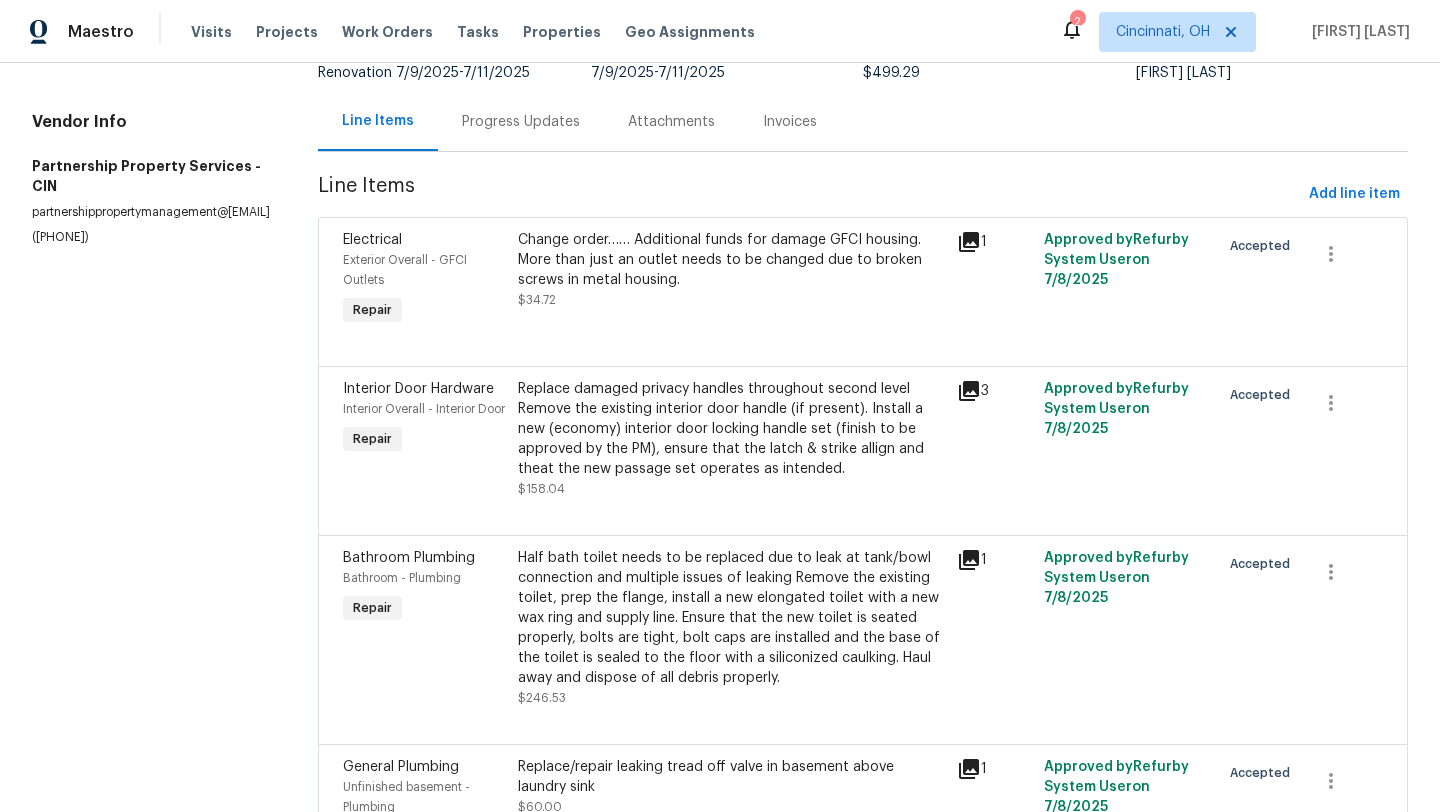 scroll, scrollTop: 0, scrollLeft: 0, axis: both 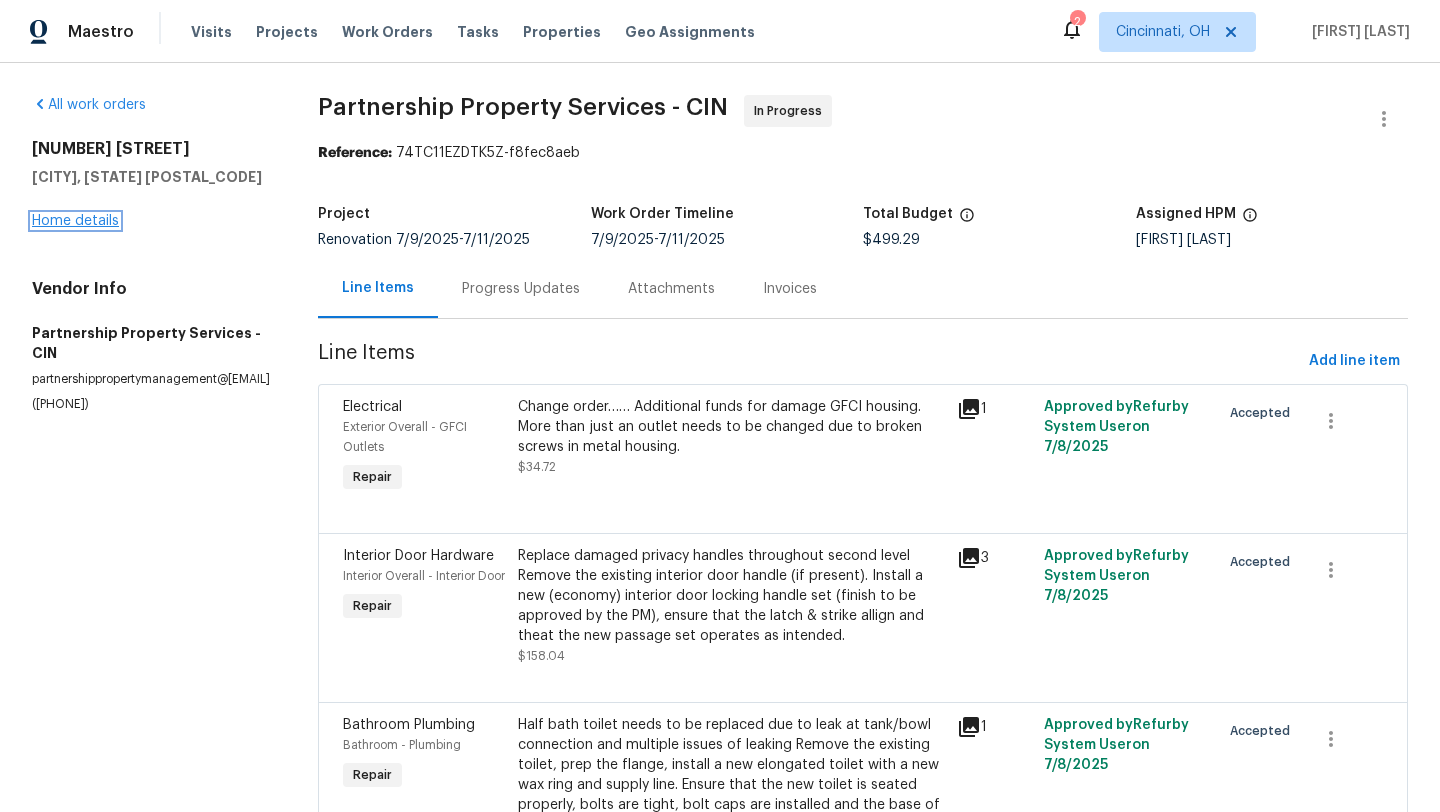 click on "Home details" at bounding box center [75, 221] 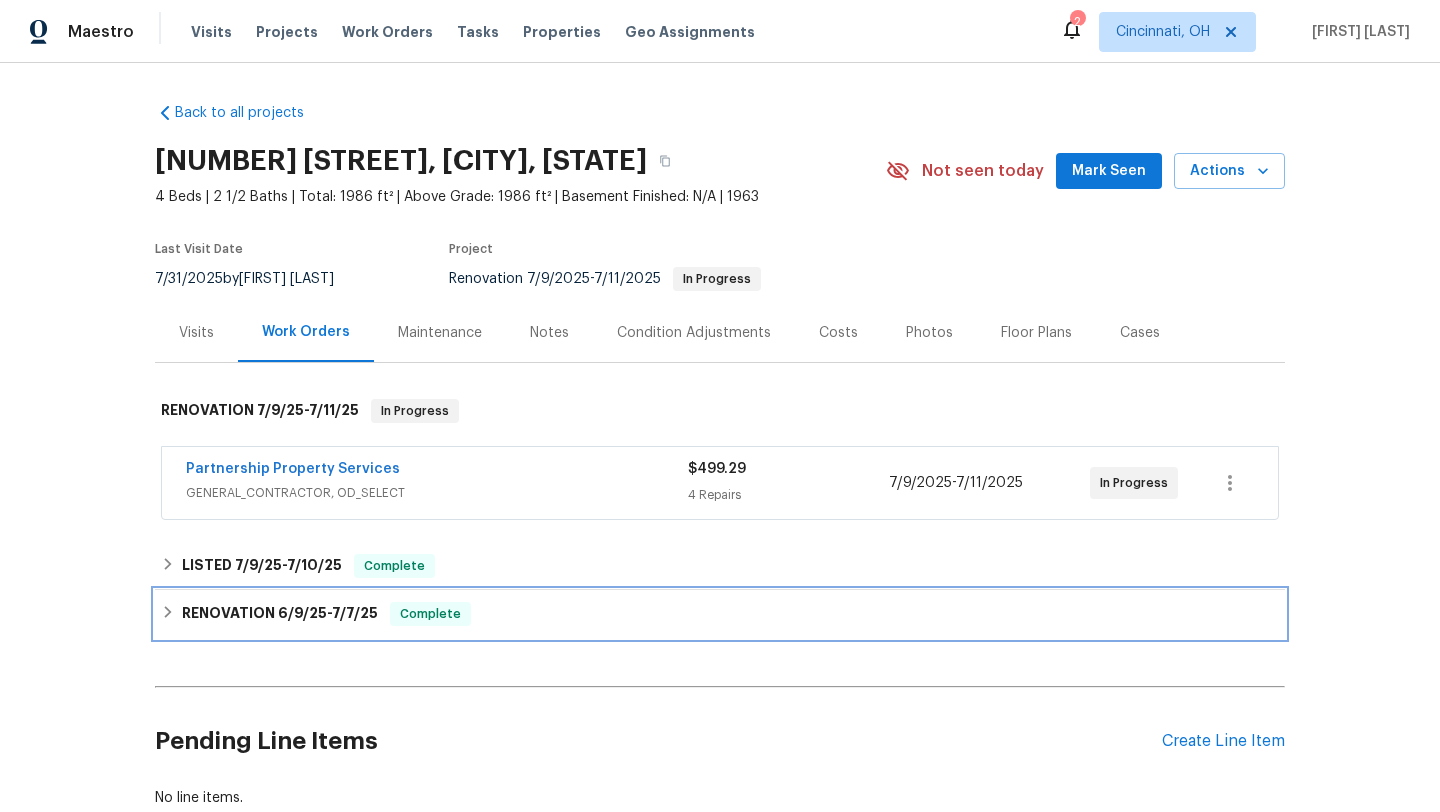 click on "RENOVATION   6/9/25  -  7/7/25" at bounding box center (280, 614) 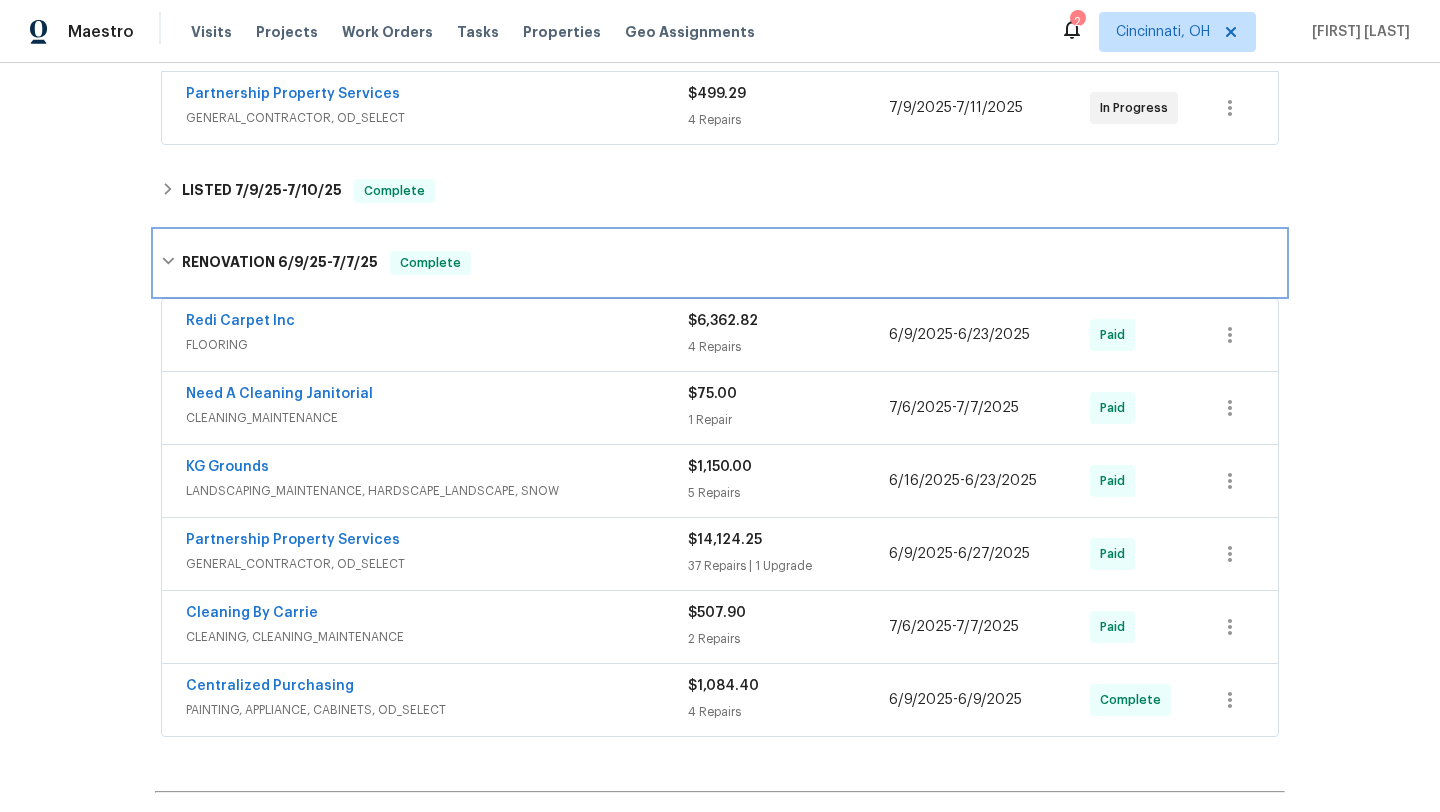 scroll, scrollTop: 376, scrollLeft: 0, axis: vertical 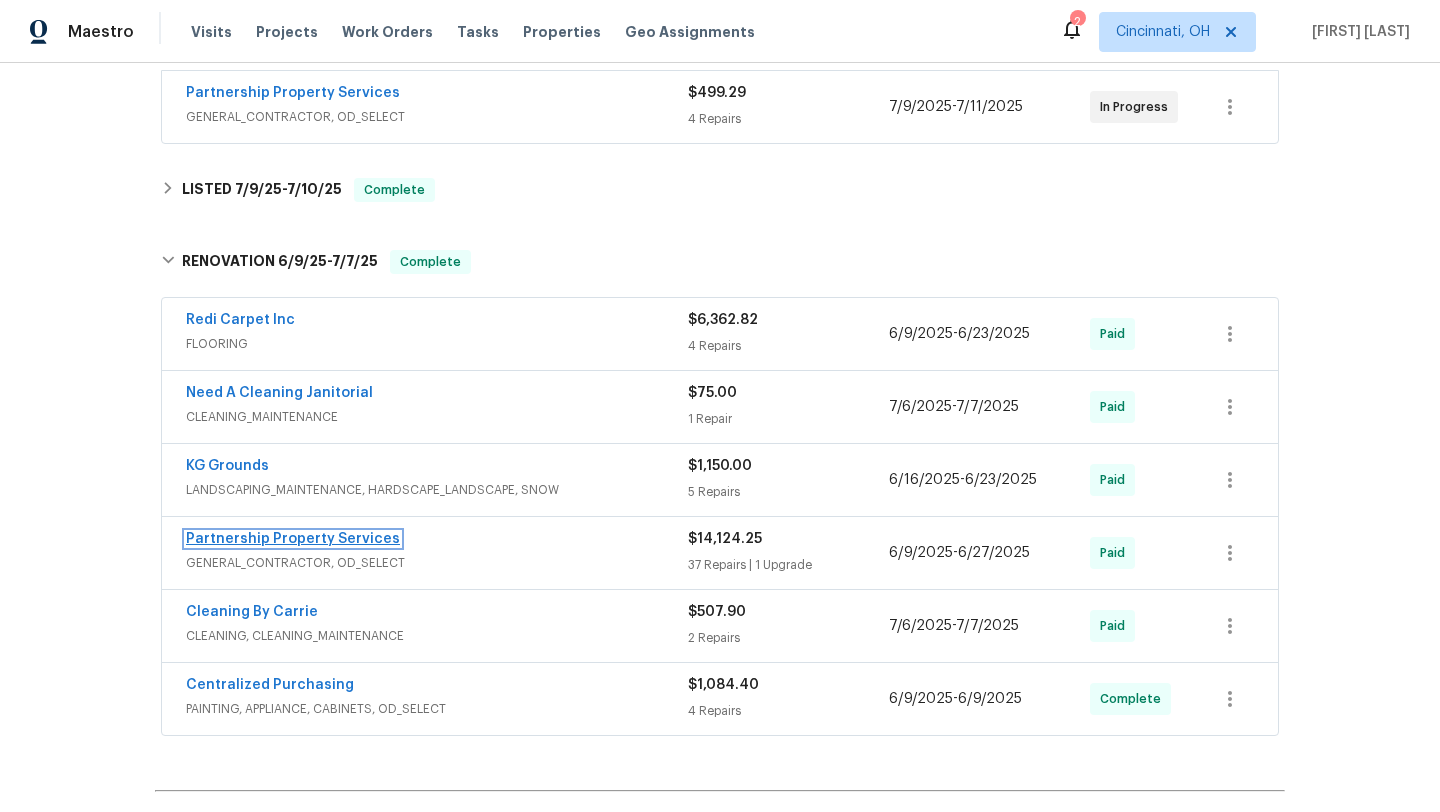 click on "Partnership Property Services" at bounding box center (293, 539) 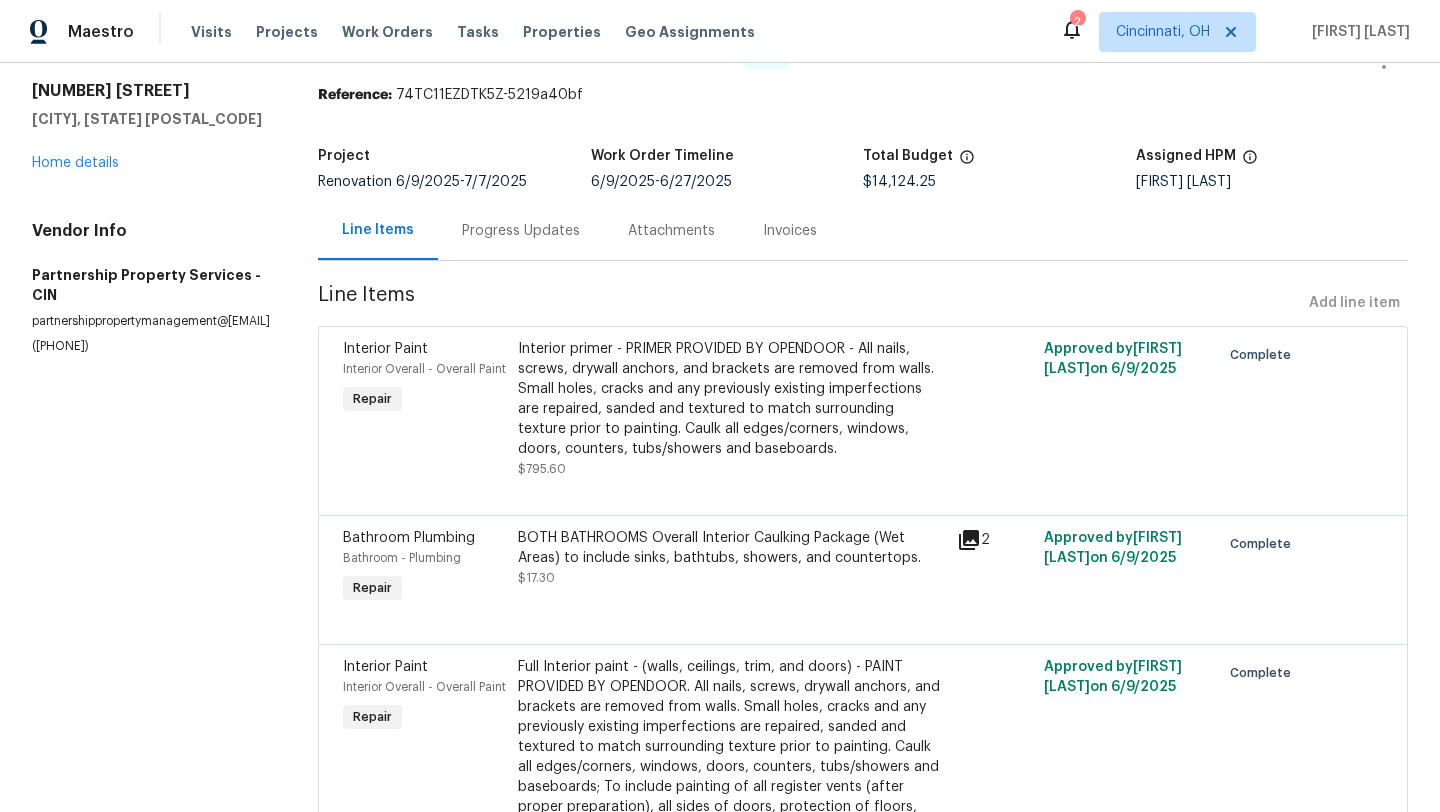 scroll, scrollTop: 0, scrollLeft: 0, axis: both 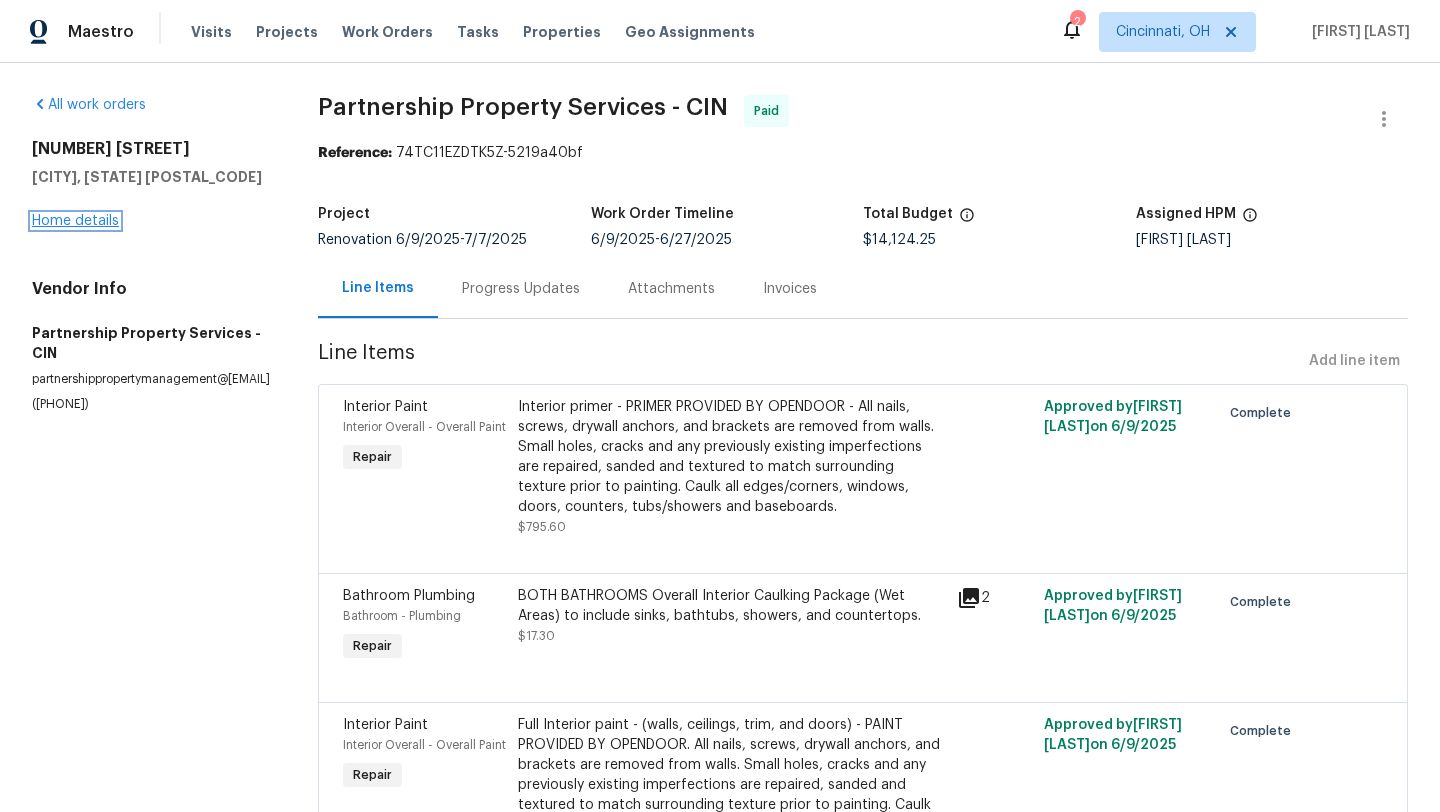 click on "Home details" at bounding box center [75, 221] 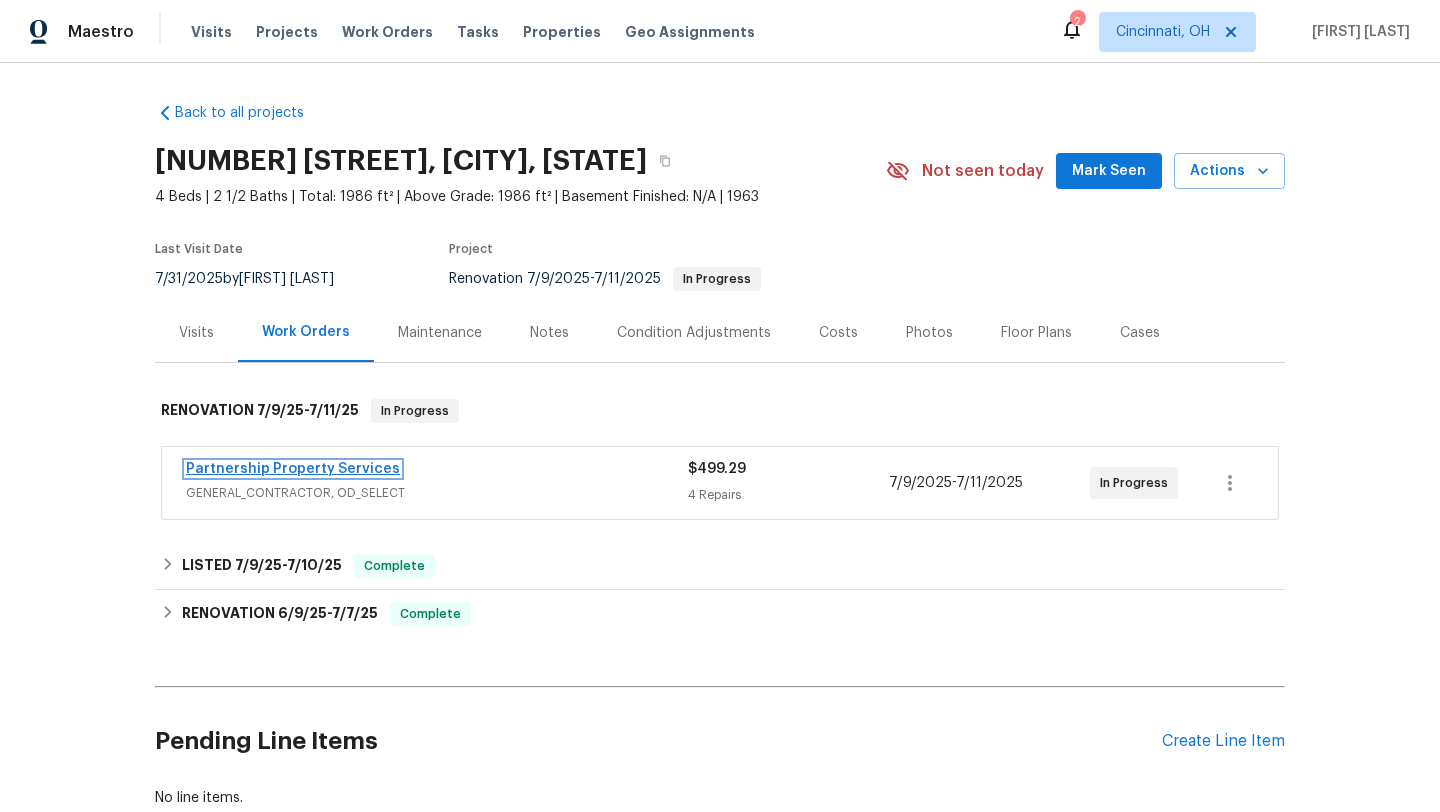click on "Partnership Property Services" at bounding box center [293, 469] 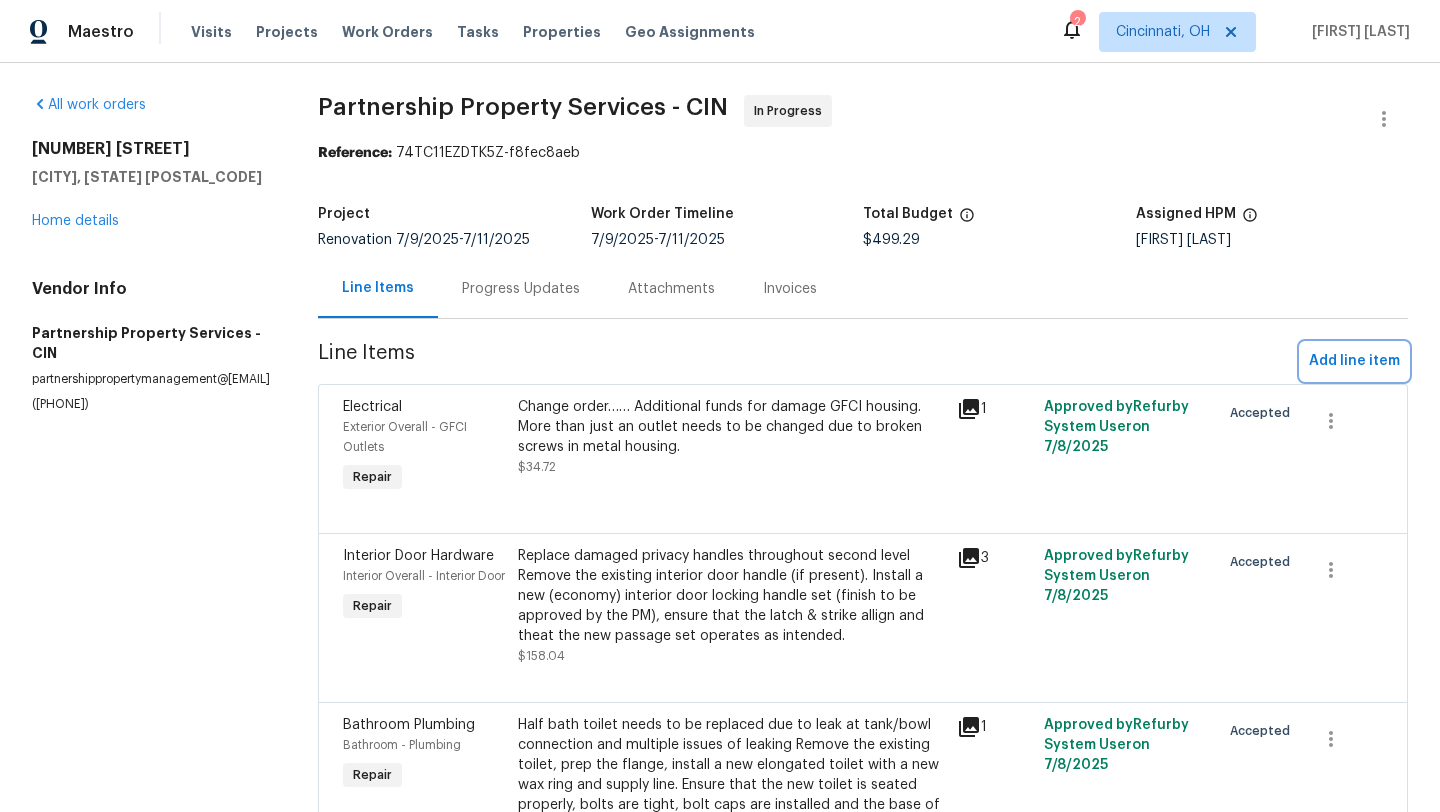 click on "Add line item" at bounding box center [1354, 361] 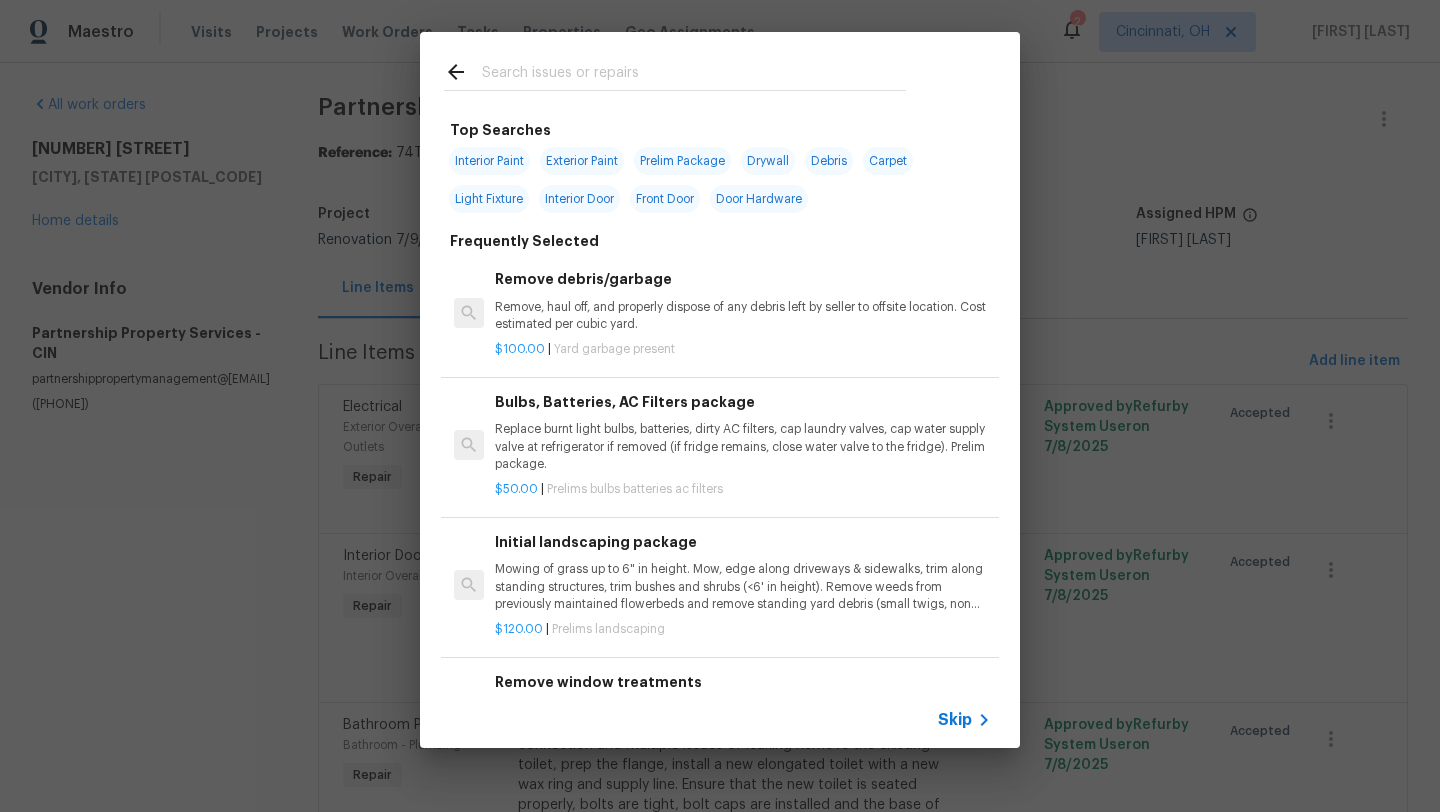 click at bounding box center [694, 75] 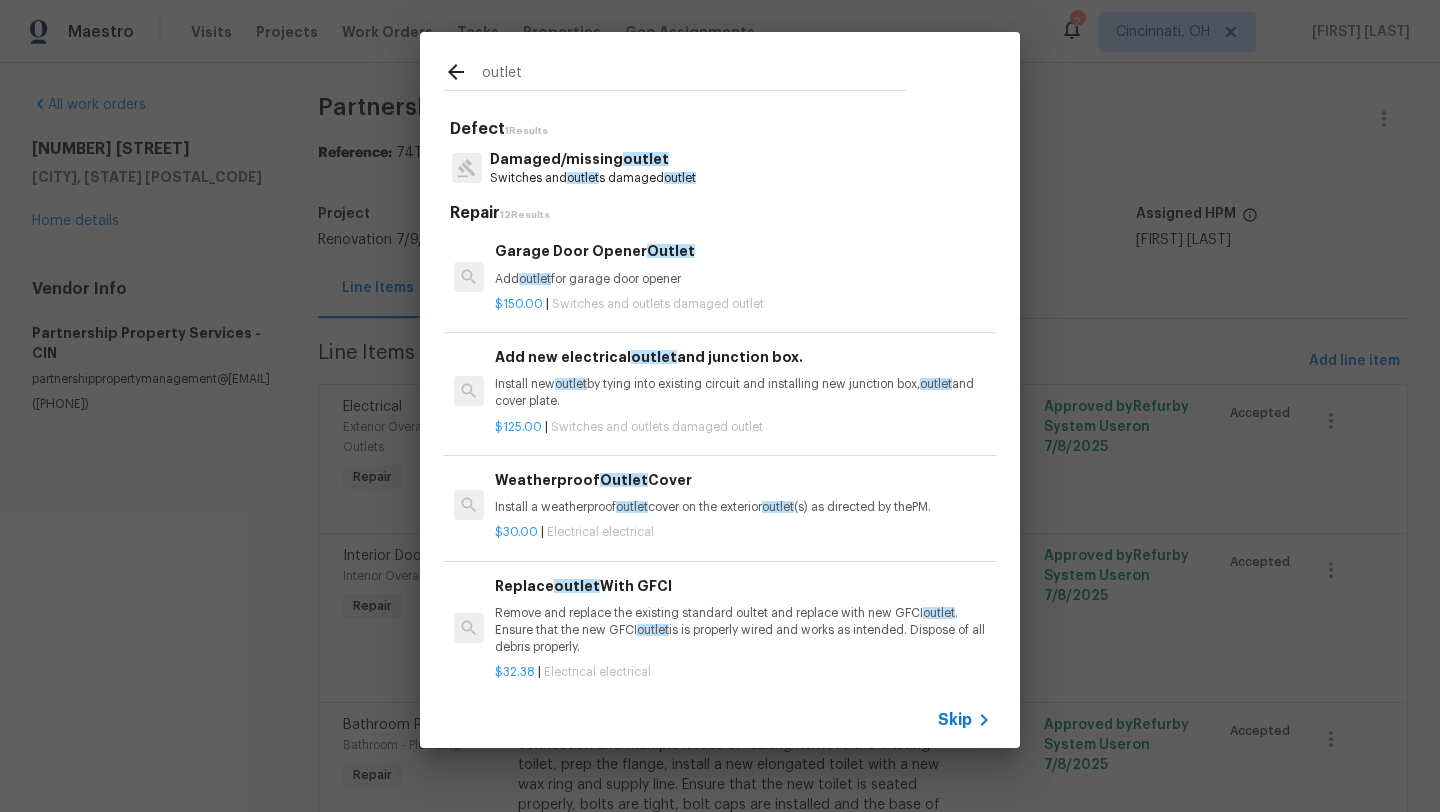 type on "outlet" 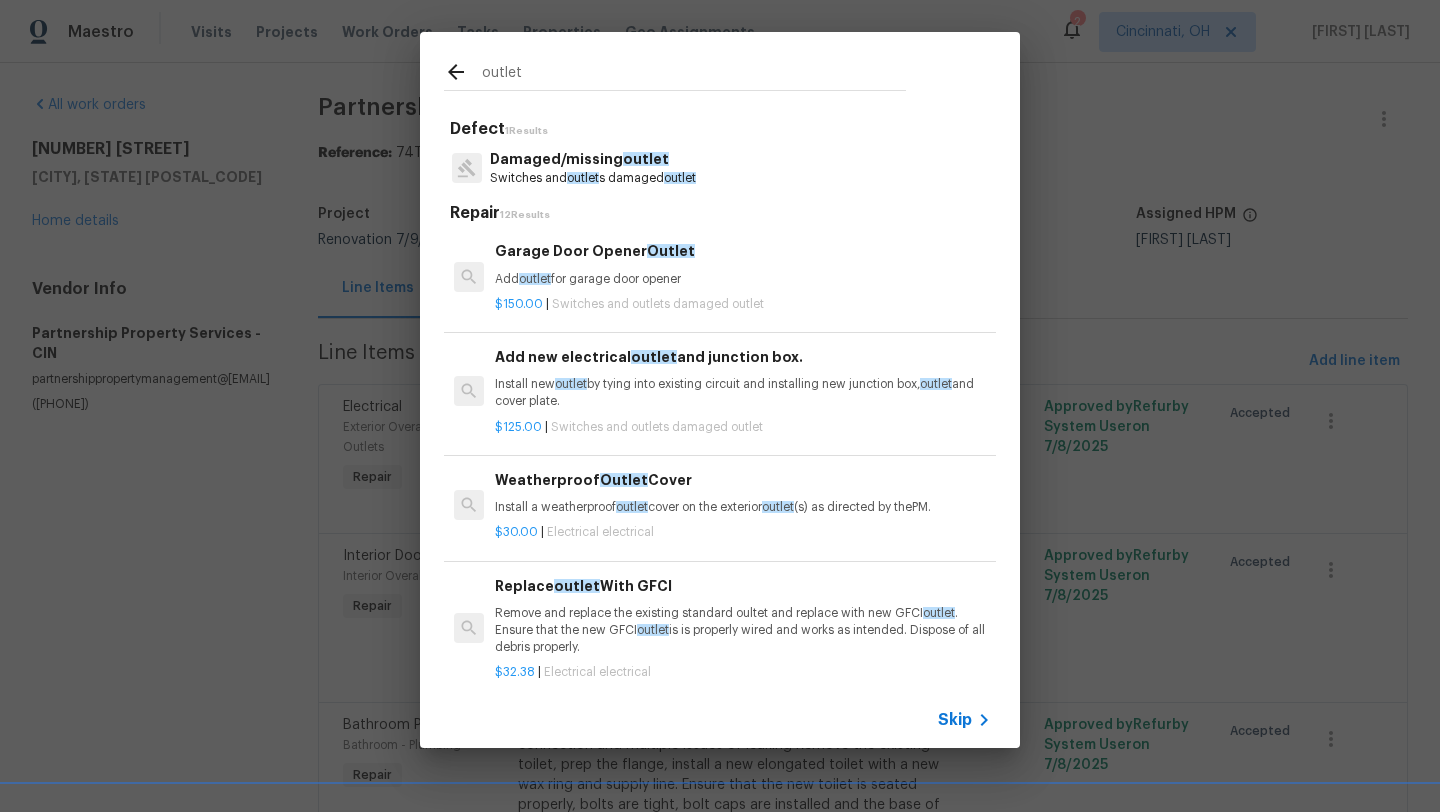 click on "Install new  outlet  by tying into existing circuit and installing new junction box,  outlet  and cover plate." at bounding box center (743, 393) 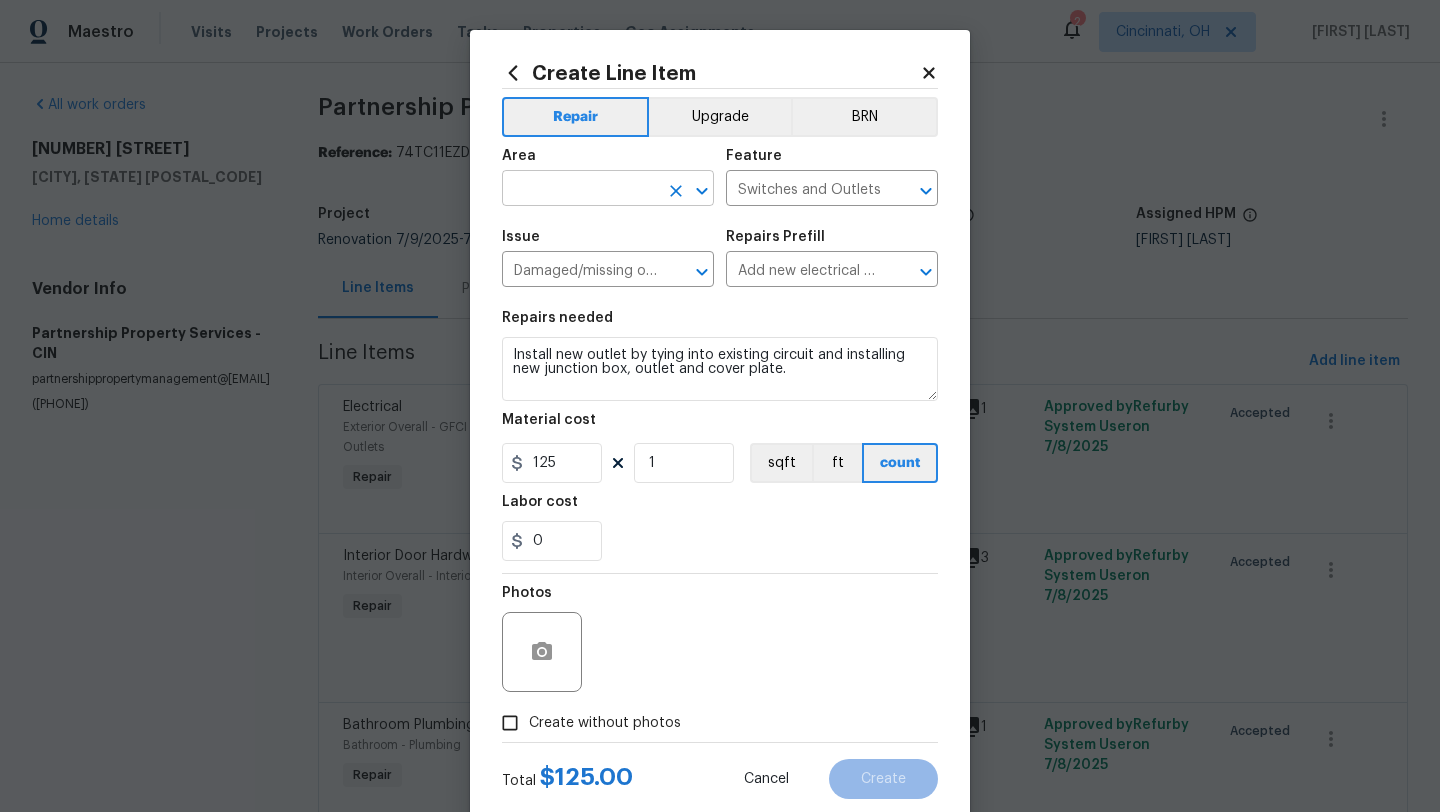 click at bounding box center [580, 190] 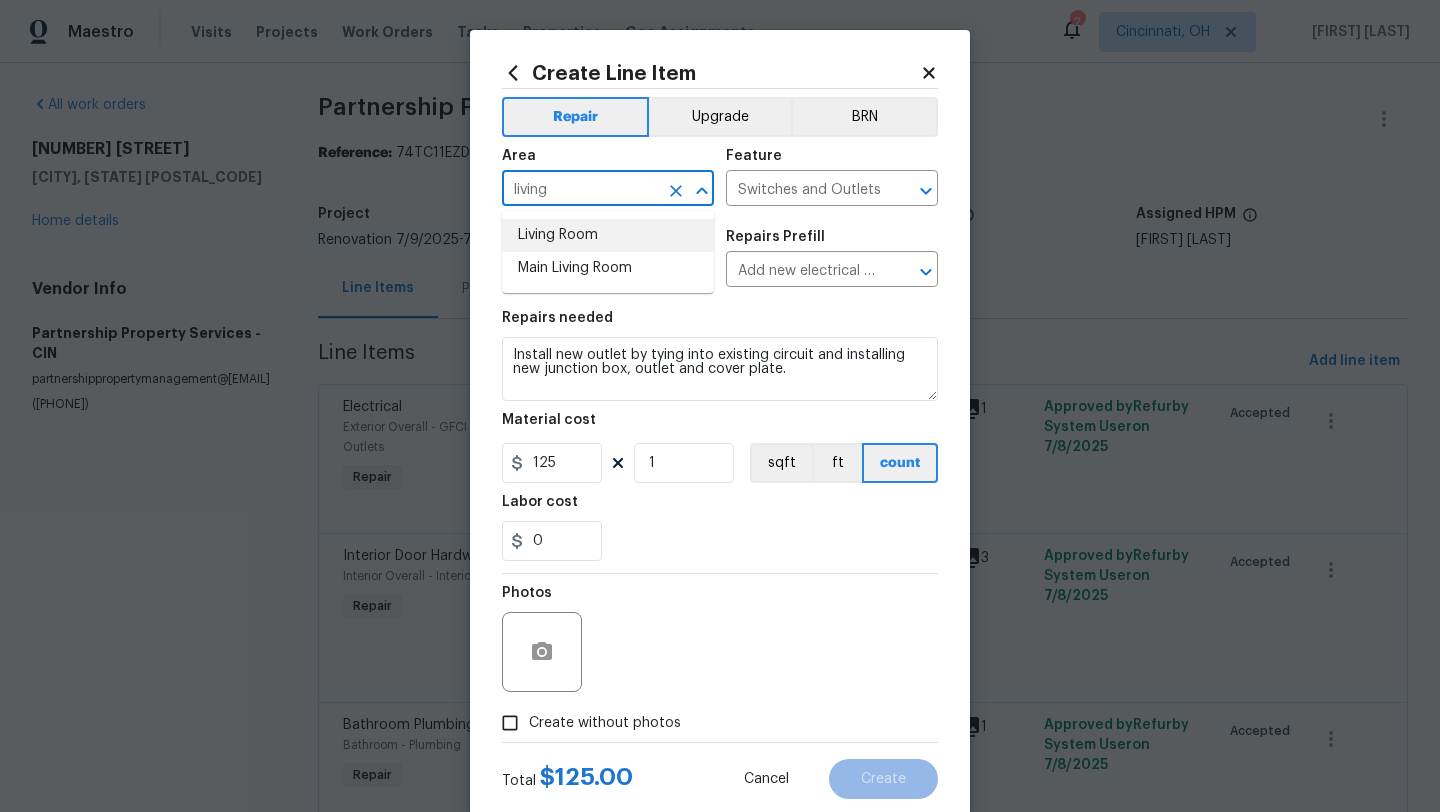 click on "Living Room" at bounding box center [608, 235] 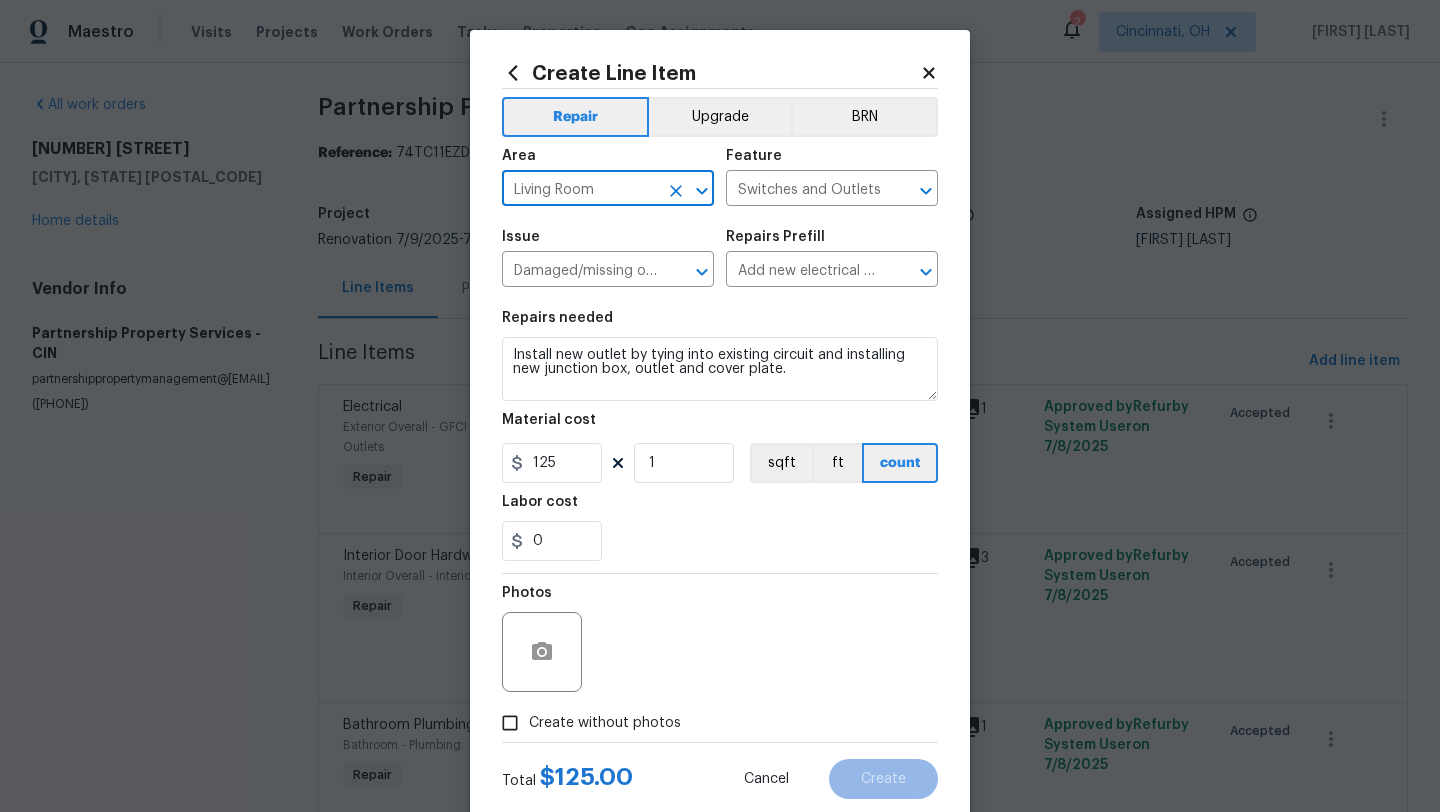 type on "Living Room" 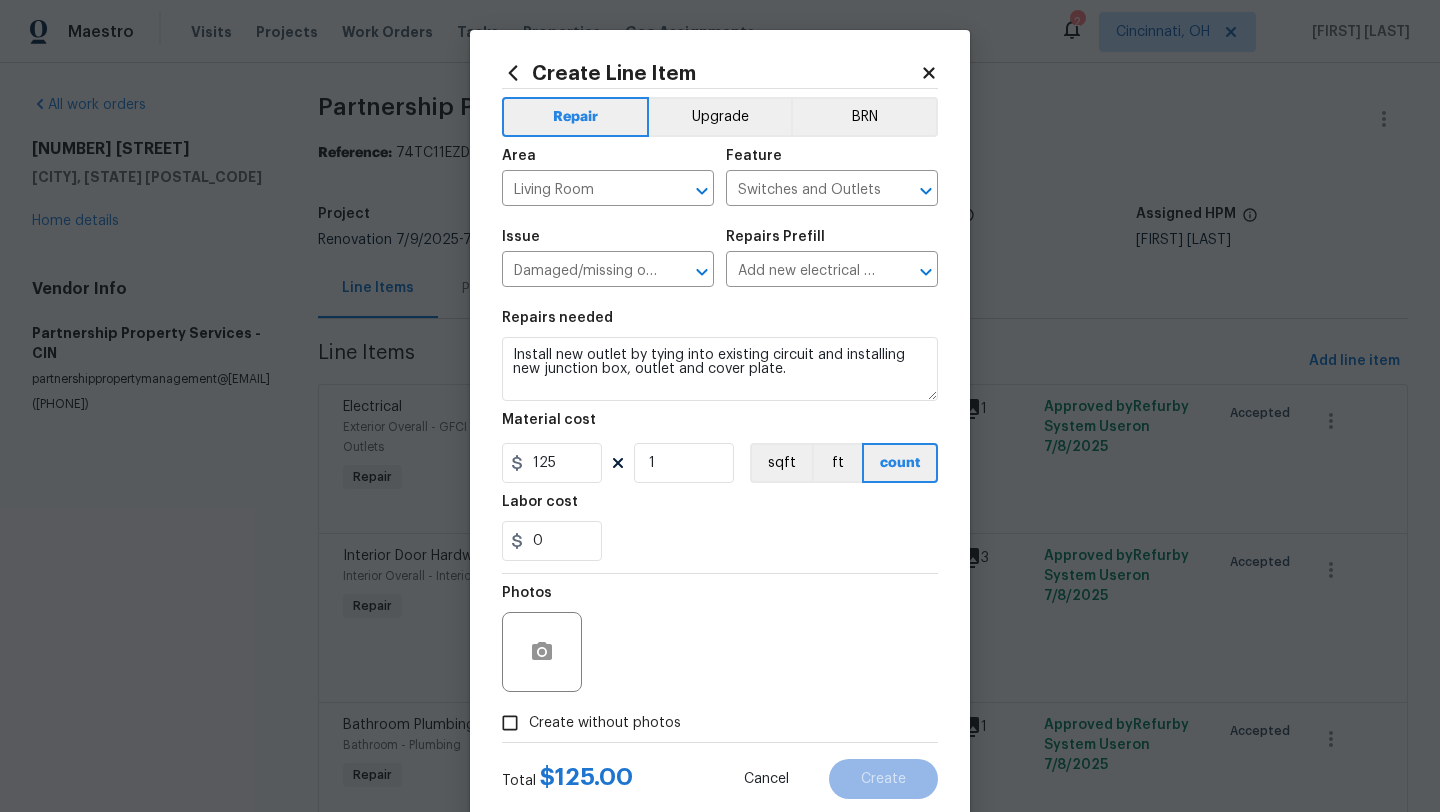 click on "Total   $ 125.00 Cancel Create" at bounding box center (720, 771) 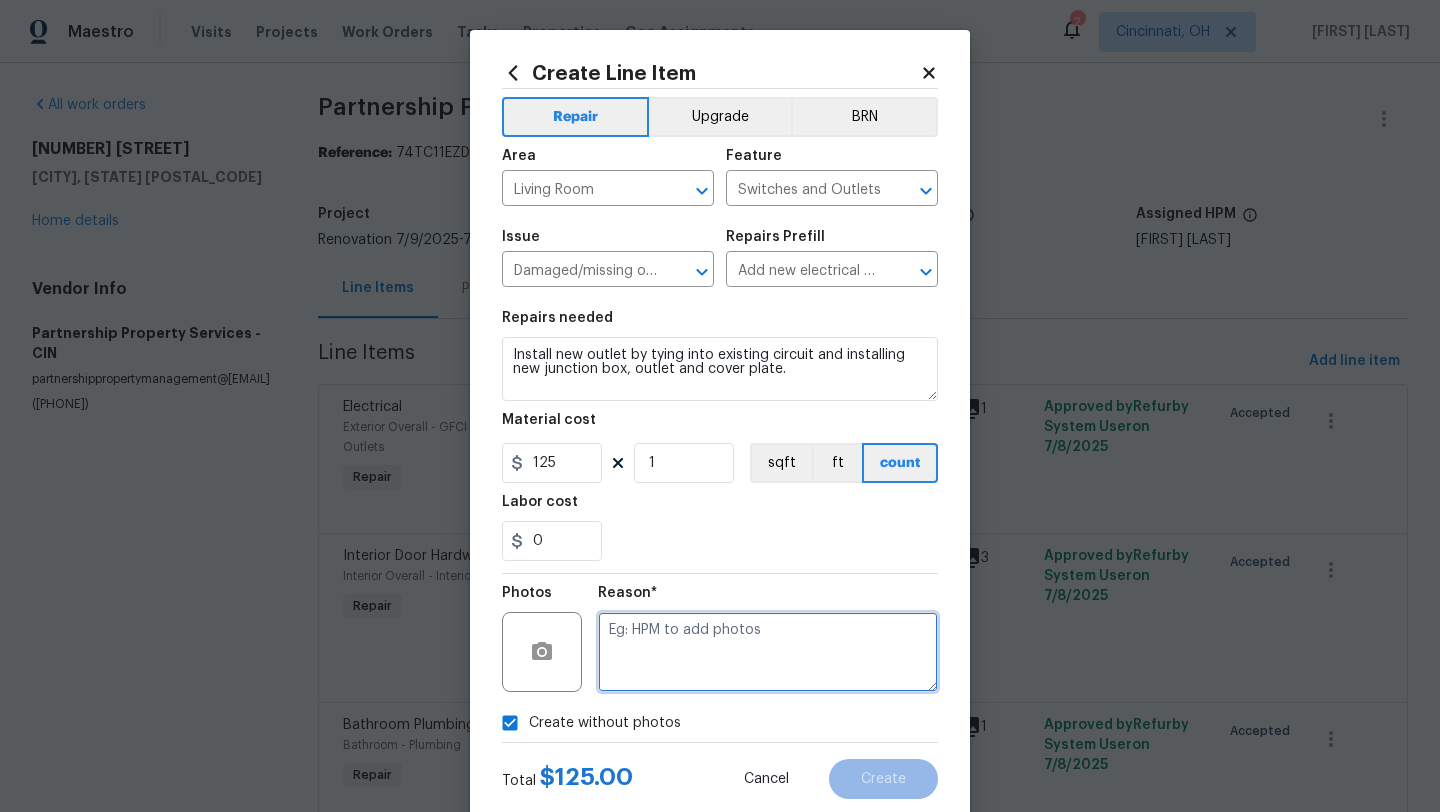 click at bounding box center (768, 652) 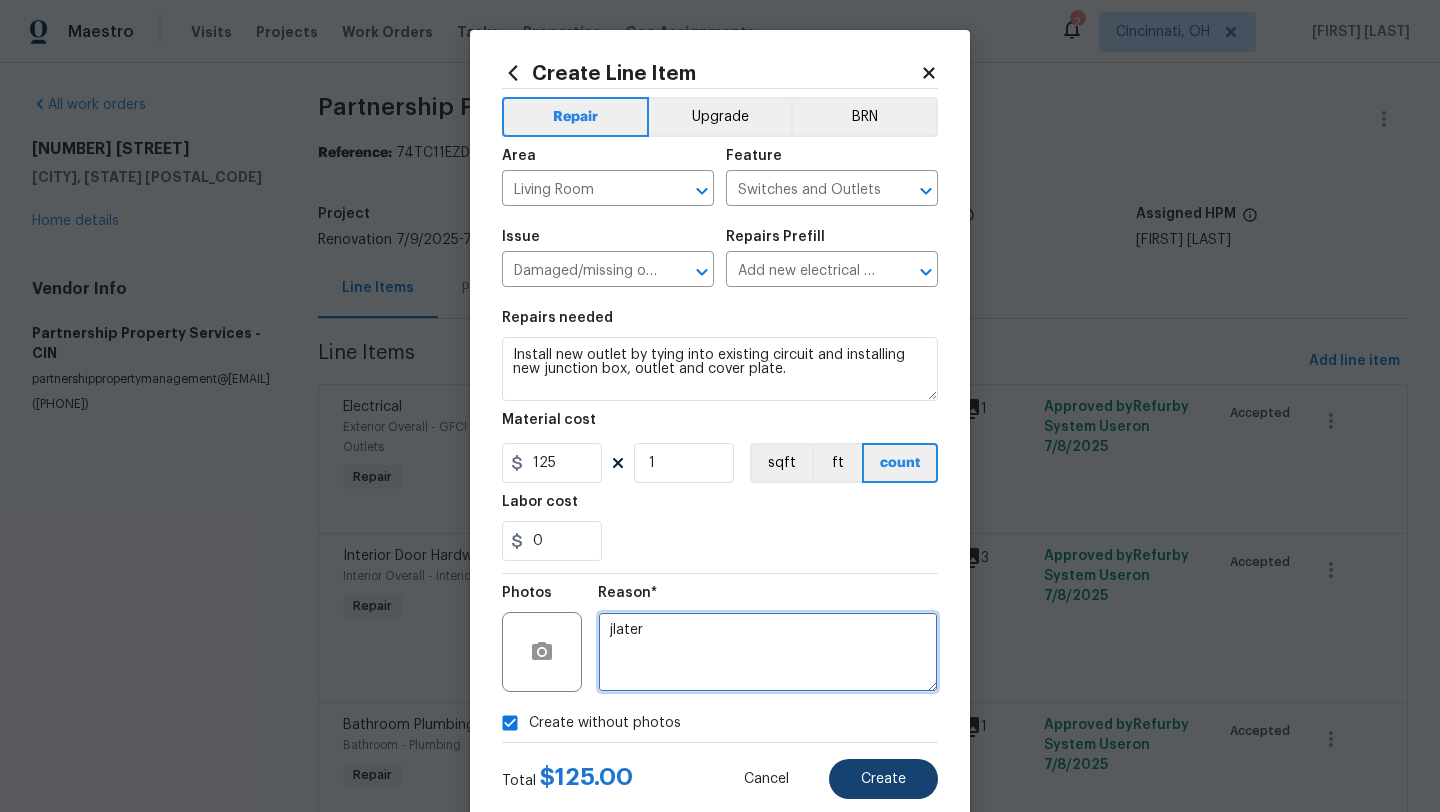 type on "jlater" 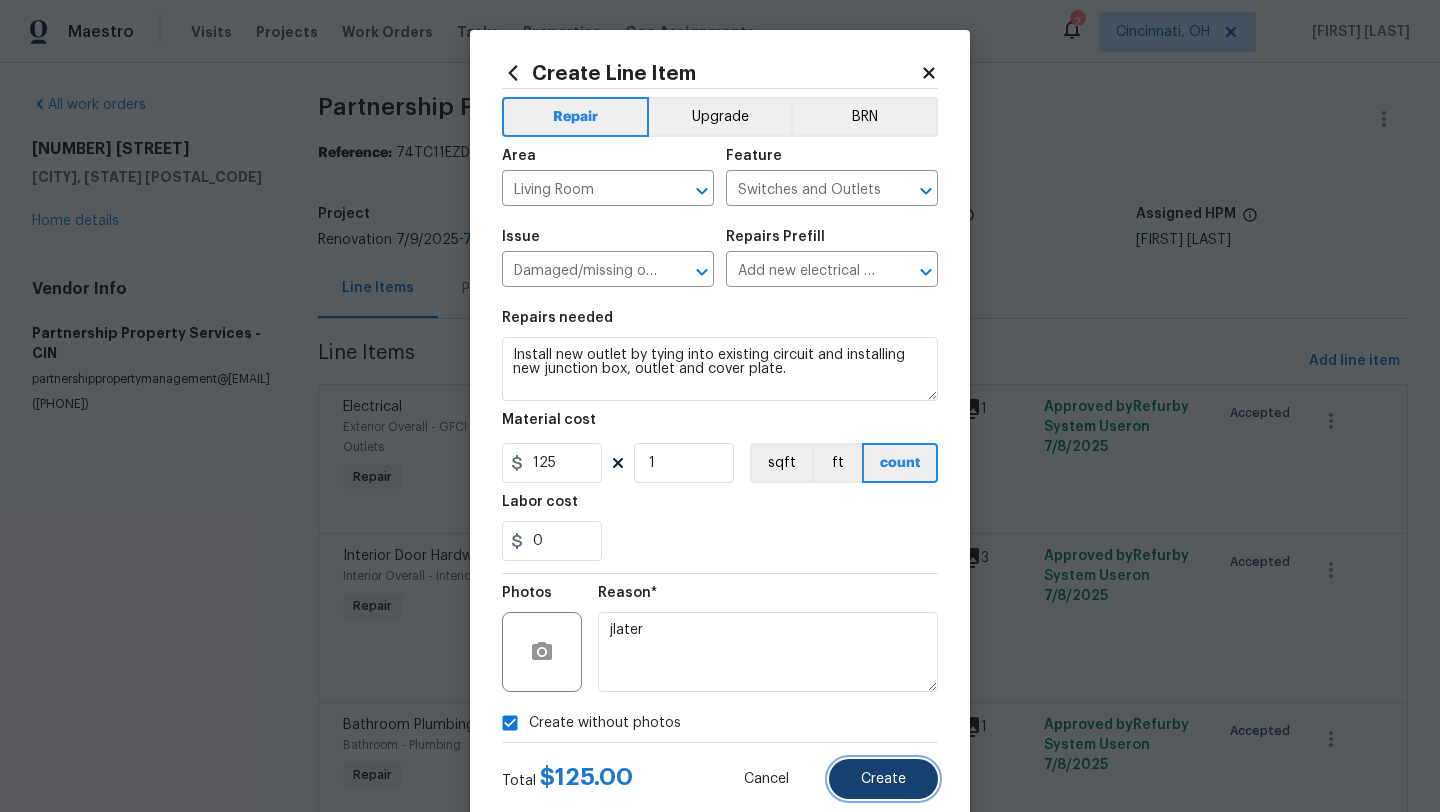 click on "Create" at bounding box center [883, 779] 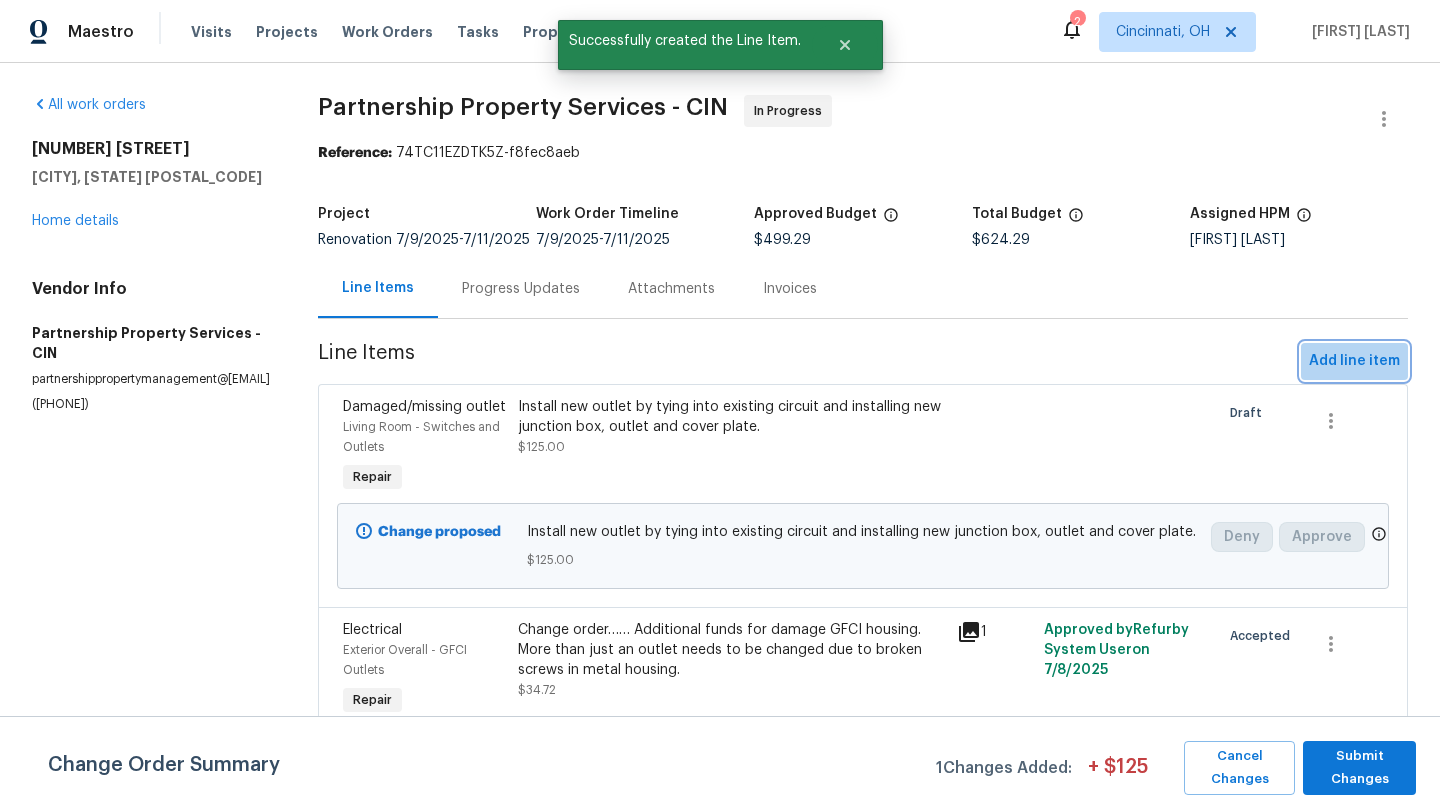 click on "Add line item" at bounding box center (1354, 361) 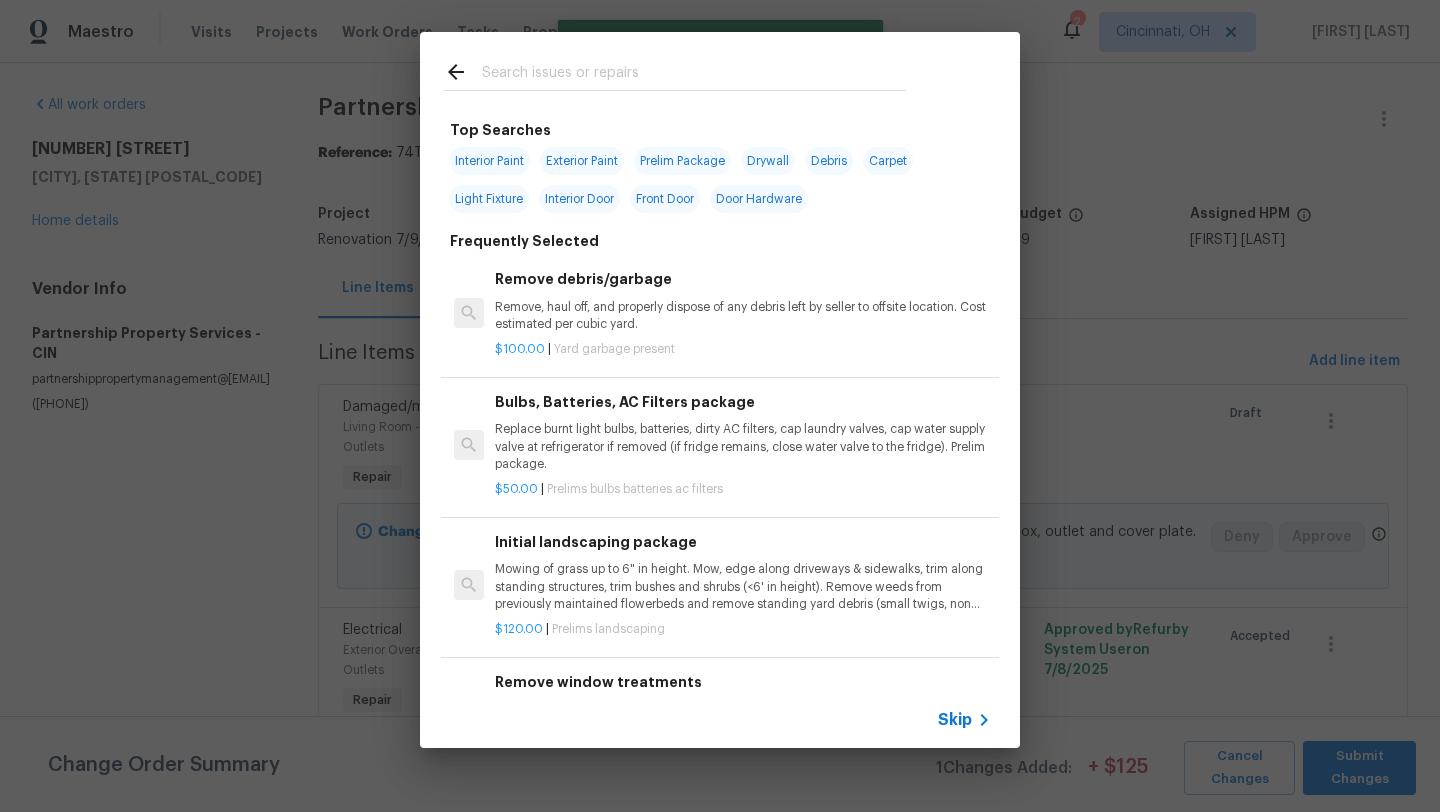 click at bounding box center (694, 75) 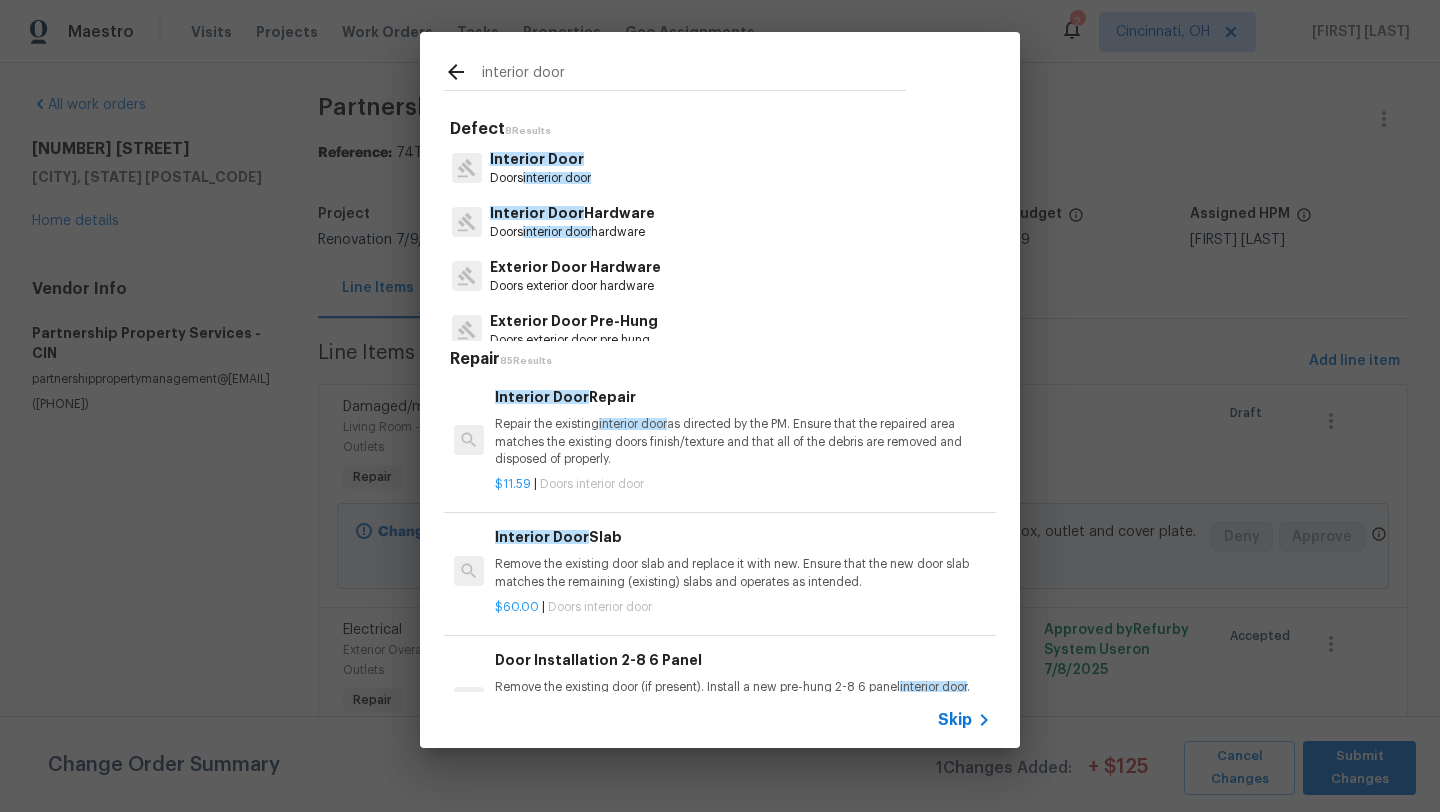 type on "interior door" 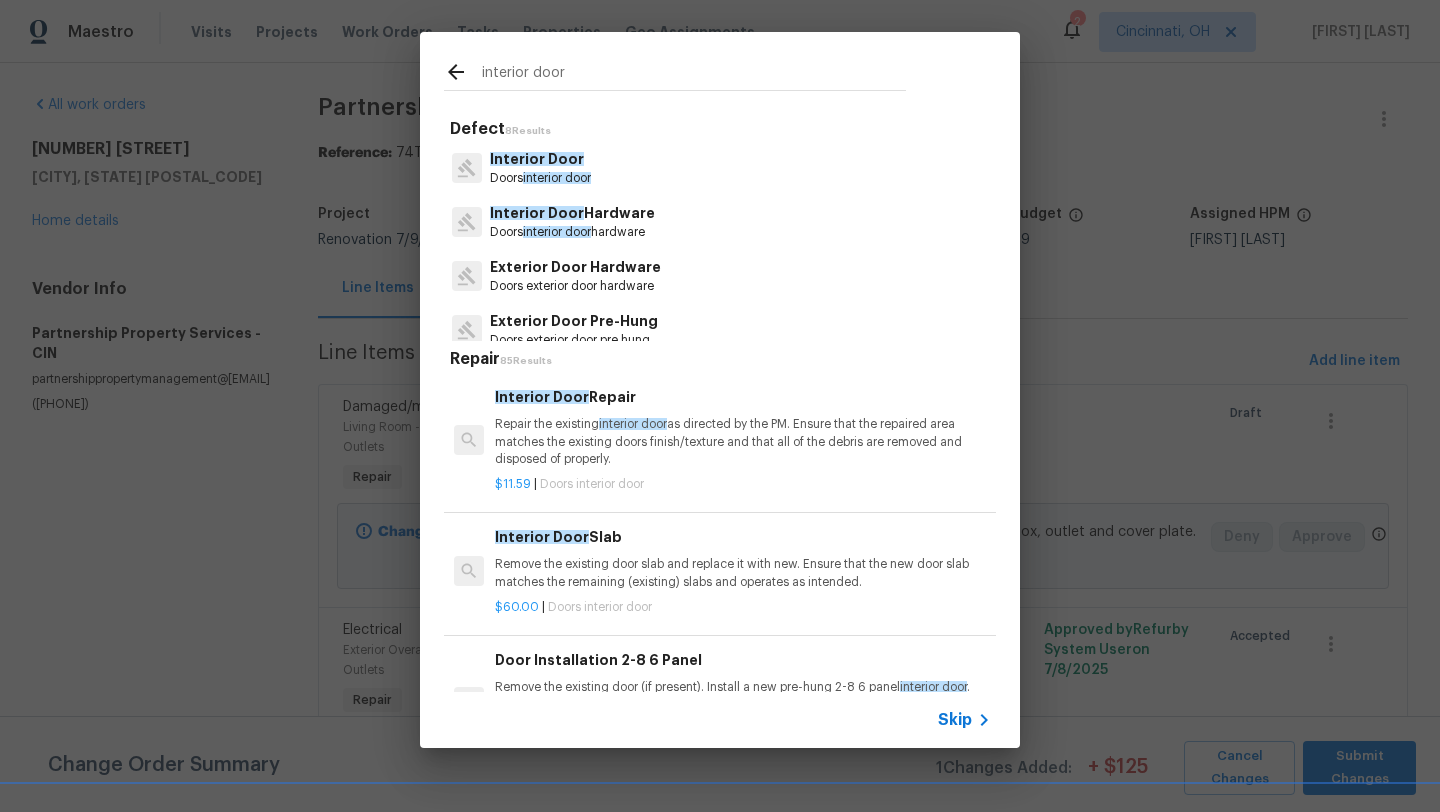 click on "Interior Door" at bounding box center [537, 159] 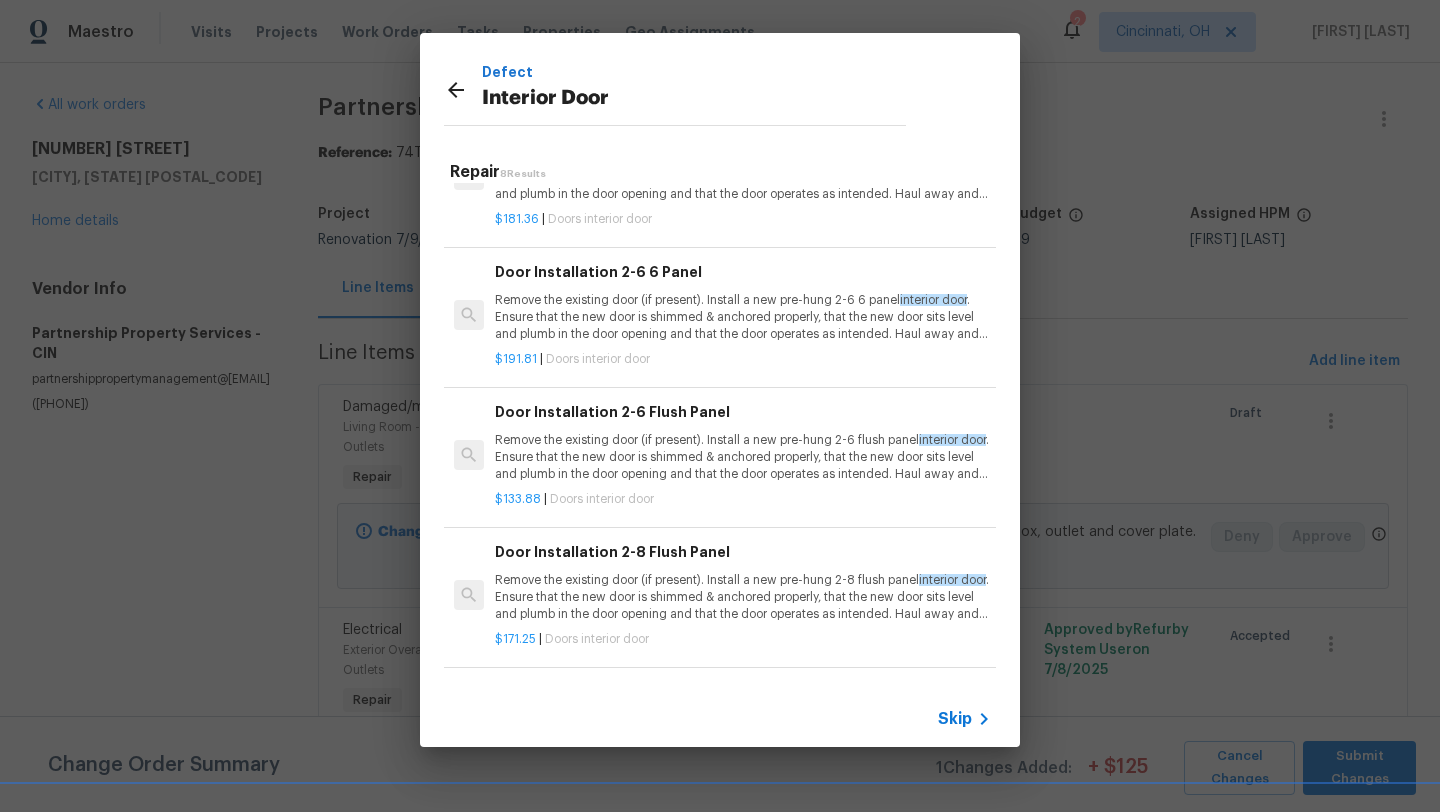 scroll, scrollTop: 571, scrollLeft: 0, axis: vertical 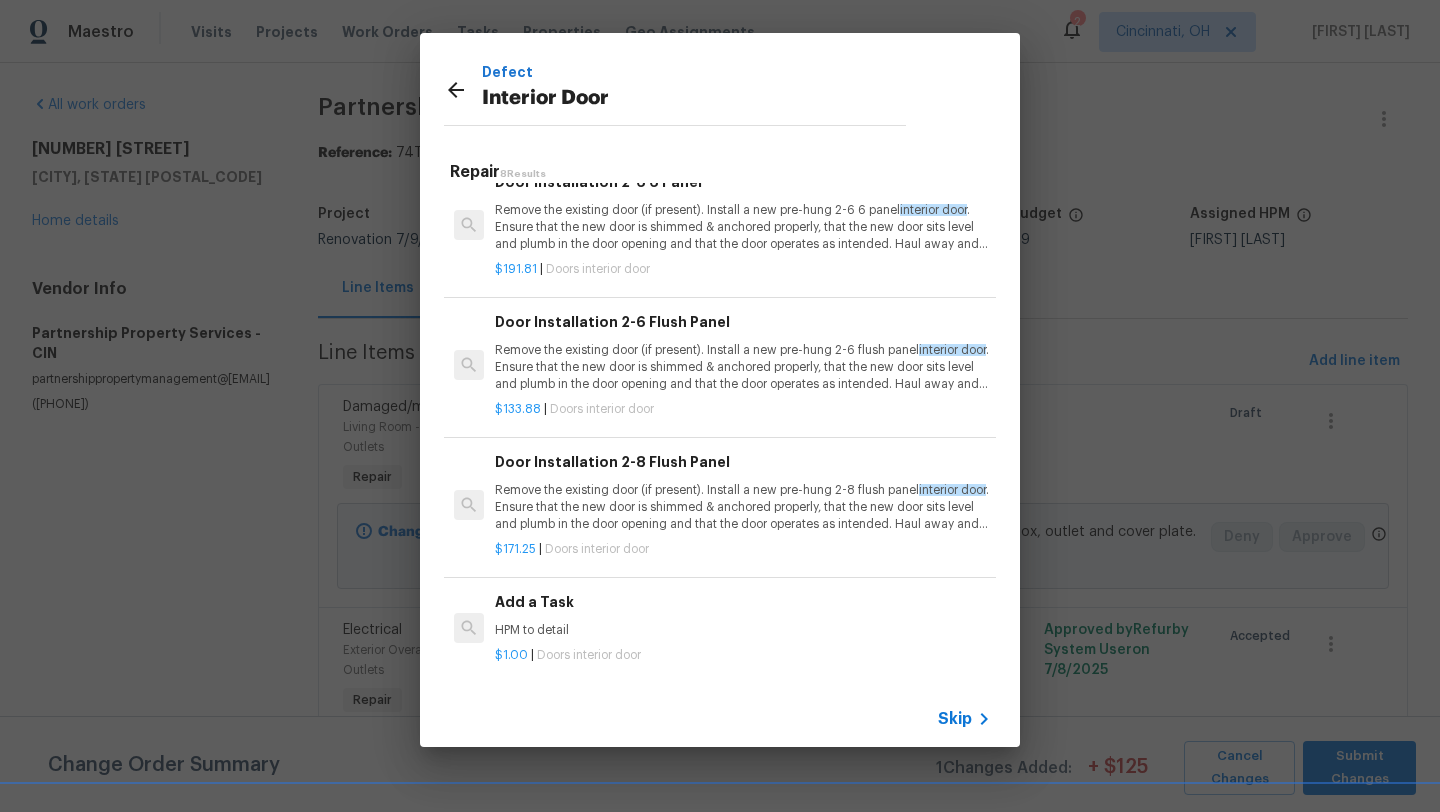 click on "HPM to detail" at bounding box center (743, 630) 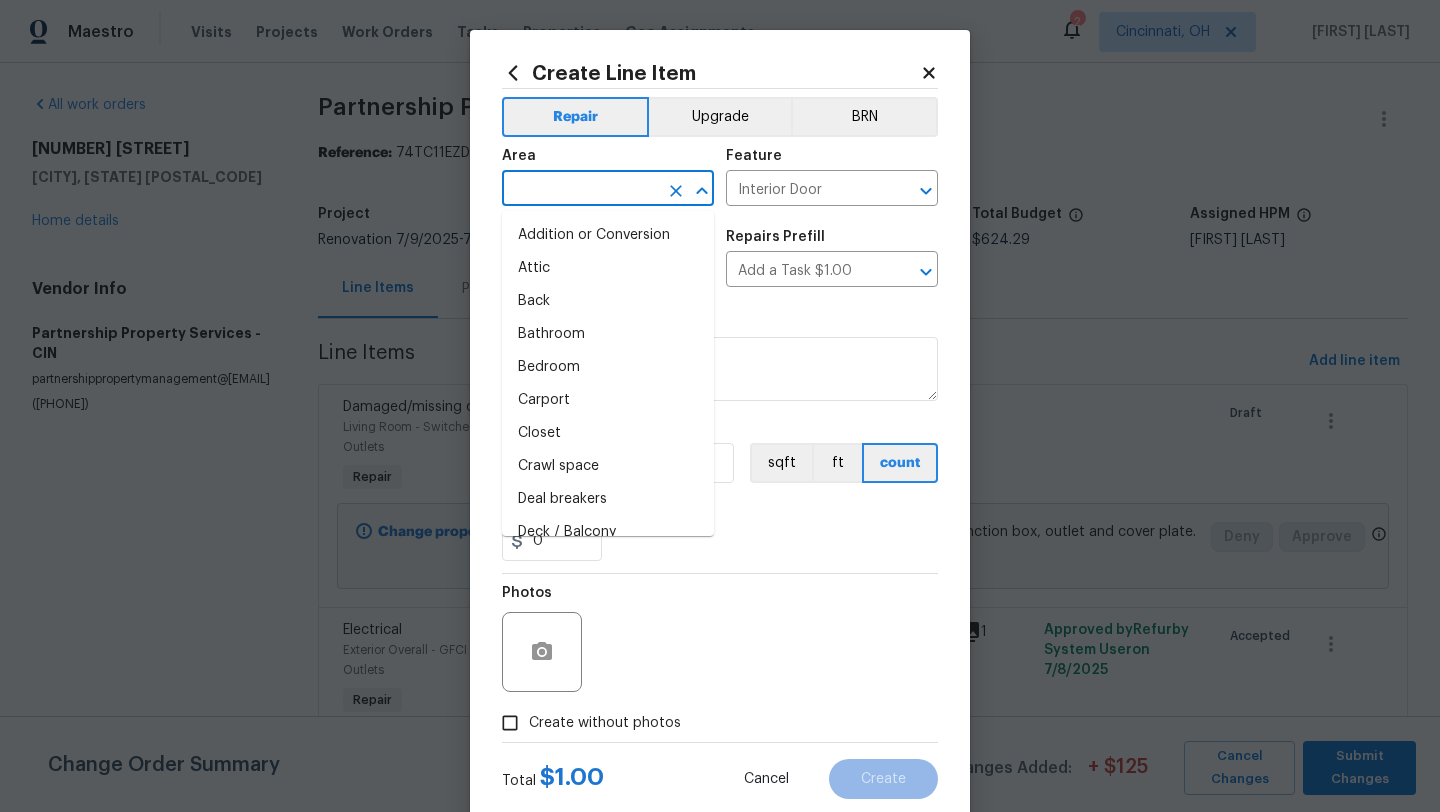 click at bounding box center (580, 190) 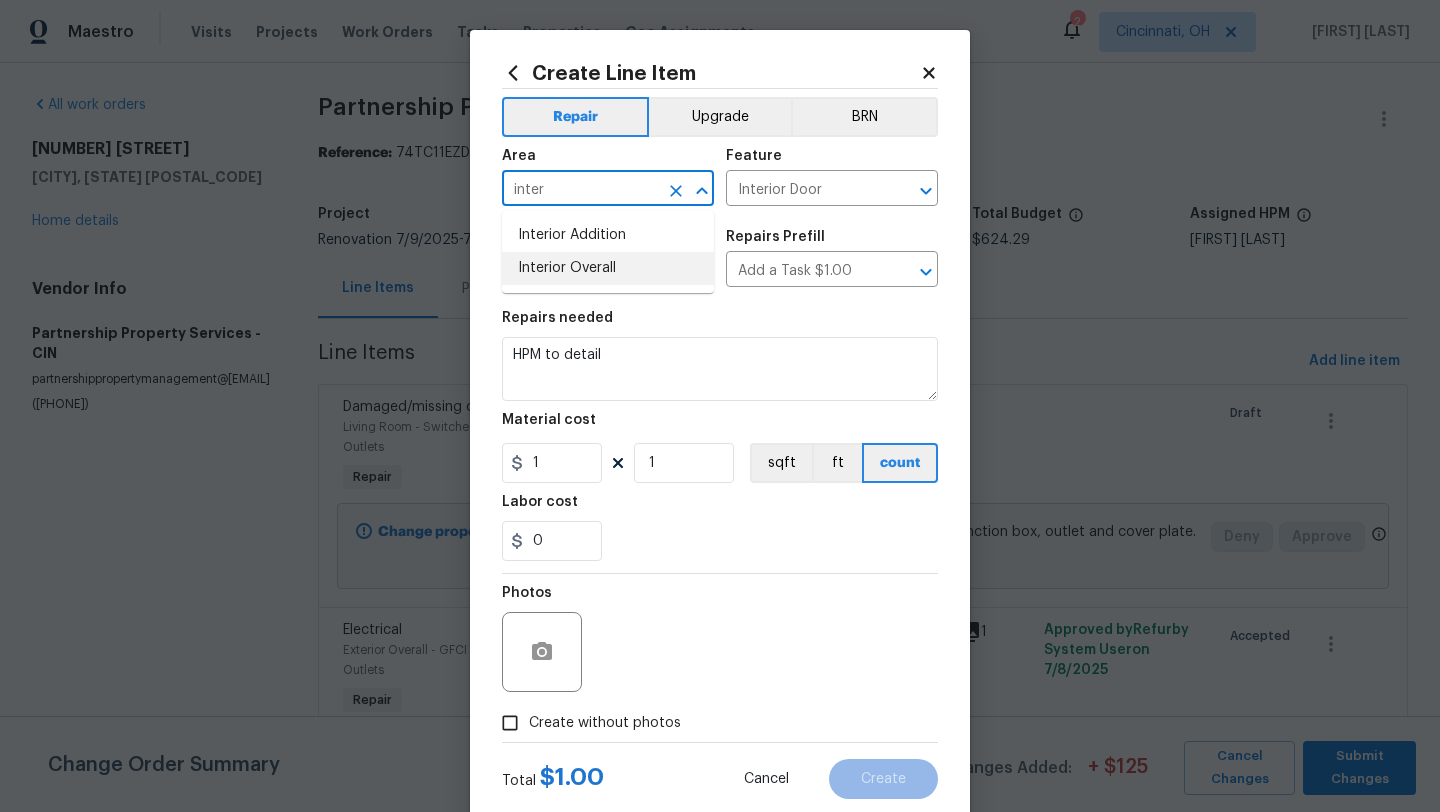 click on "Interior Overall" at bounding box center [608, 268] 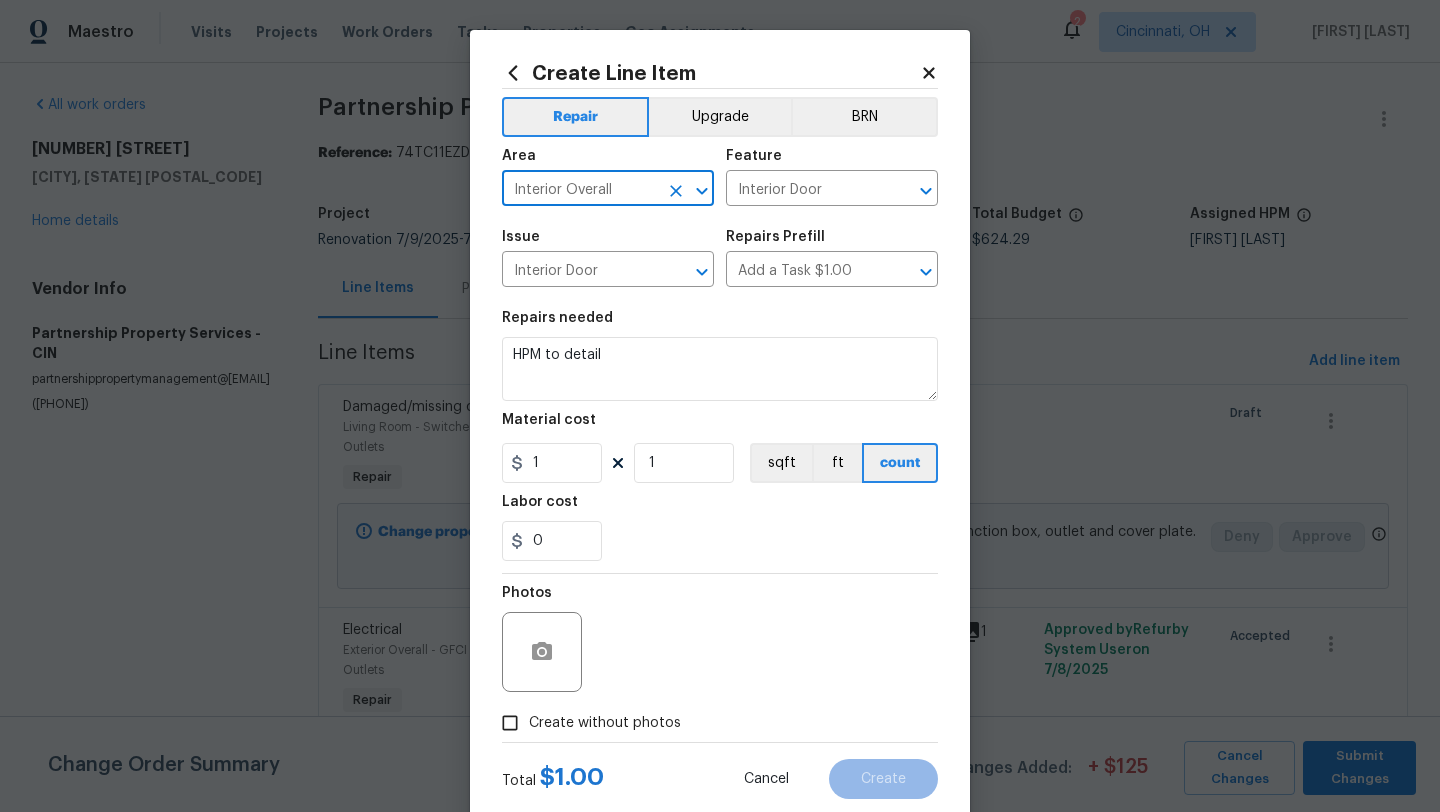 type on "Interior Overall" 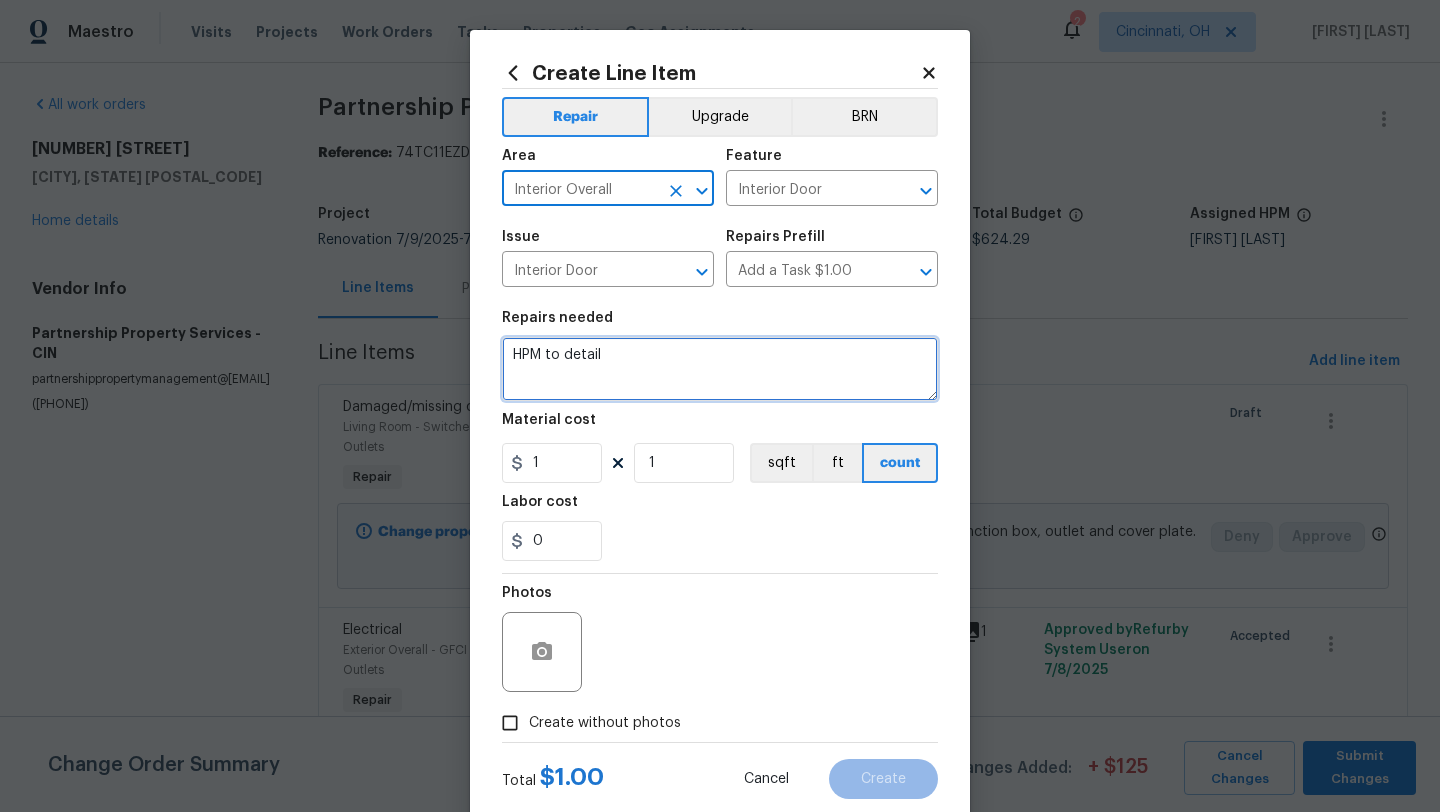 click on "HPM to detail" at bounding box center (720, 369) 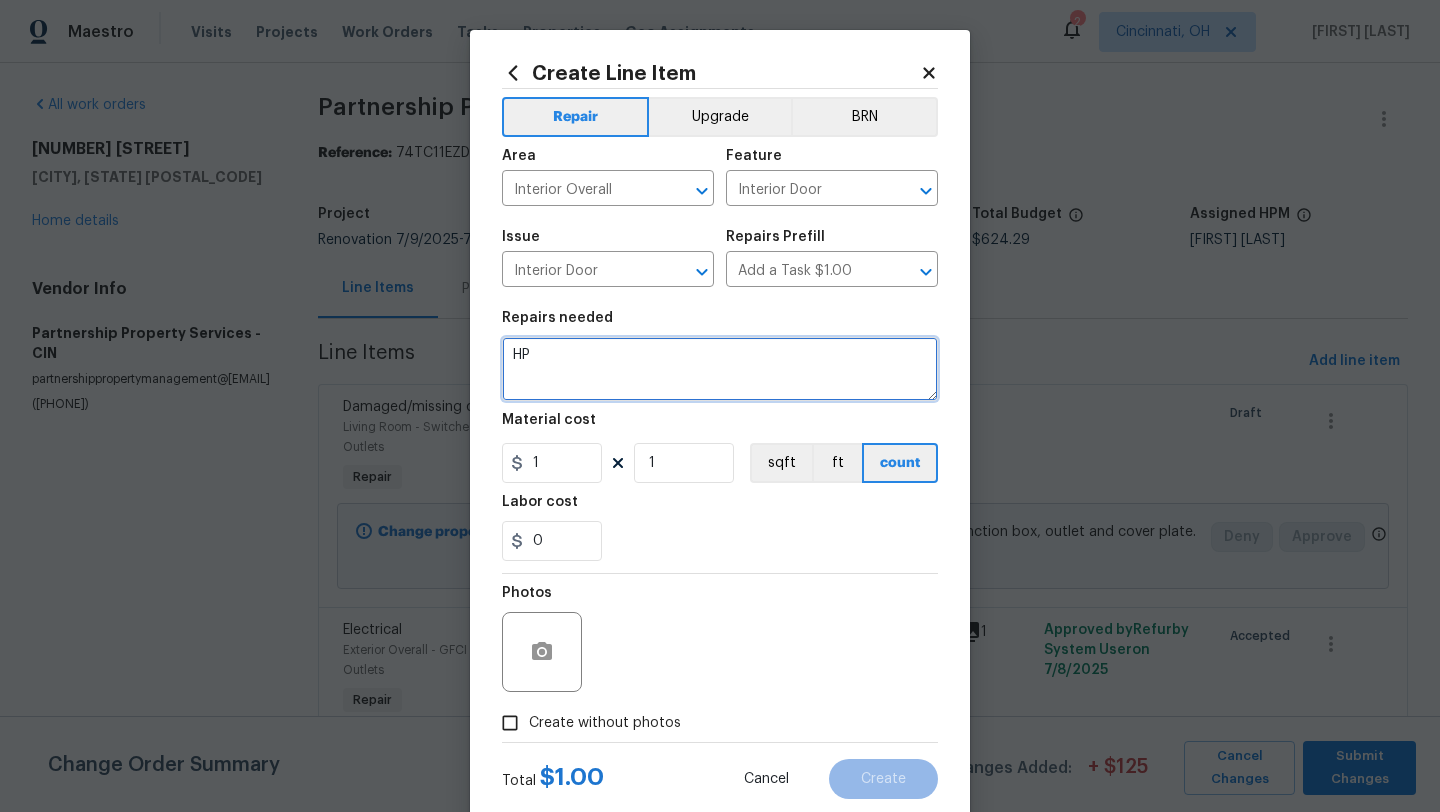 type on "H" 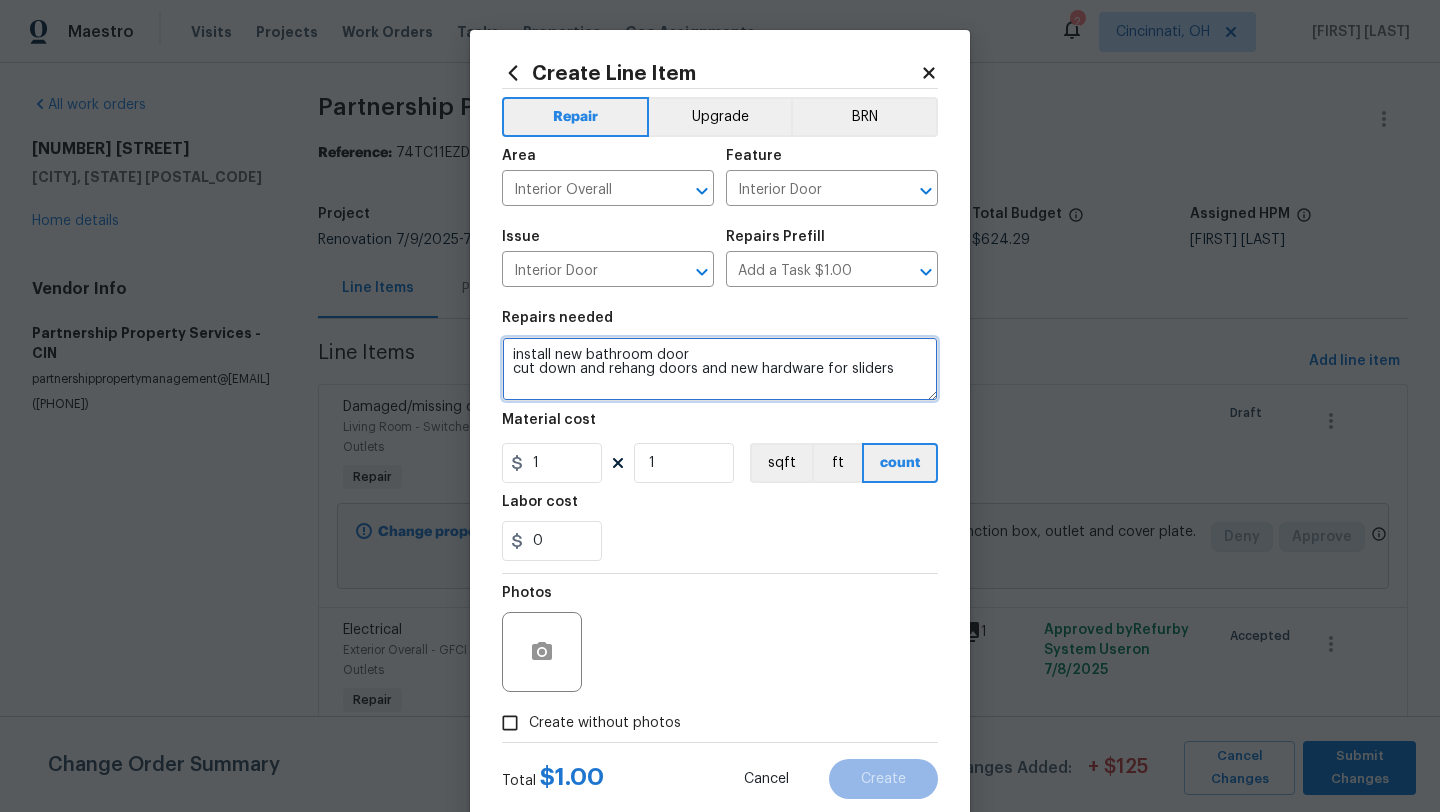 type on "install new bathroom door
cut down and rehang doors and new hardware for sliders" 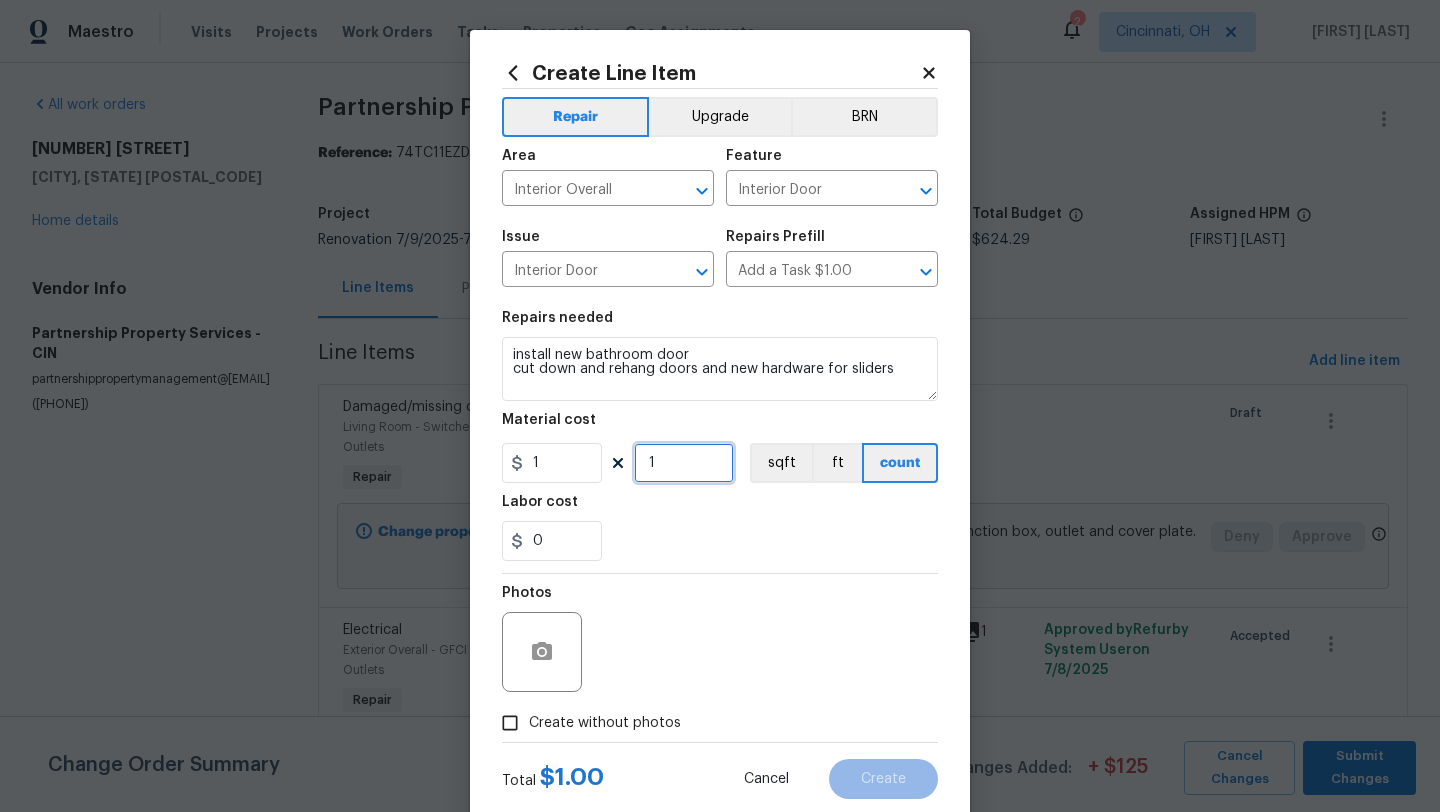 click on "1" at bounding box center (684, 463) 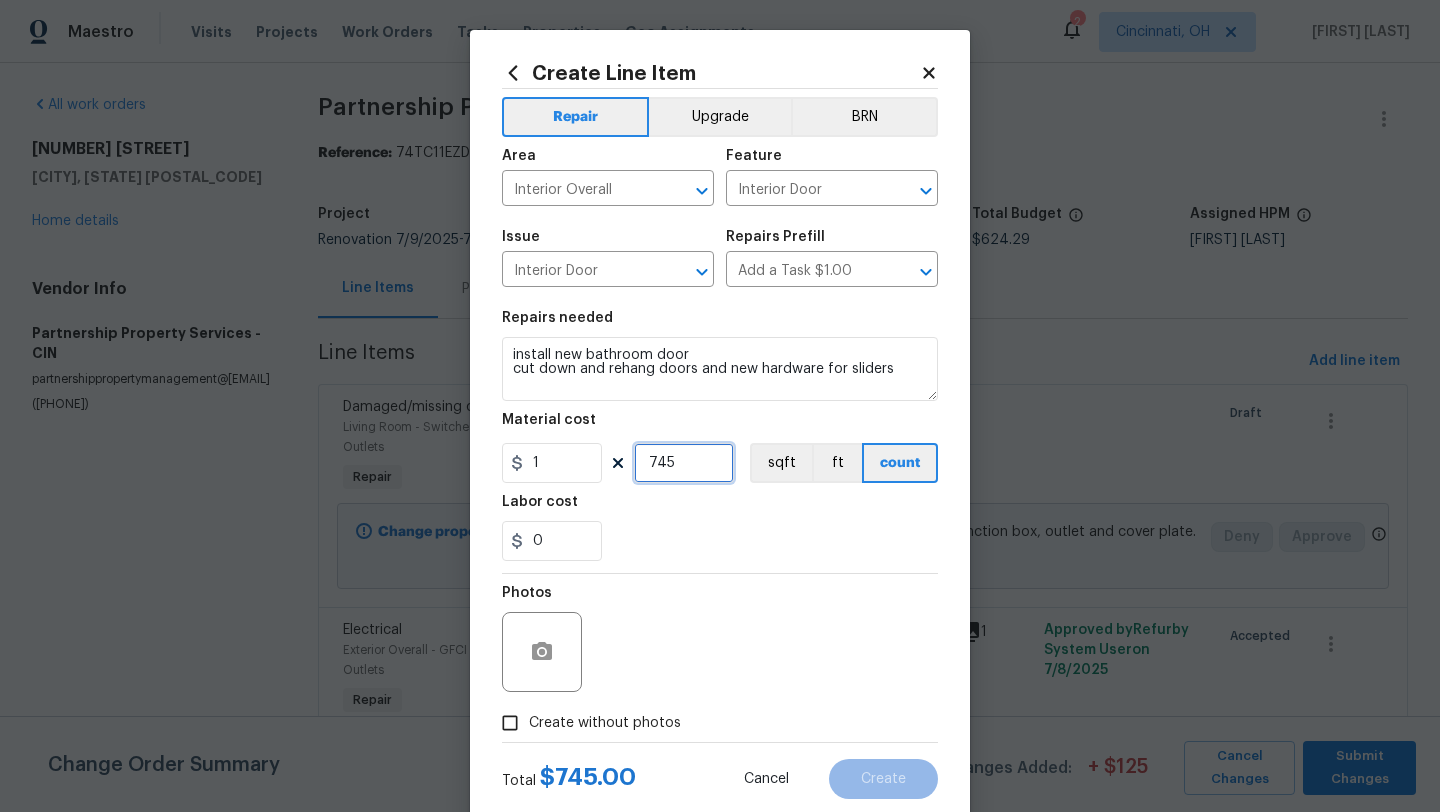 type on "745" 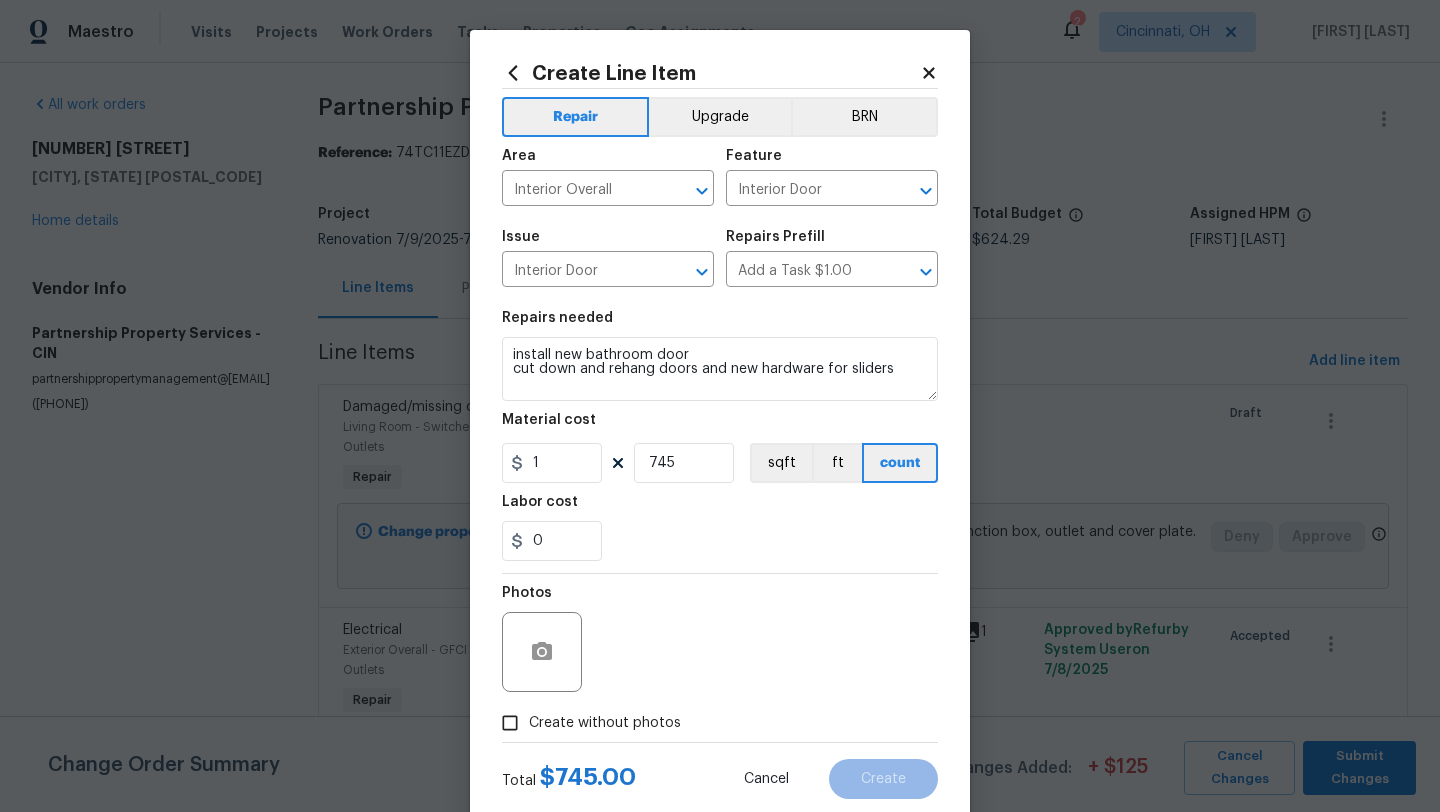 click on "Create without photos" at bounding box center [586, 723] 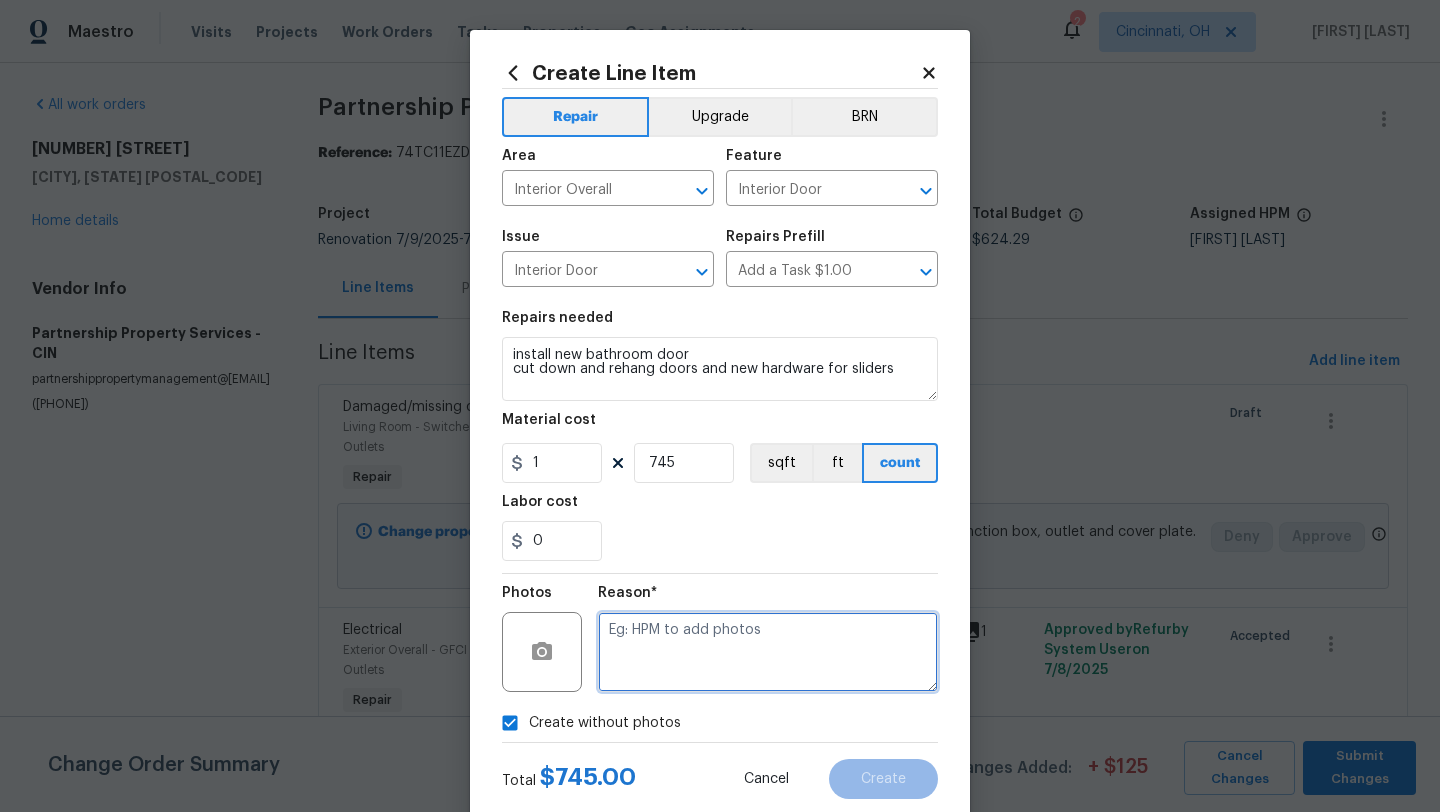 click at bounding box center (768, 652) 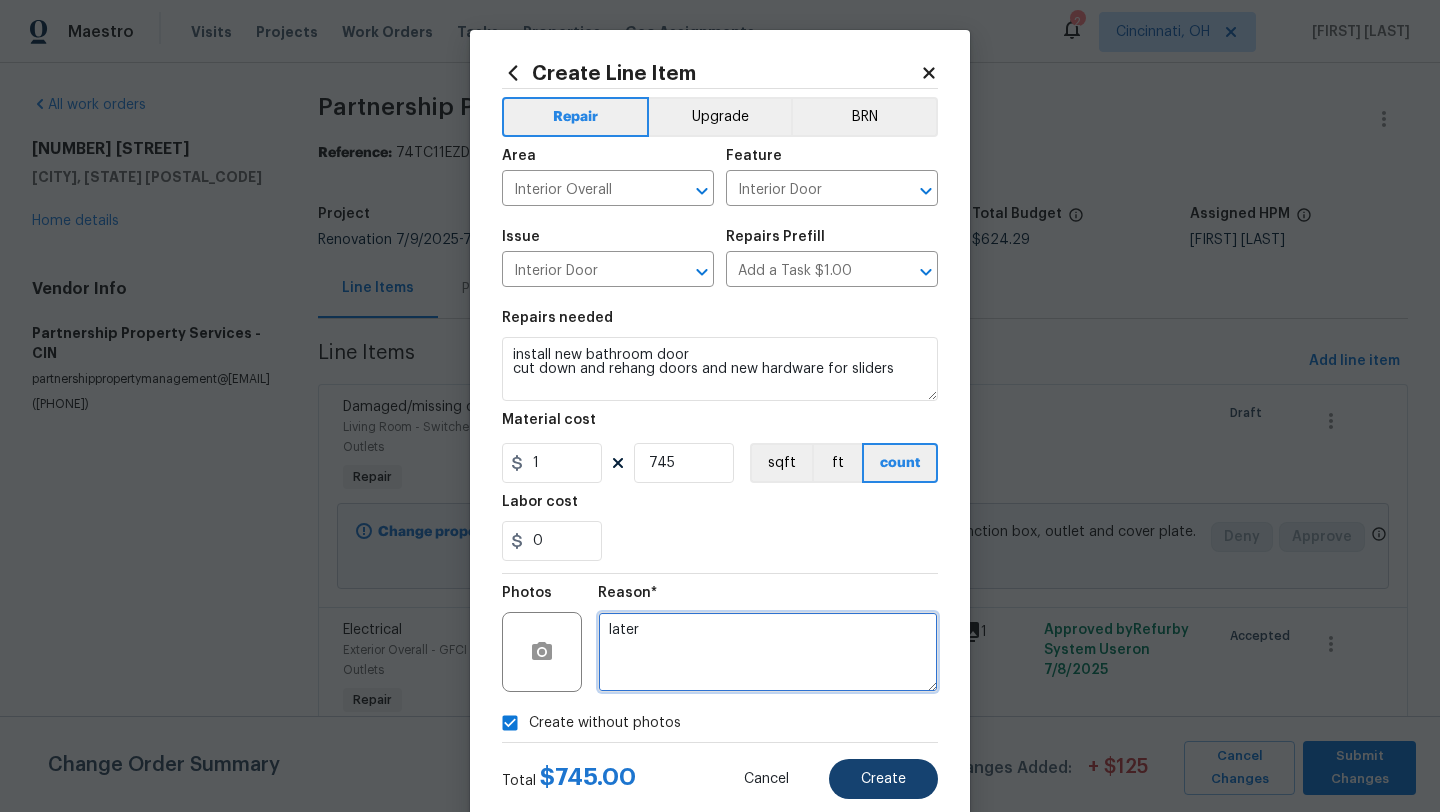 type on "later" 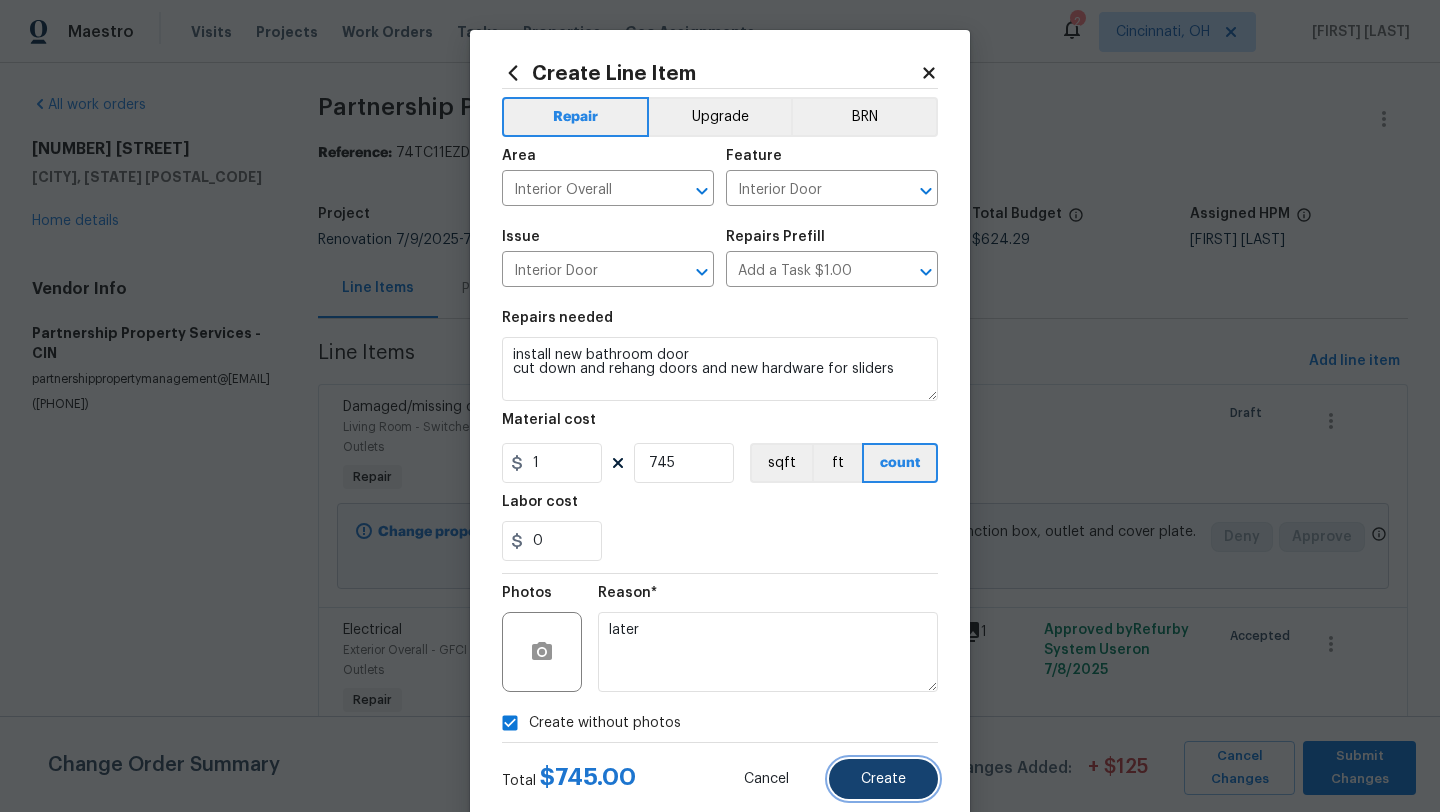 click on "Create" at bounding box center [883, 779] 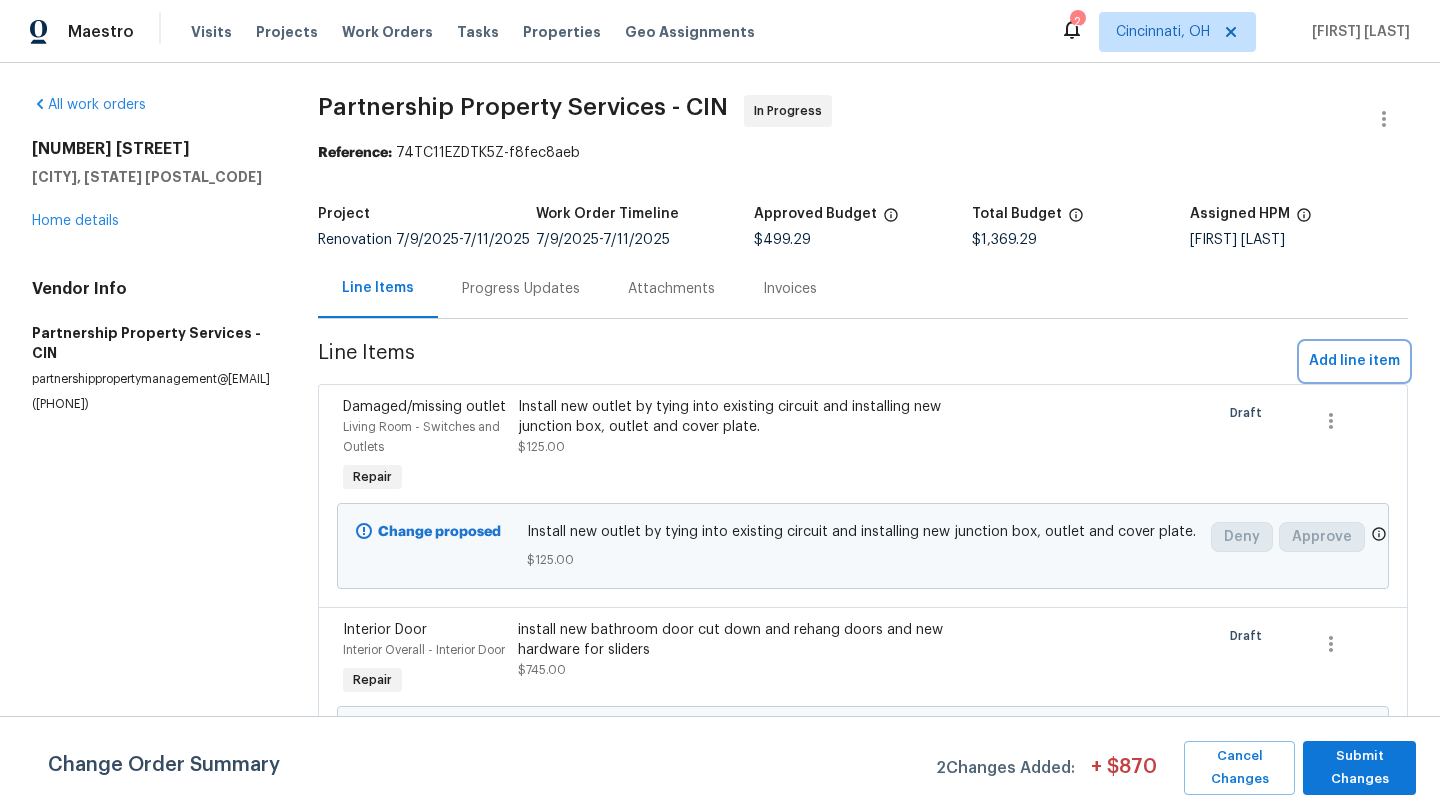 click on "Add line item" at bounding box center [1354, 361] 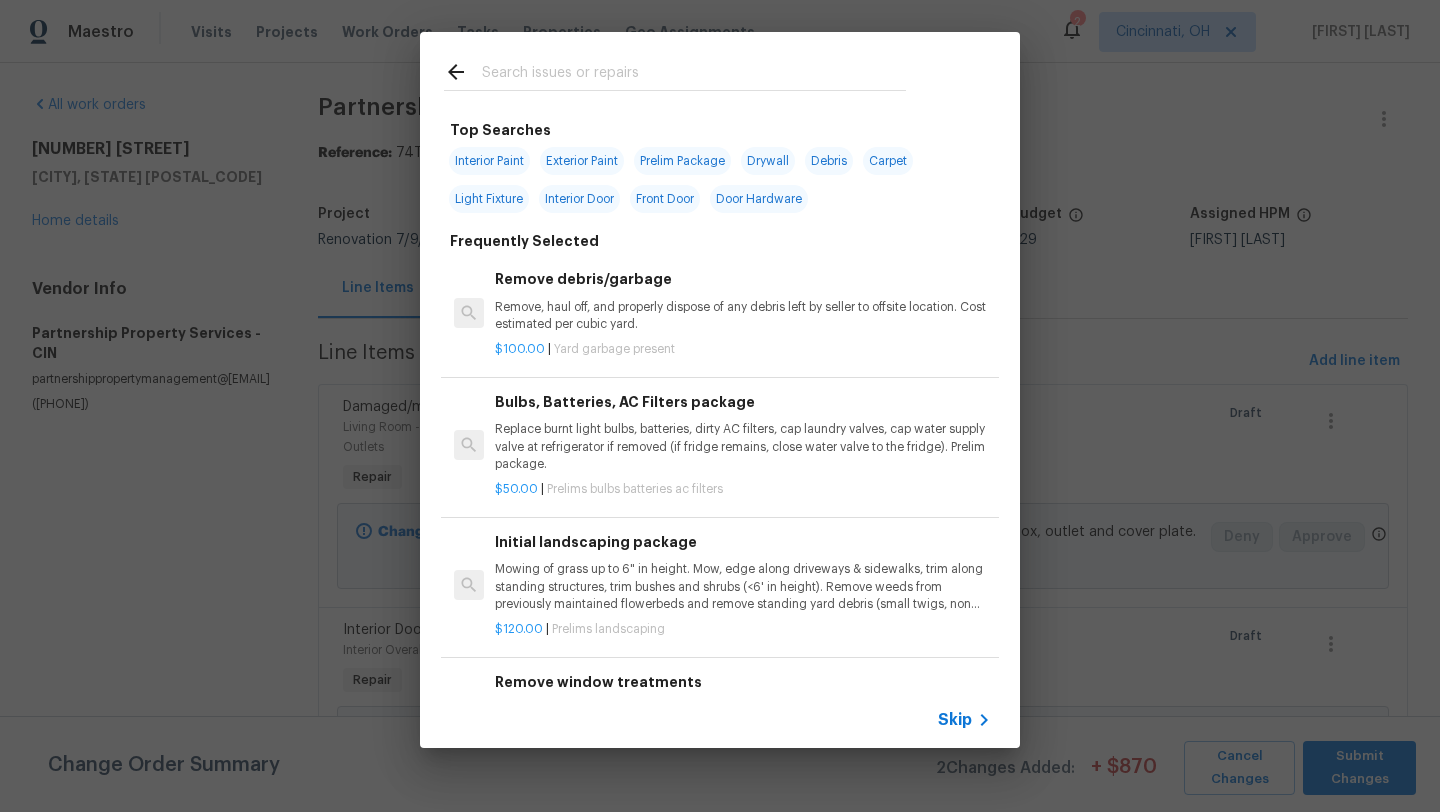 click at bounding box center (694, 75) 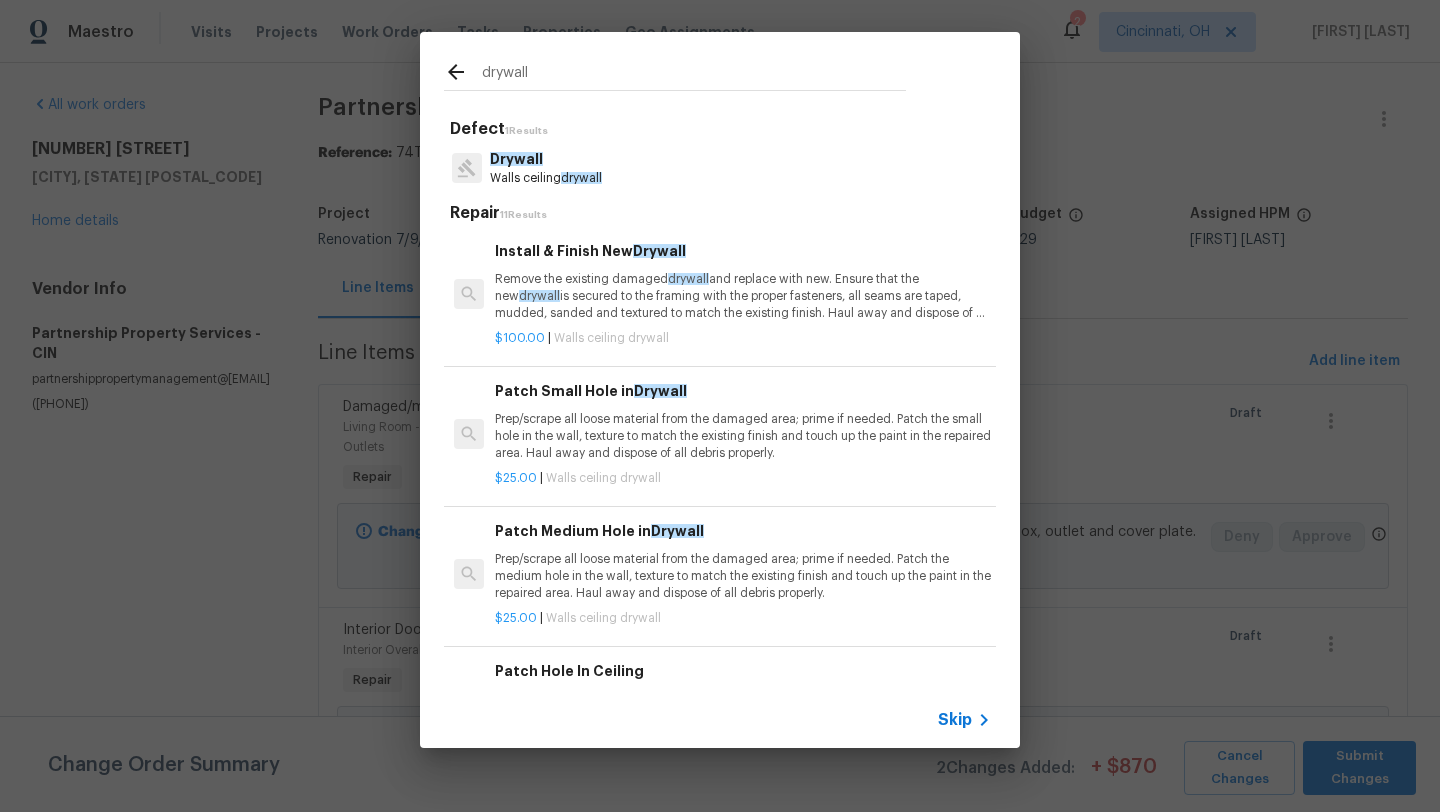 type on "drywall" 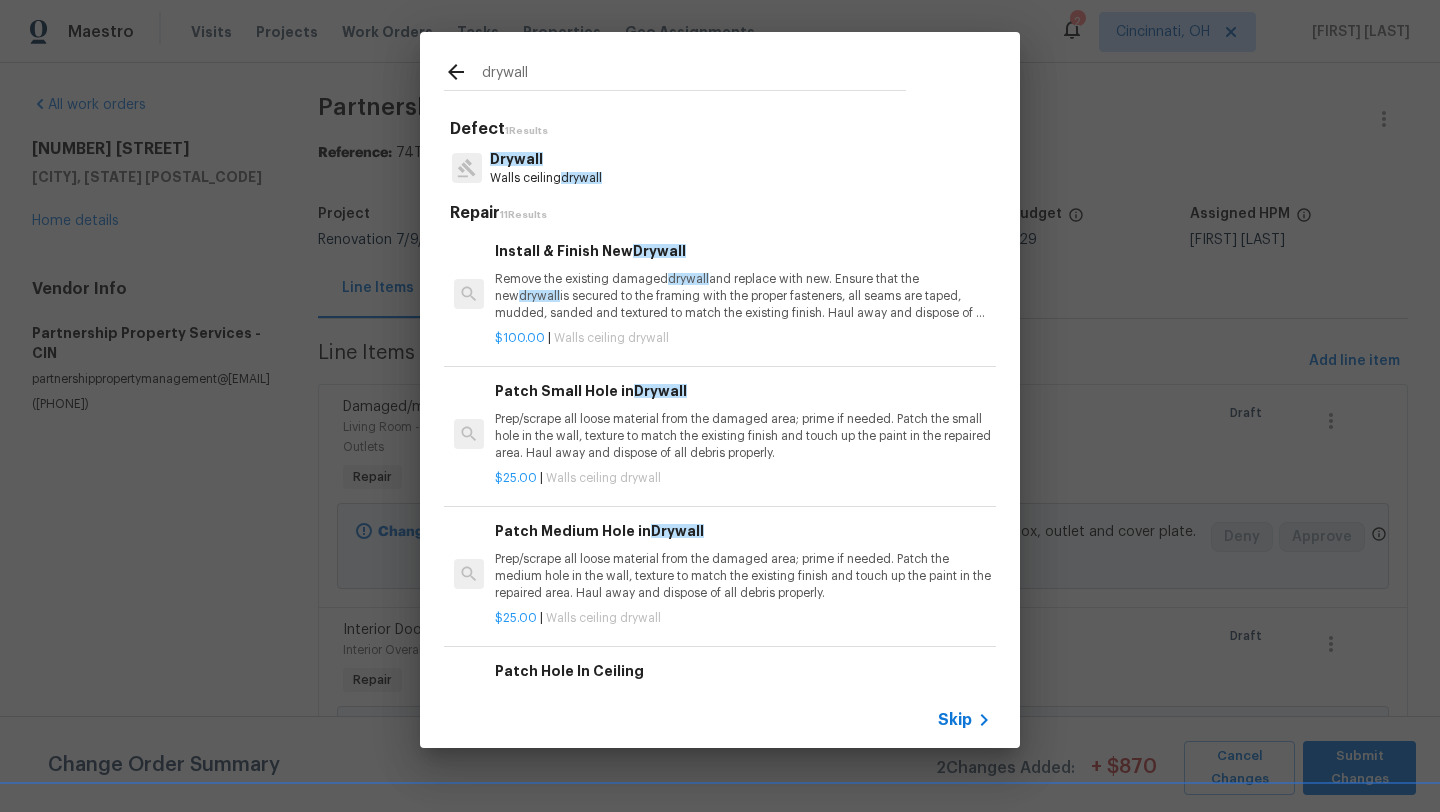click on "Drywall" at bounding box center (516, 159) 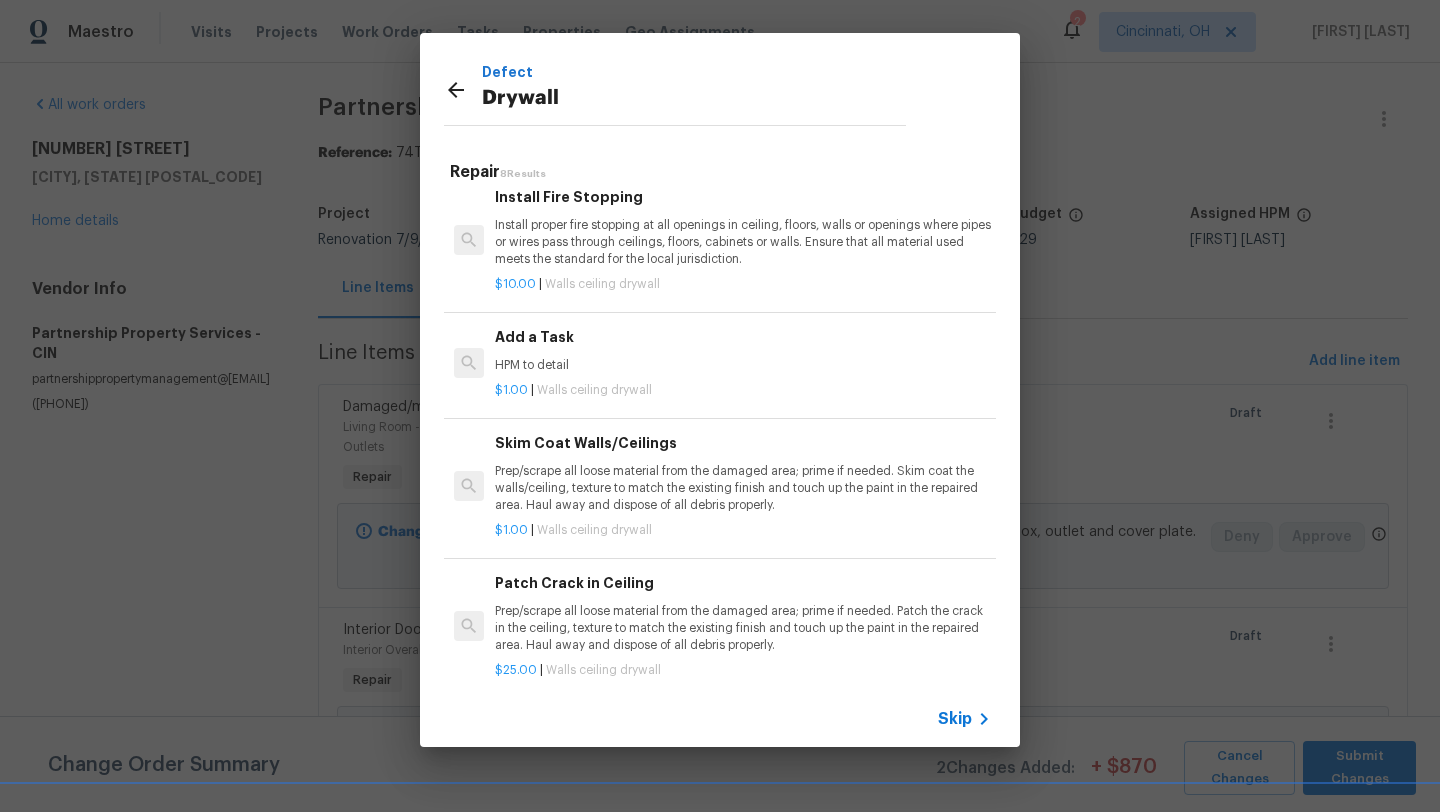 scroll, scrollTop: 588, scrollLeft: 0, axis: vertical 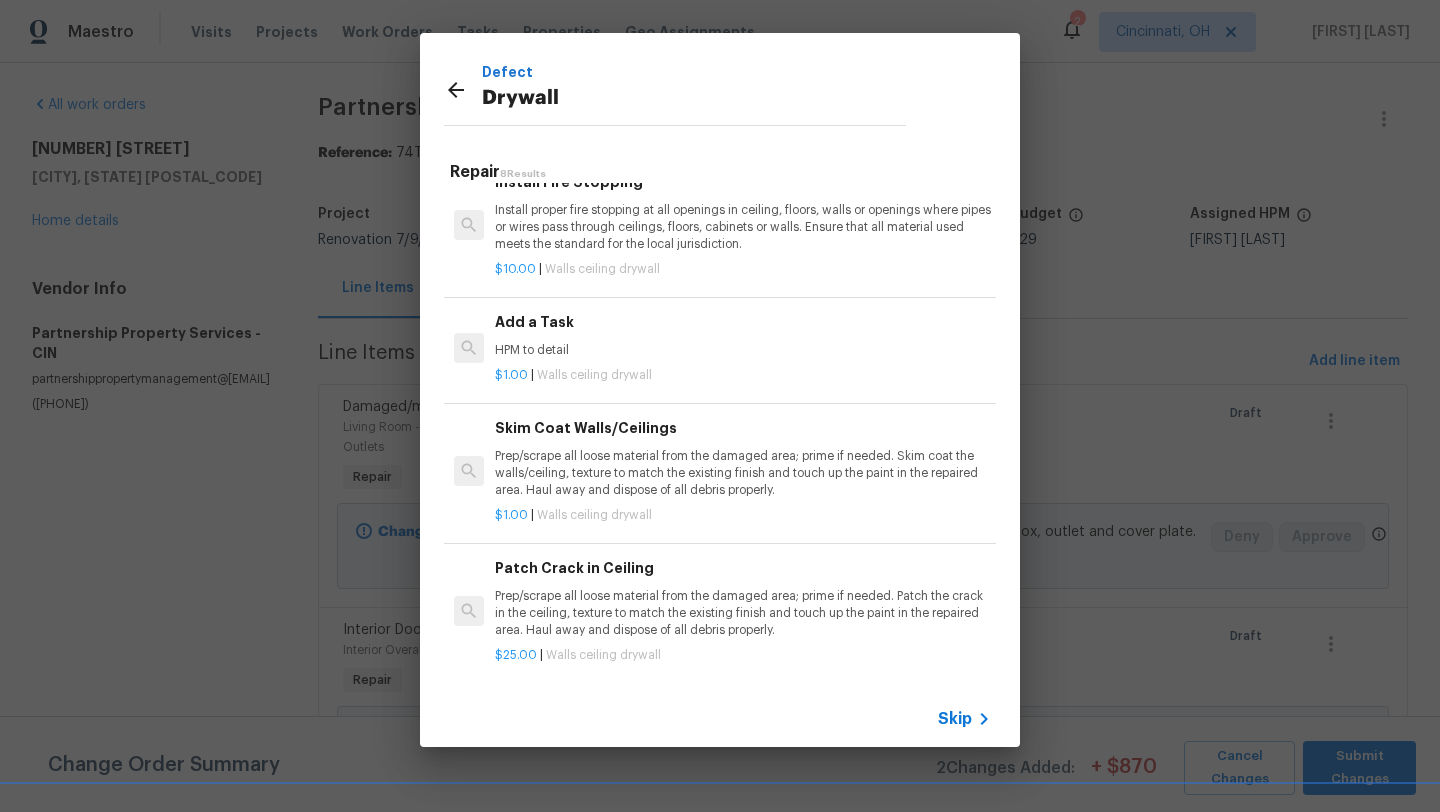 click on "HPM to detail" at bounding box center (743, 350) 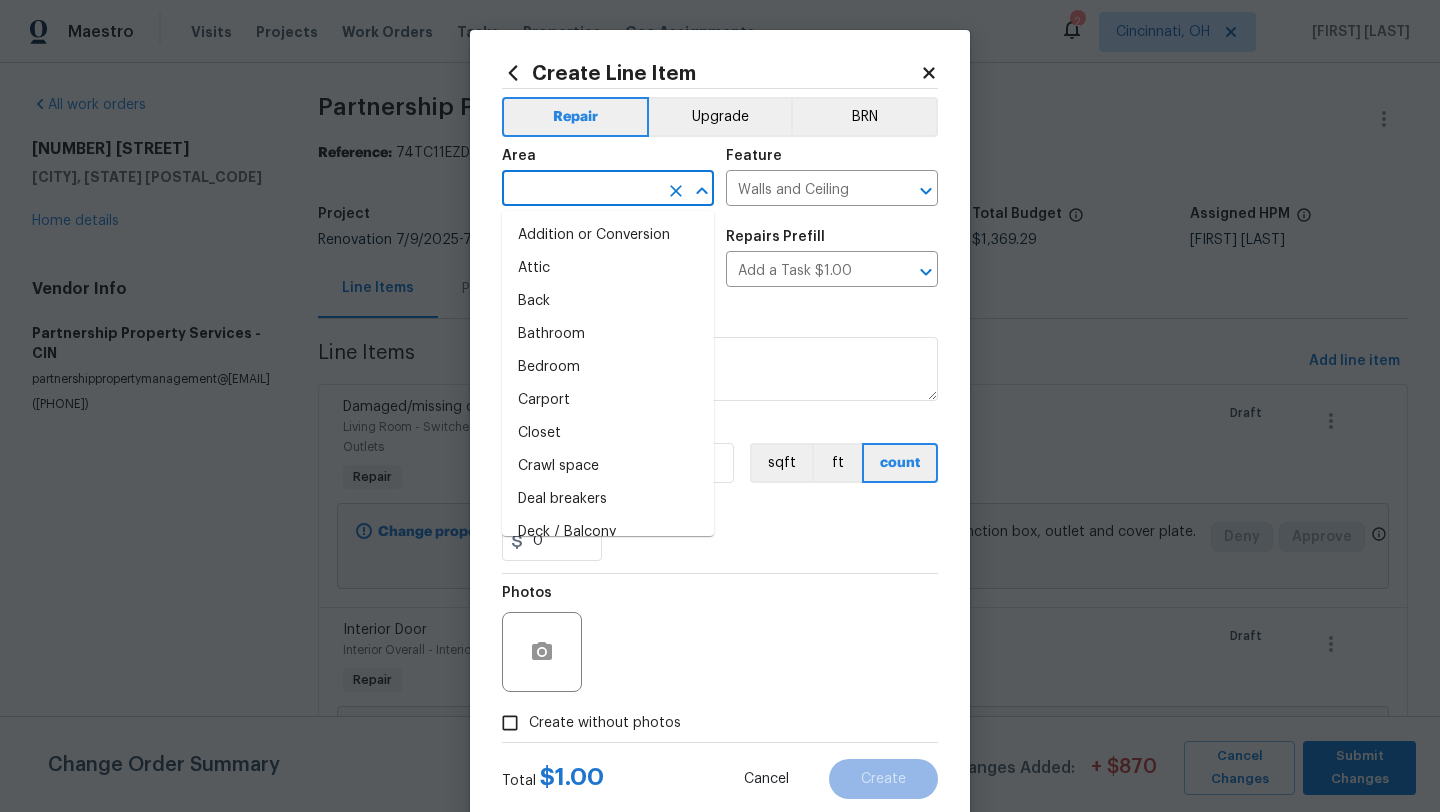 click at bounding box center (580, 190) 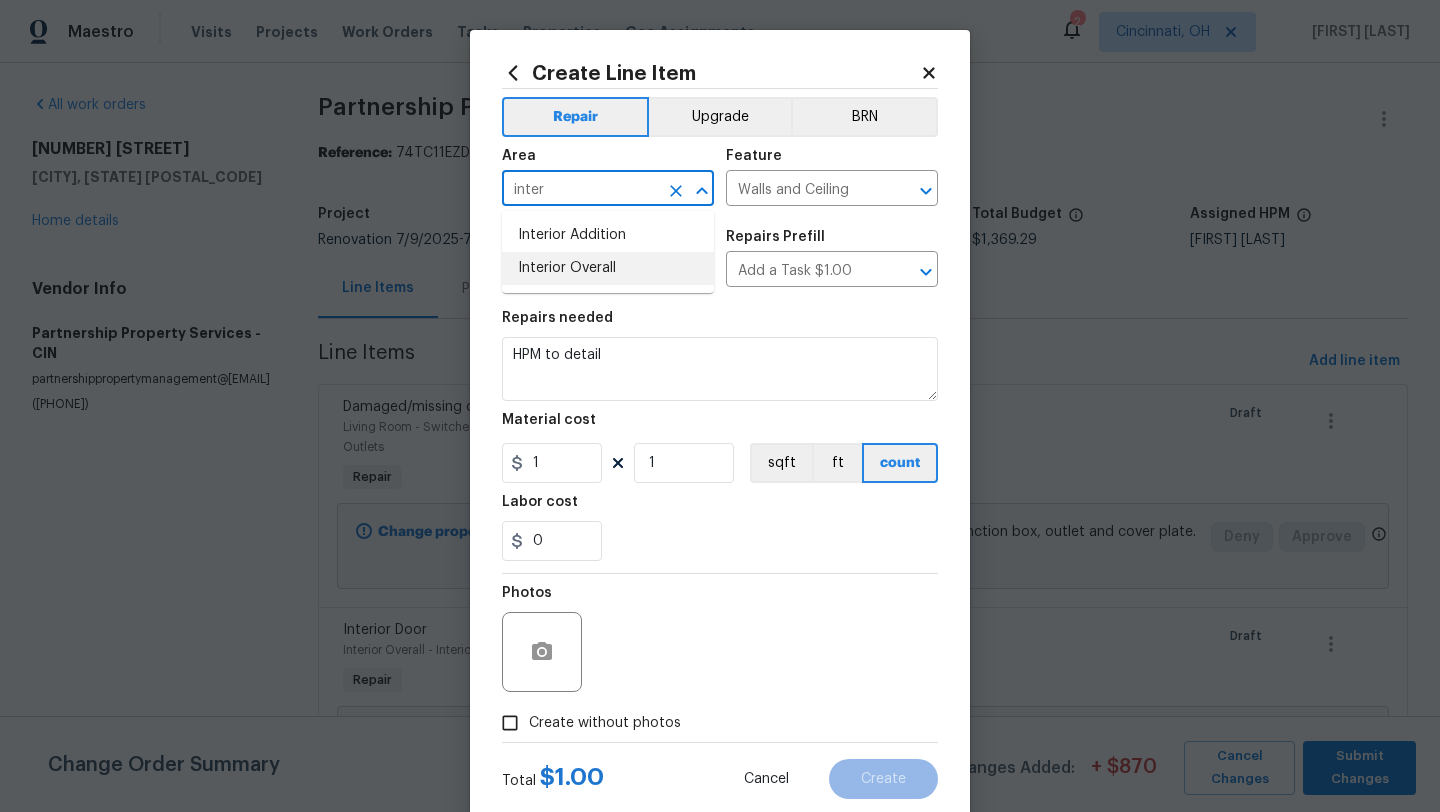 click on "Interior Overall" at bounding box center (608, 268) 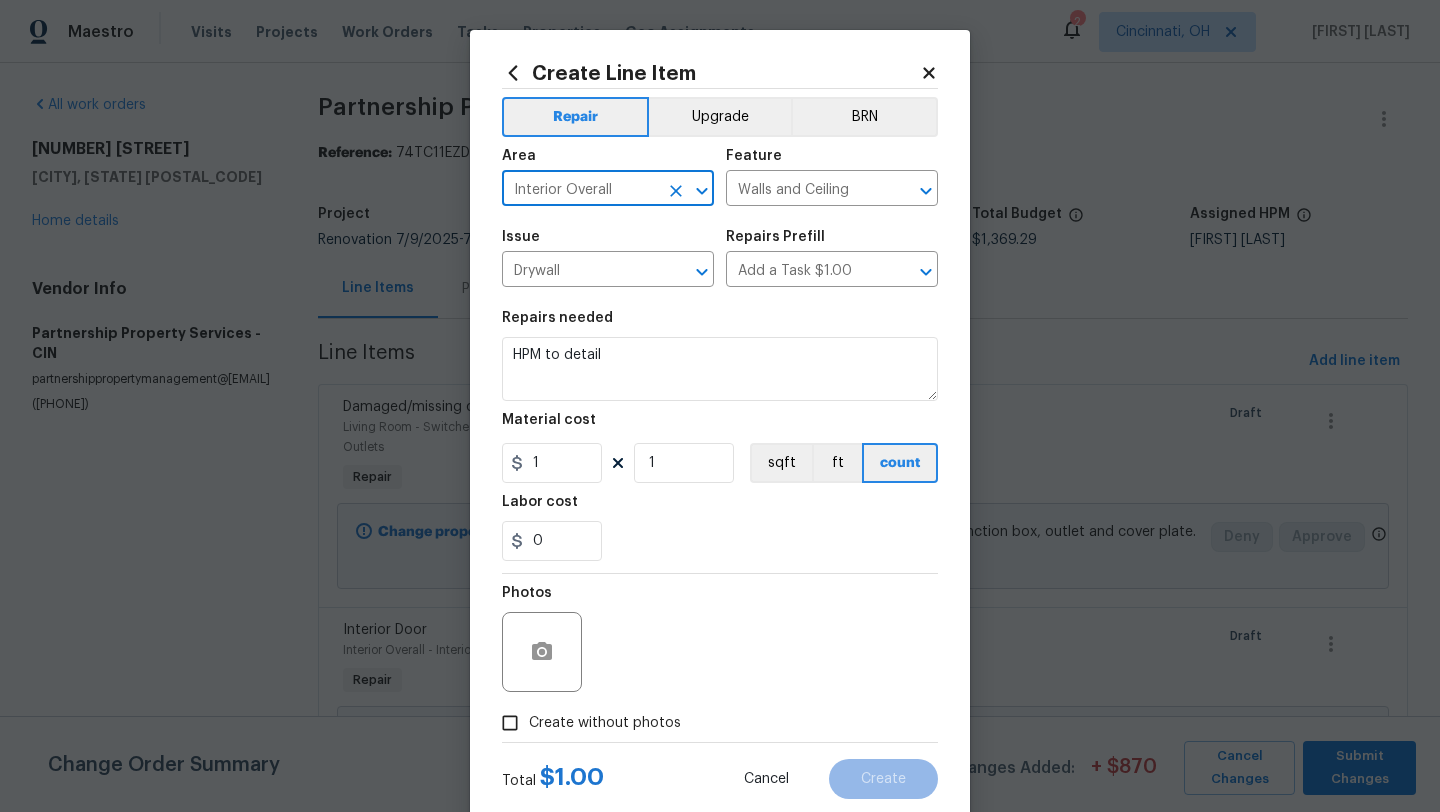 type on "Interior Overall" 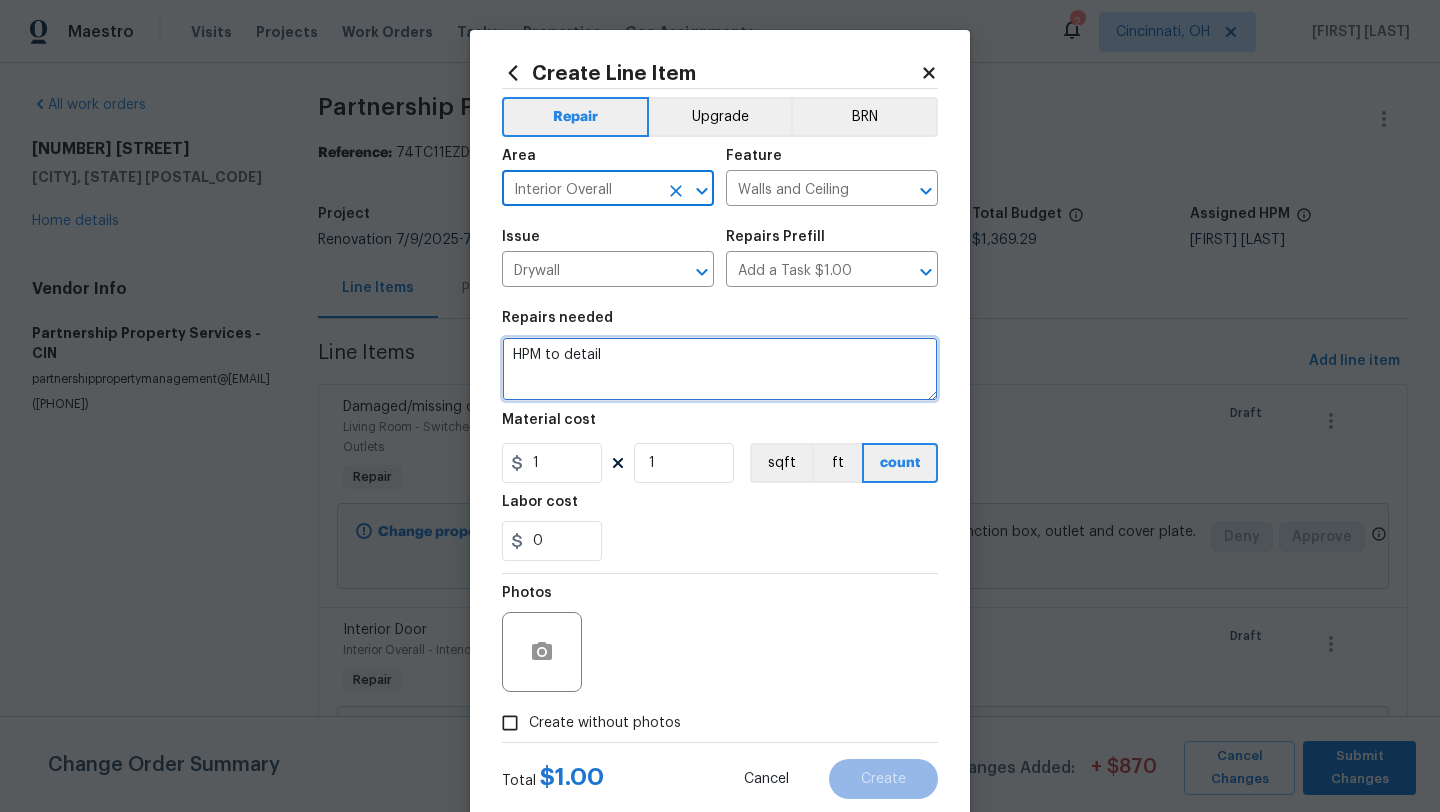 click on "HPM to detail" at bounding box center [720, 369] 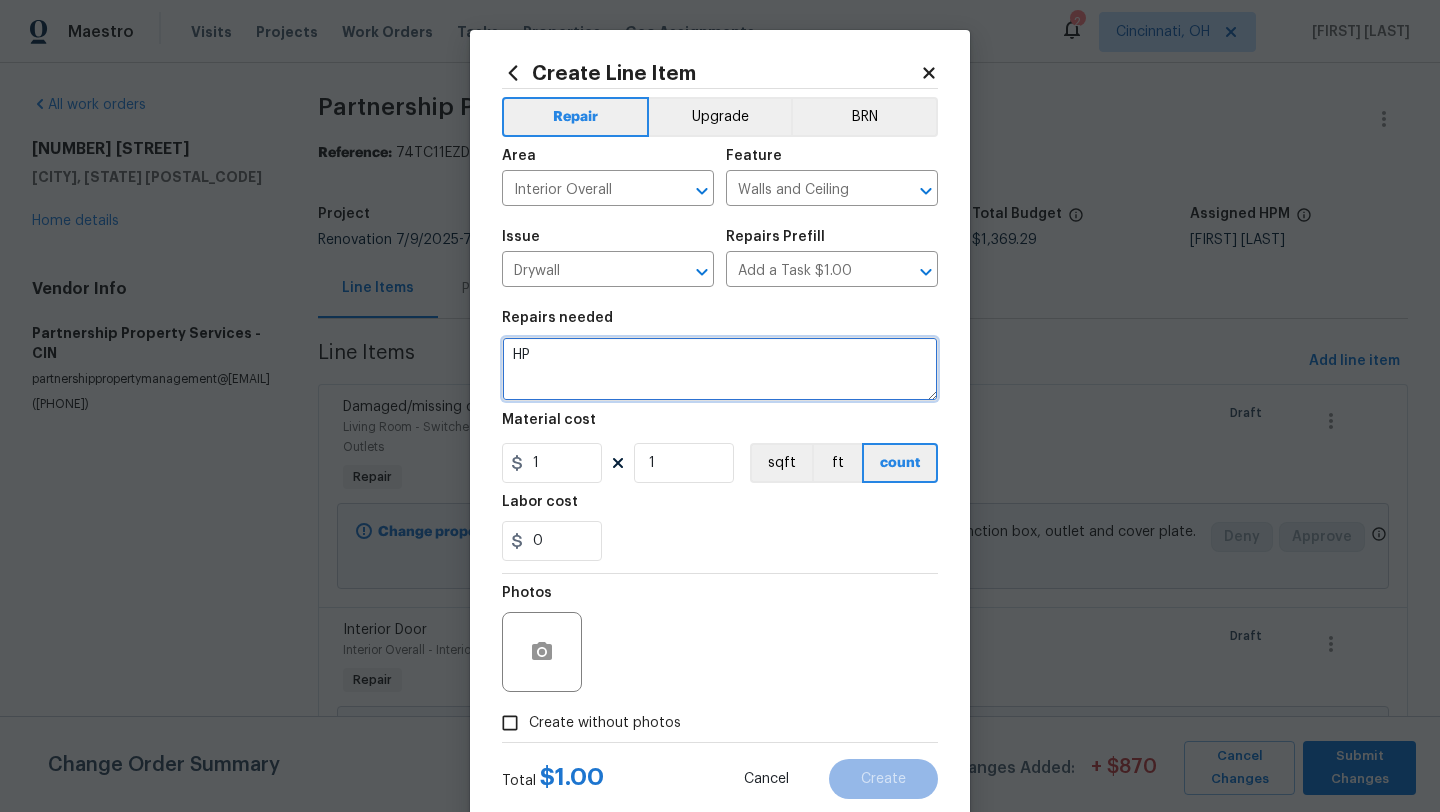type on "H" 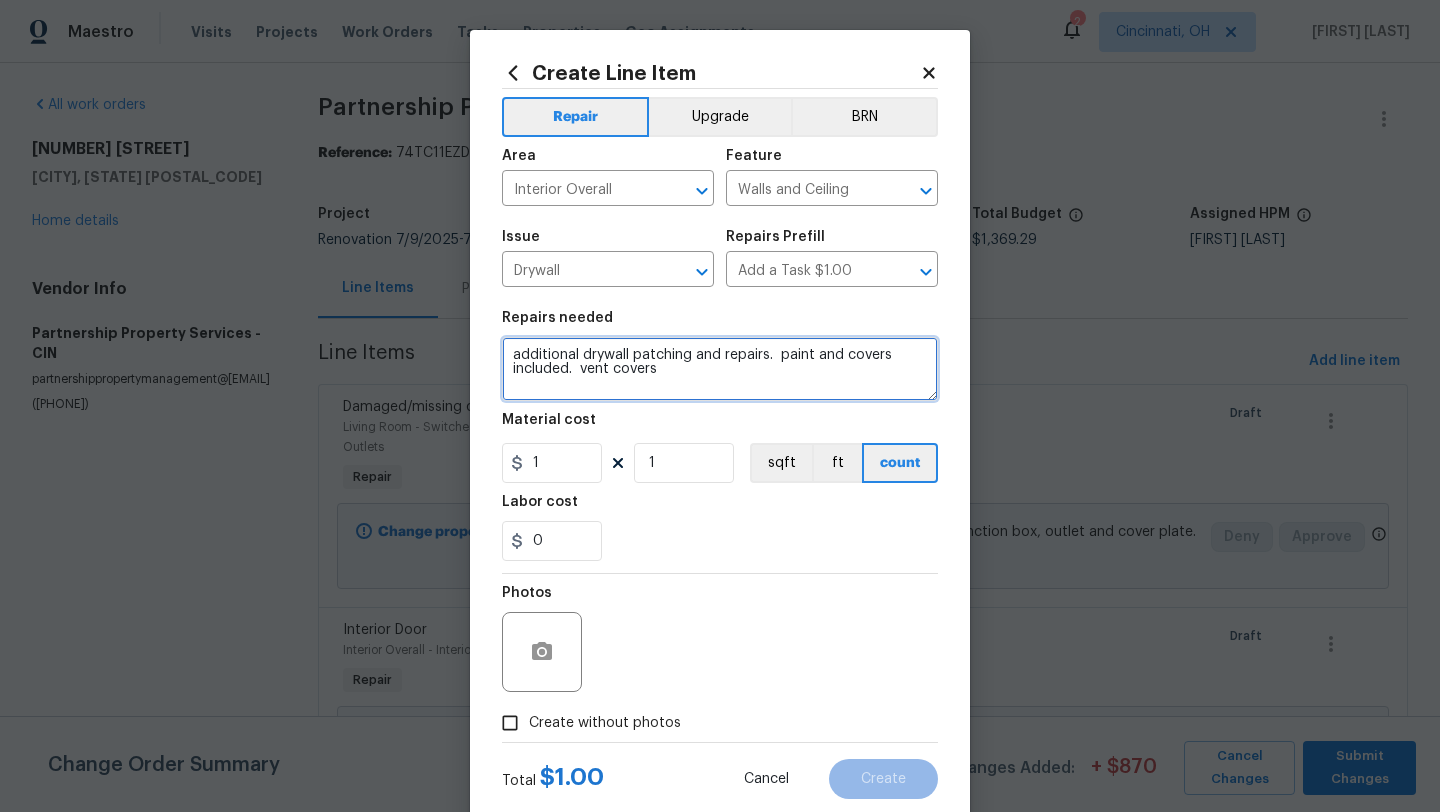 click on "additional drywall patching and repairs.  paint and covers included.  vent covers" at bounding box center (720, 369) 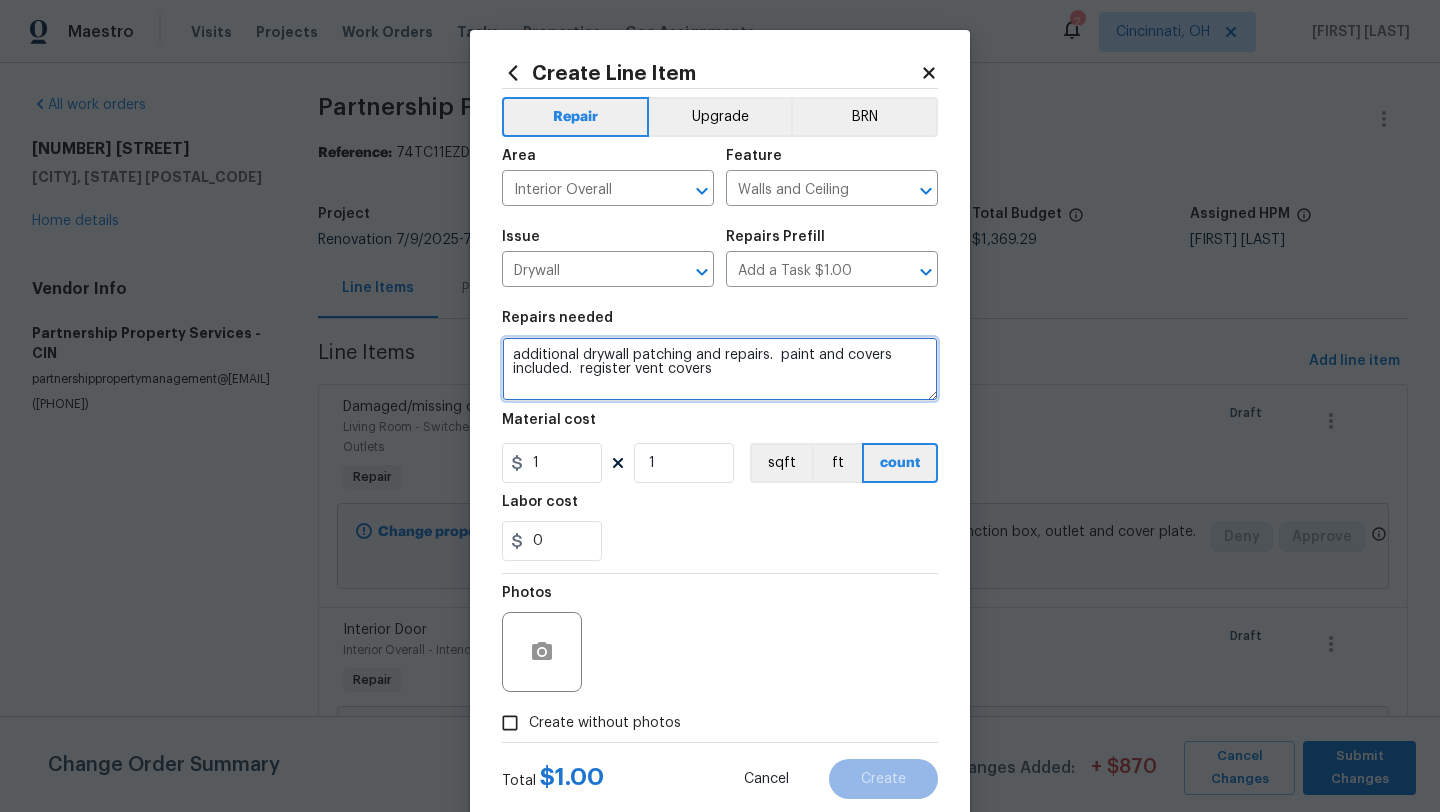 type on "additional drywall patching and repairs.  paint and covers included.  register vent covers" 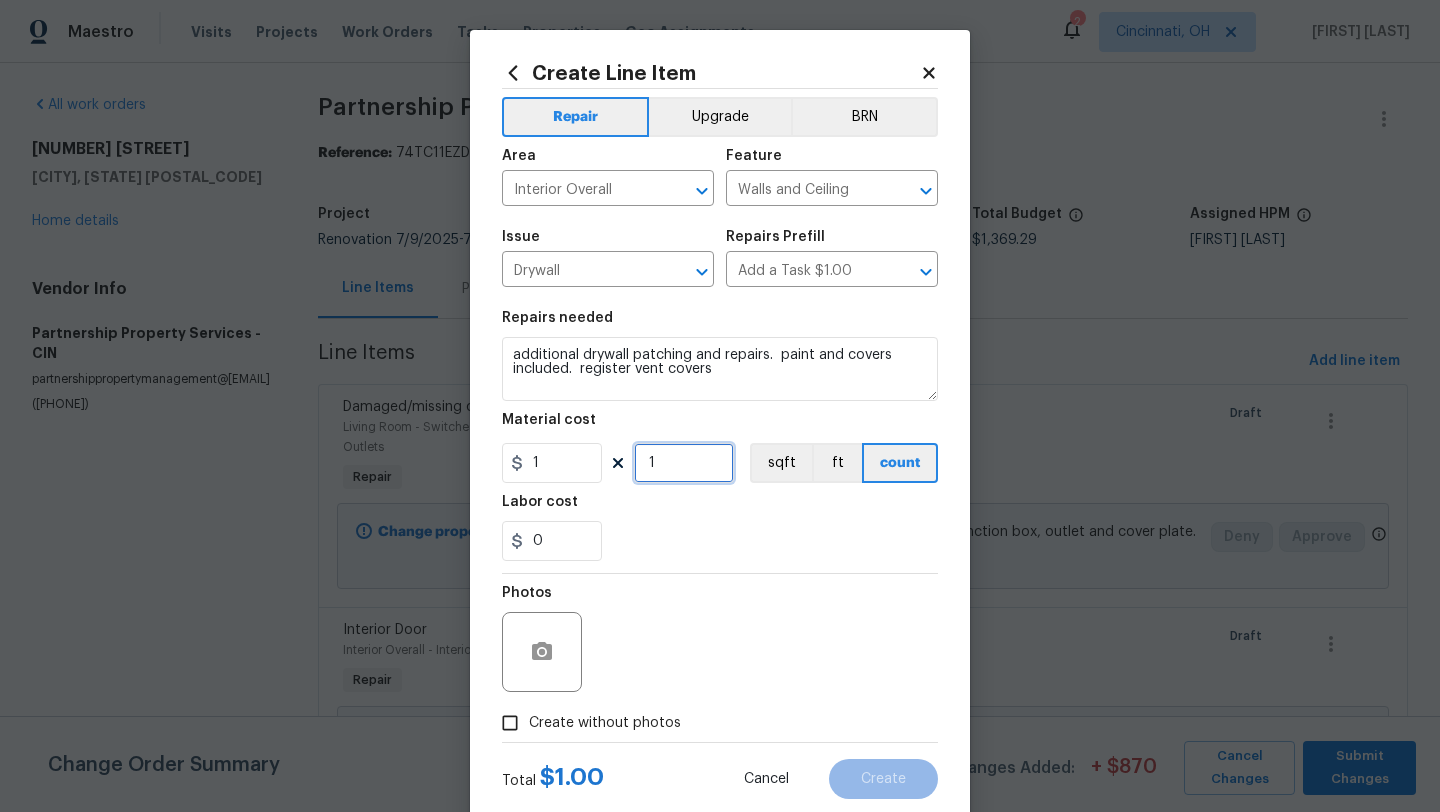 click on "1" at bounding box center [684, 463] 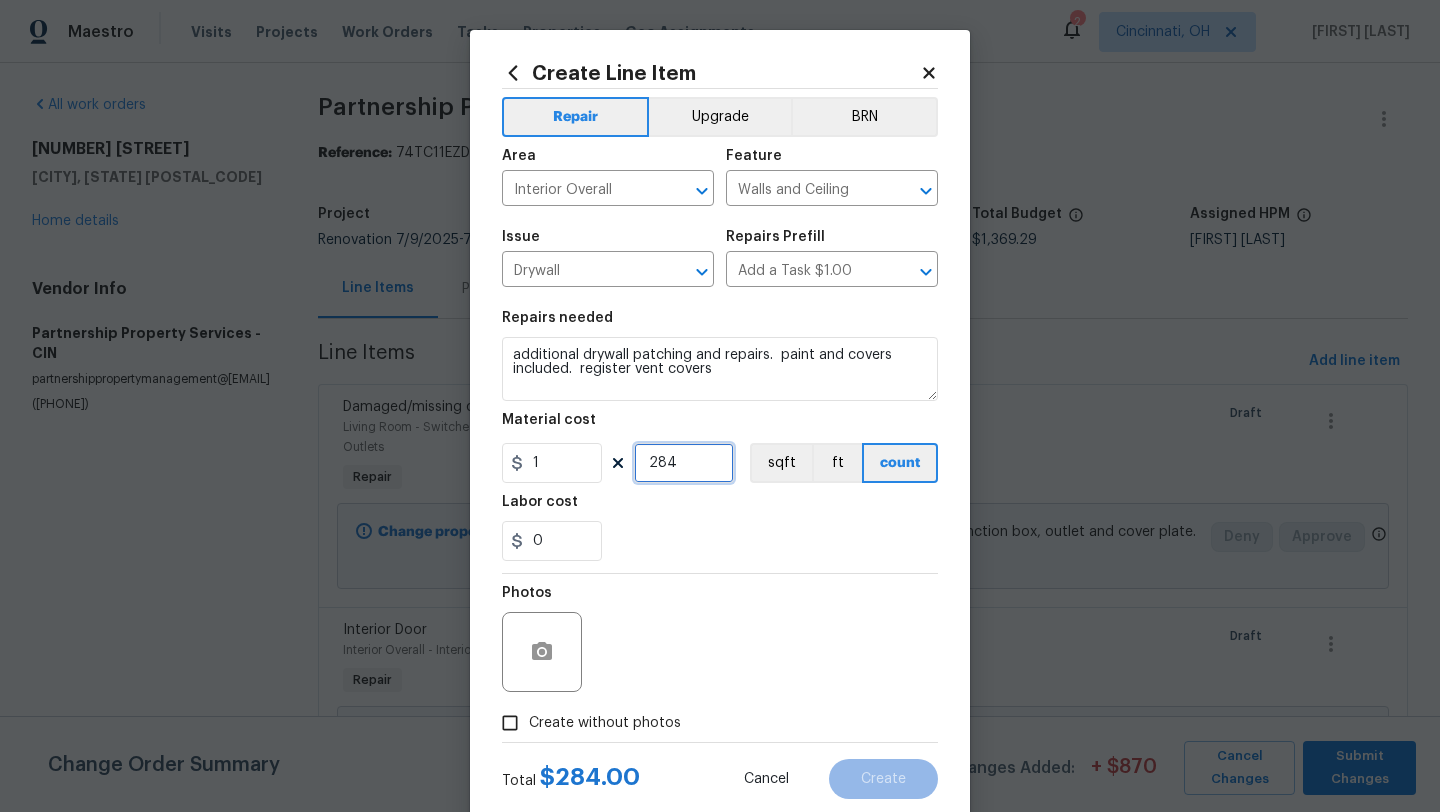 type on "284" 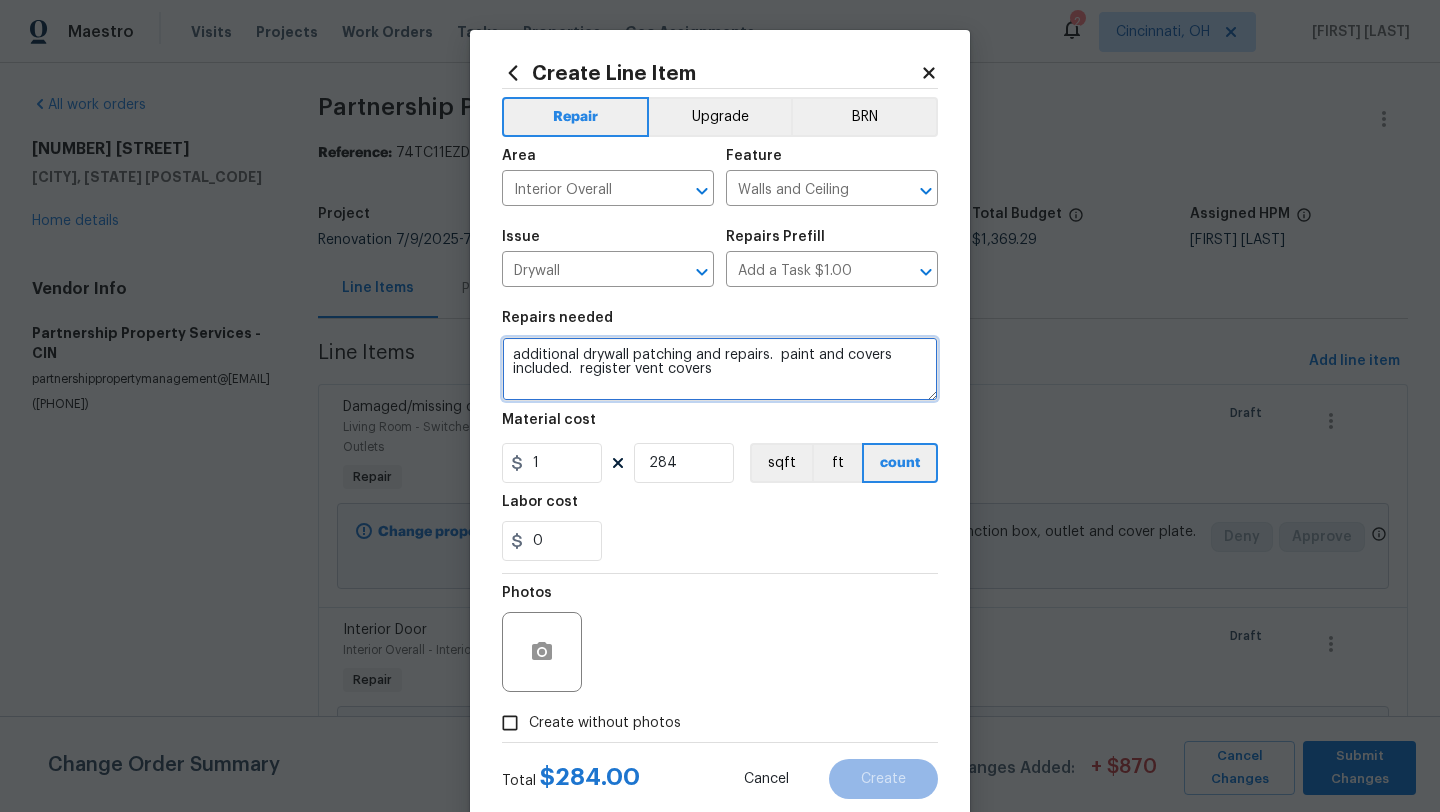 click on "additional drywall patching and repairs.  paint and covers included.  register vent covers" at bounding box center (720, 369) 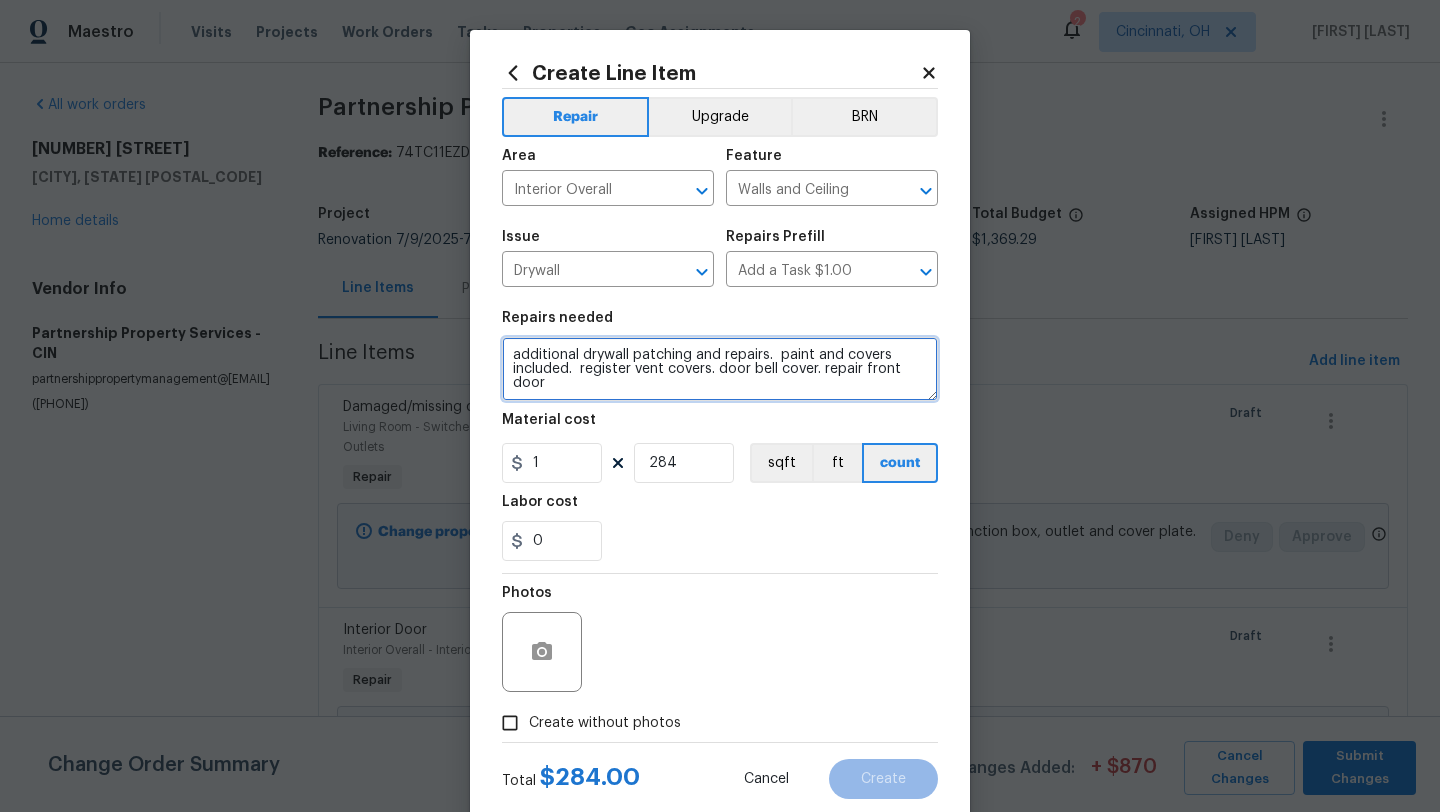 type on "additional drywall patching and repairs.  paint and covers included.  register vent covers. door bell cover. repair front door" 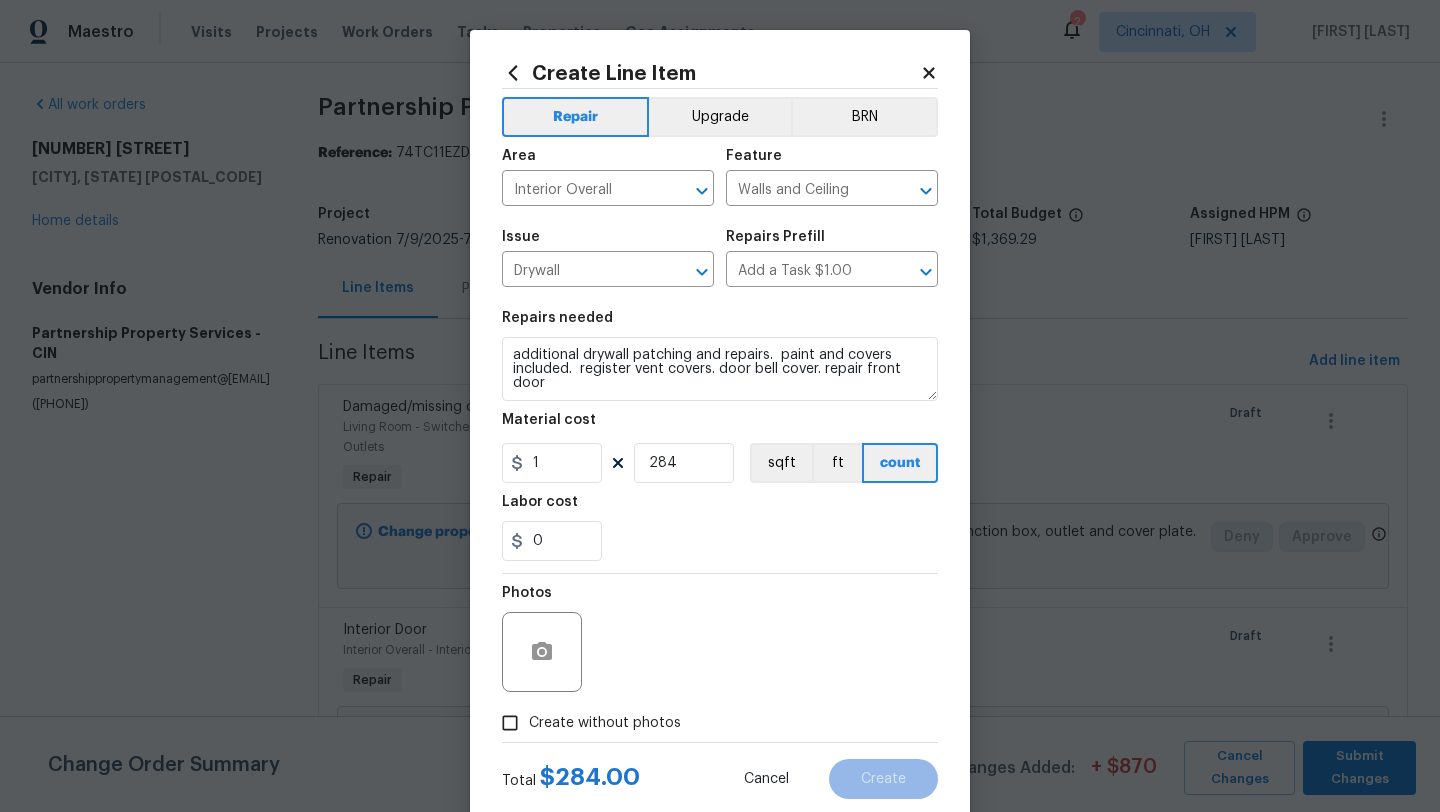 click on "Create without photos" at bounding box center (586, 723) 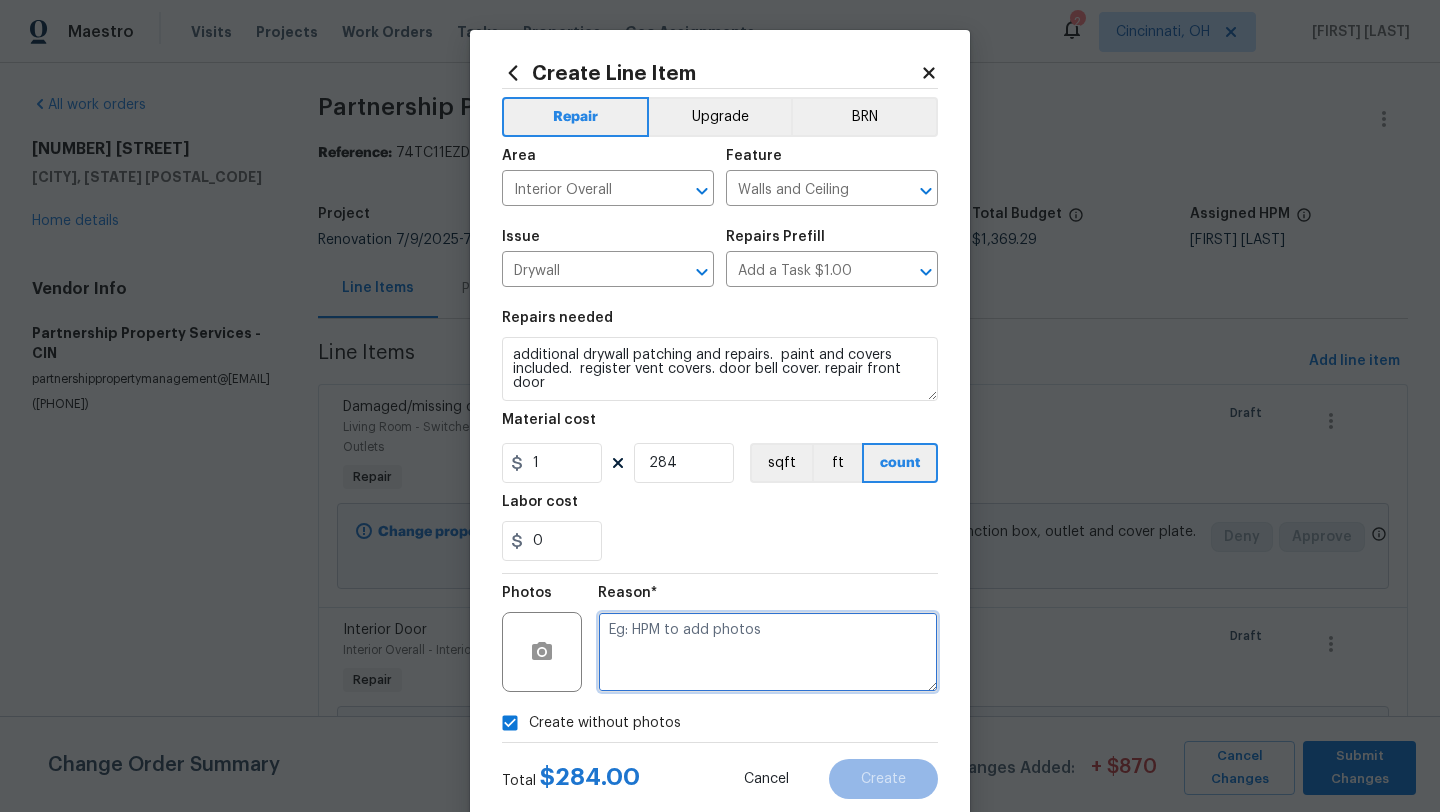 click at bounding box center (768, 652) 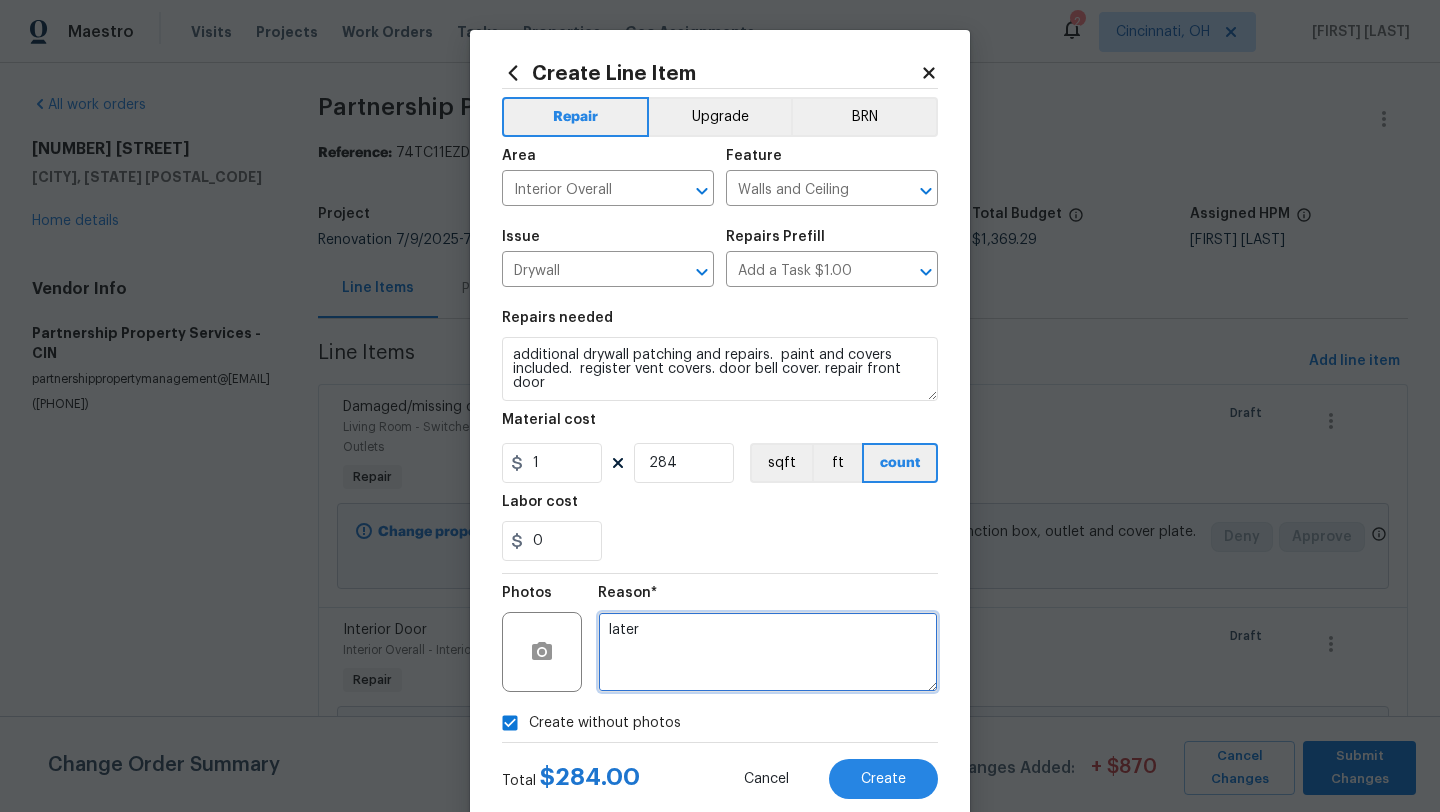 type on "later" 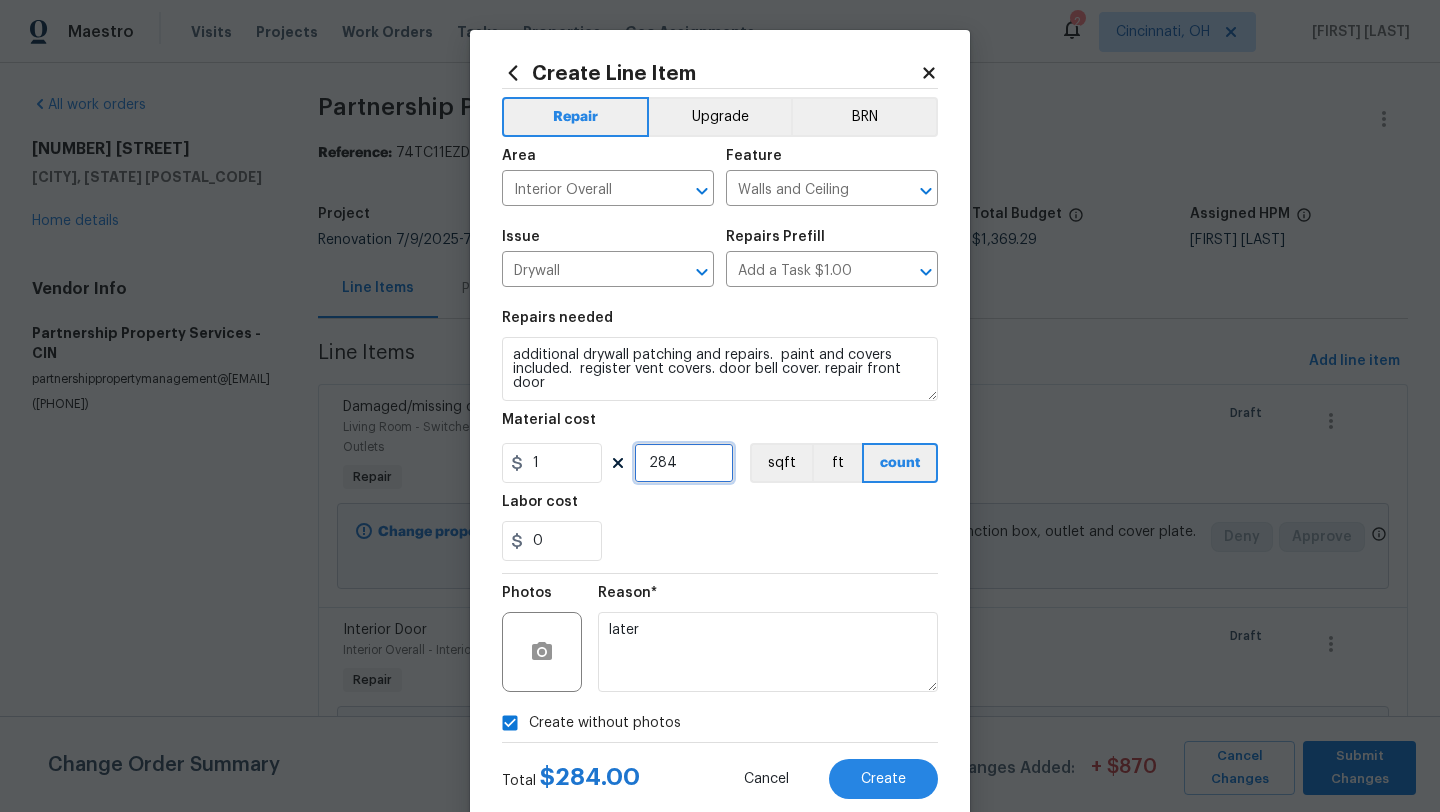click on "284" at bounding box center (684, 463) 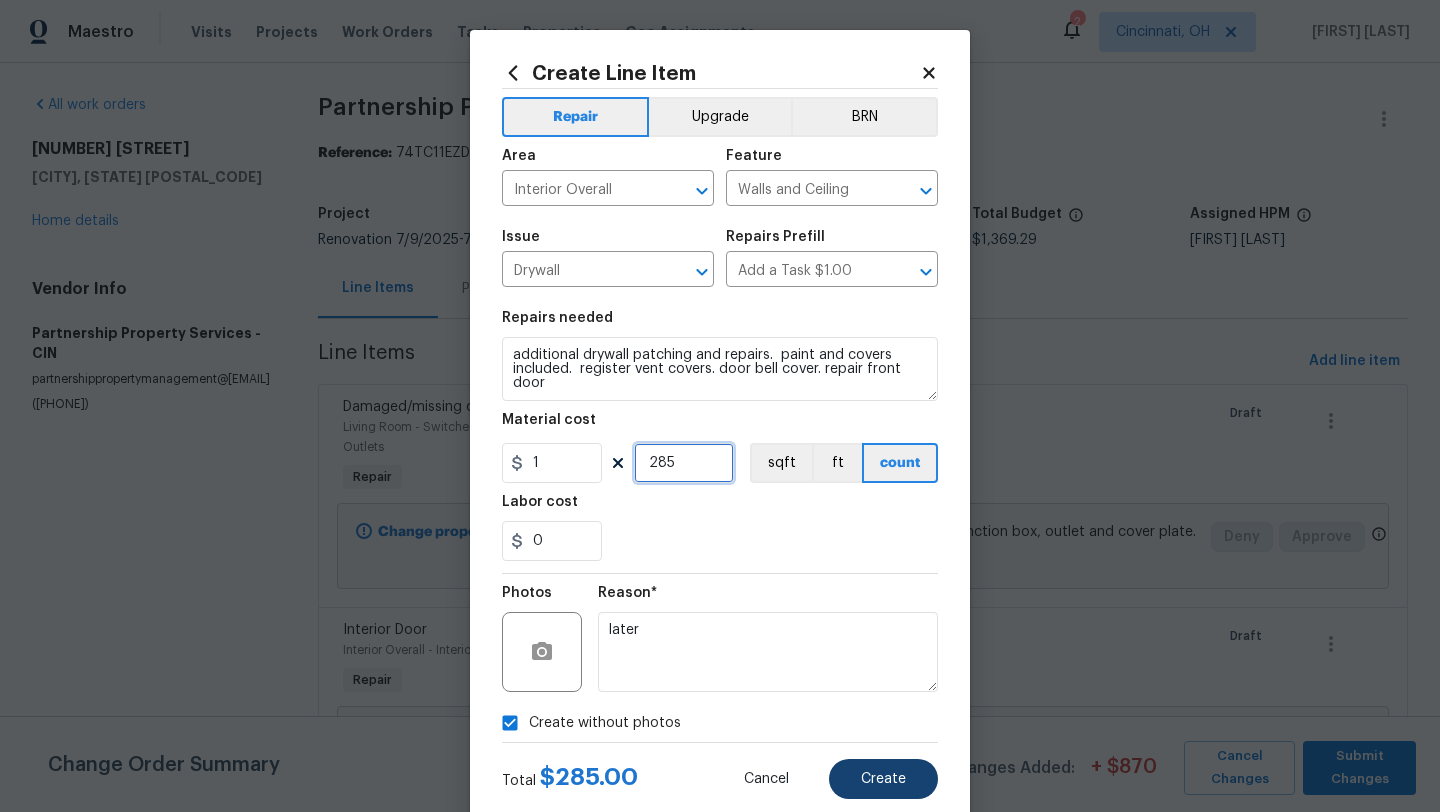 type on "285" 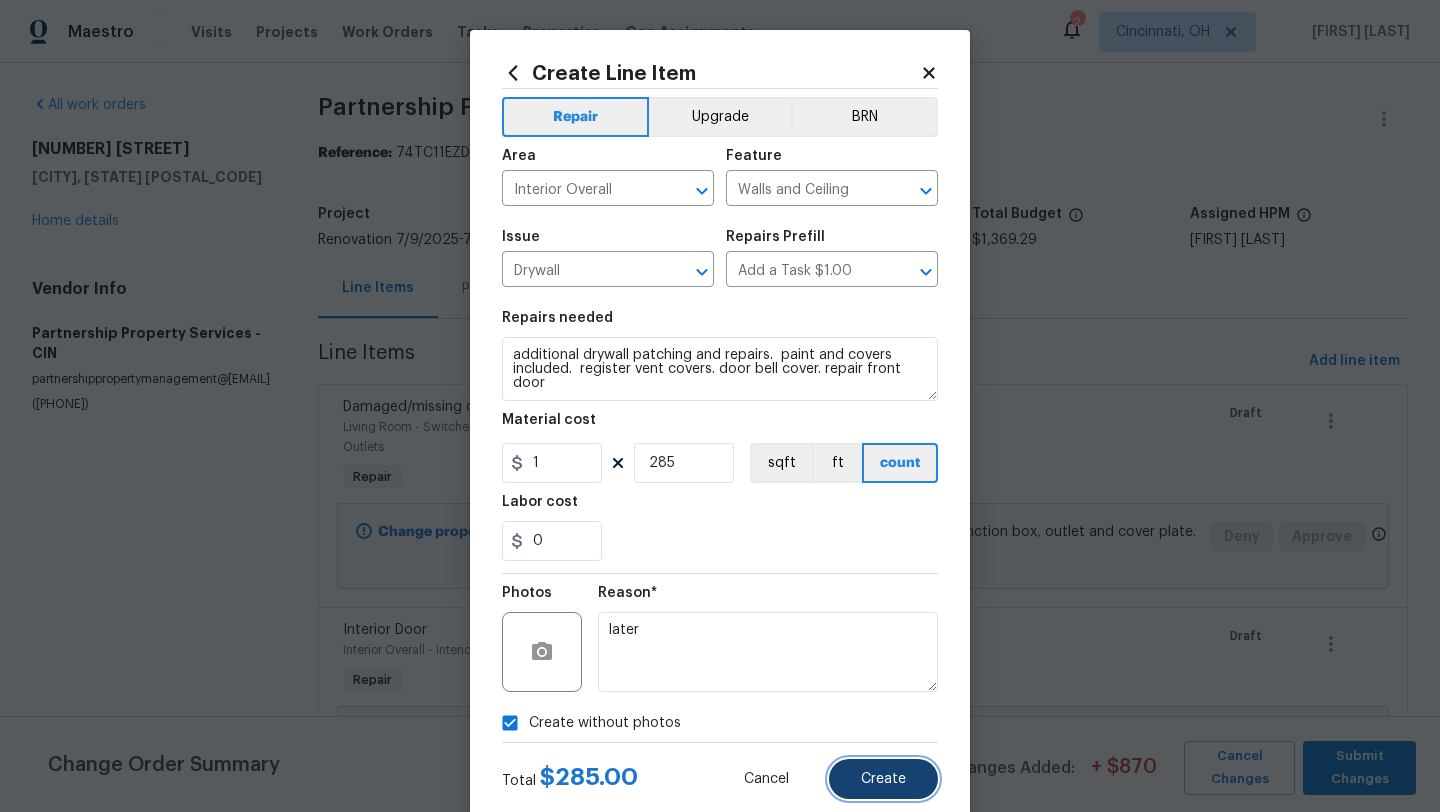 click on "Create" at bounding box center (883, 779) 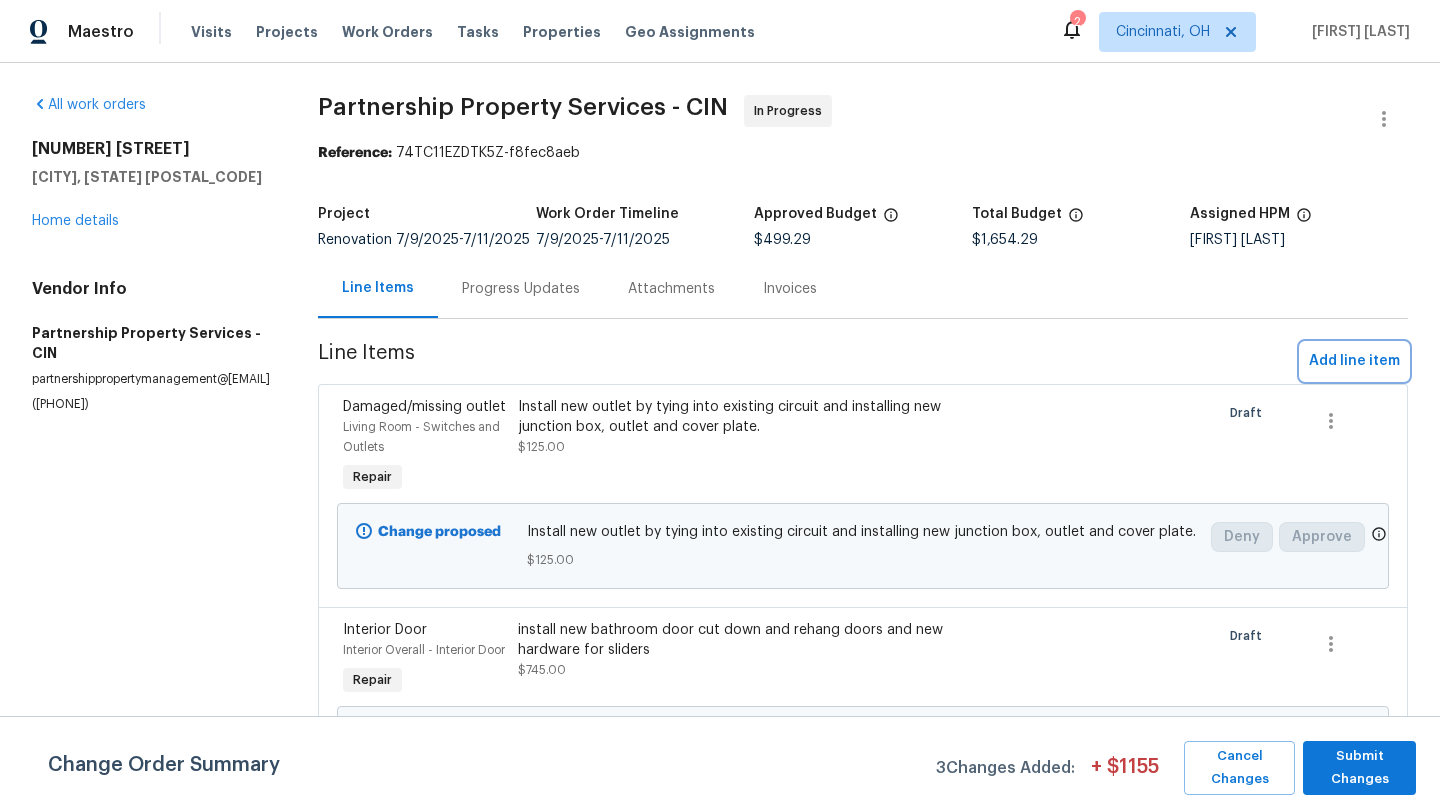 click on "Add line item" at bounding box center (1354, 361) 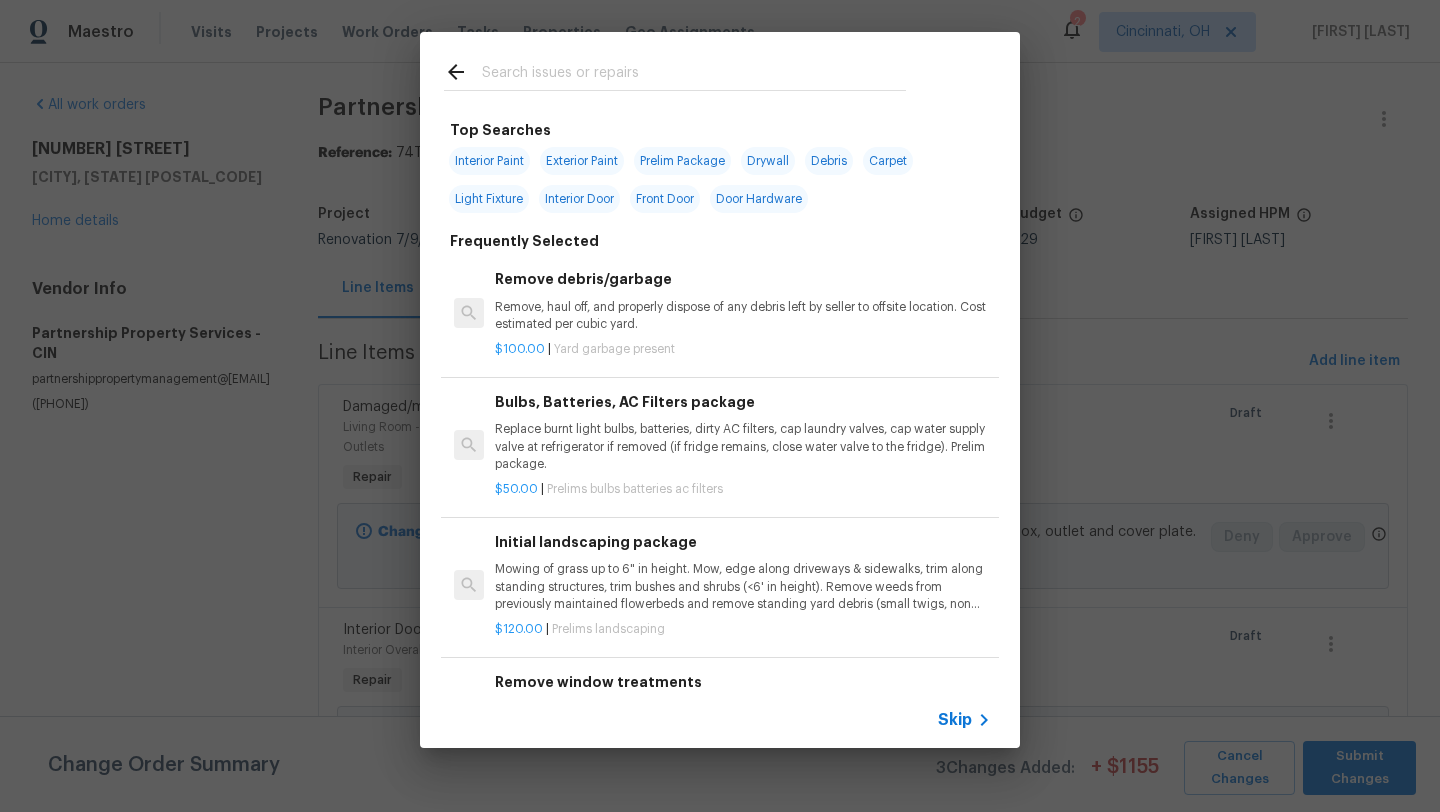 click at bounding box center (694, 75) 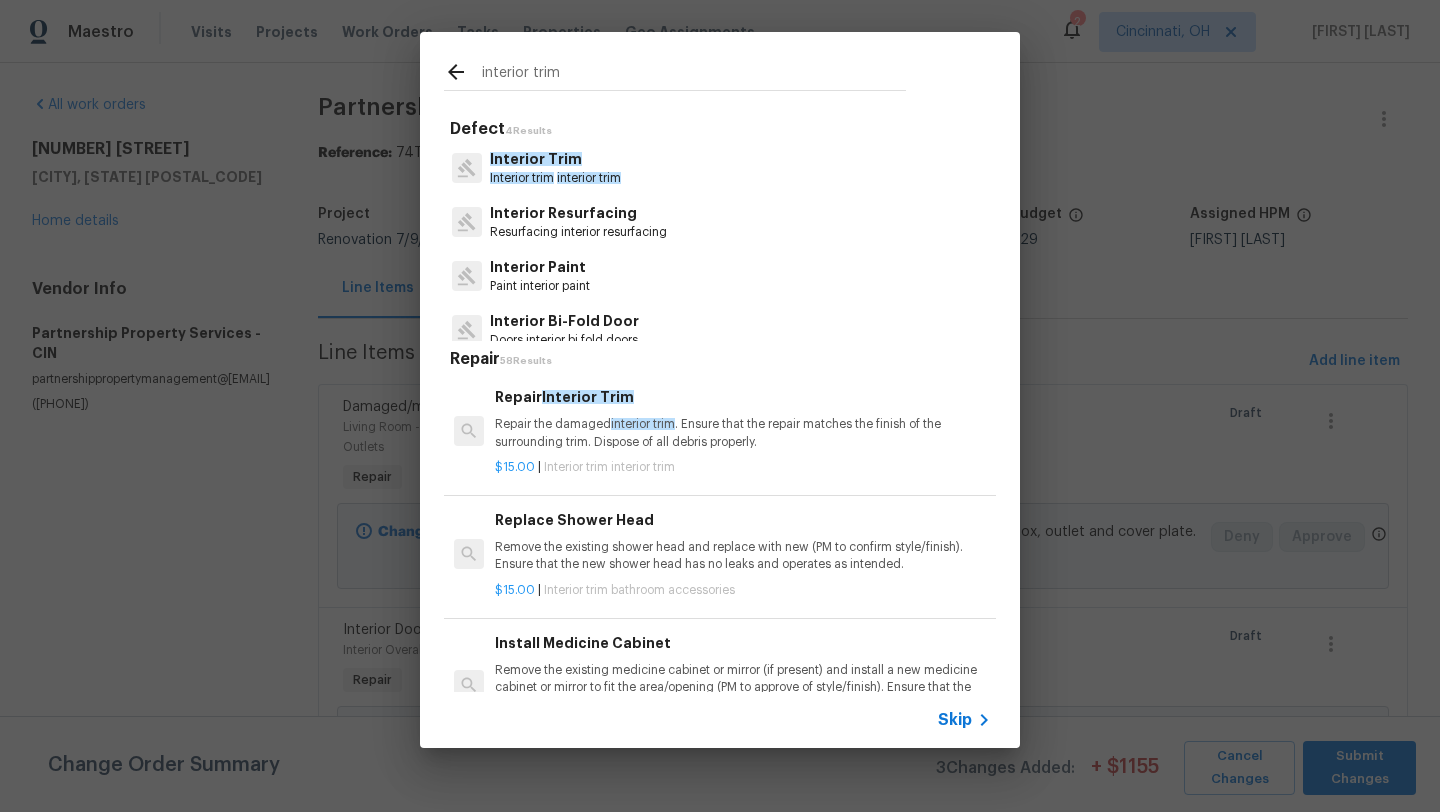 type on "interior trim" 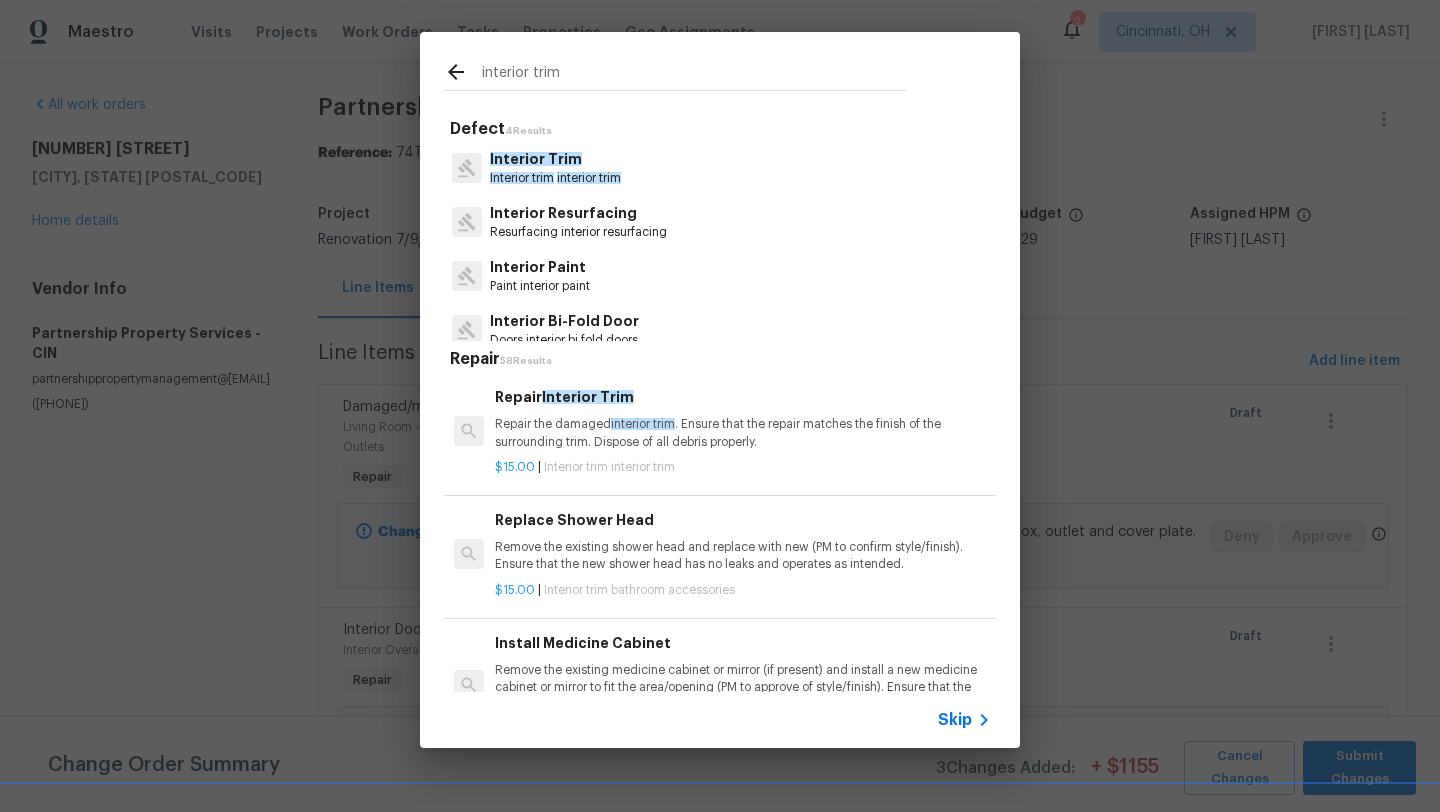 click on "Interior Trim" at bounding box center [536, 159] 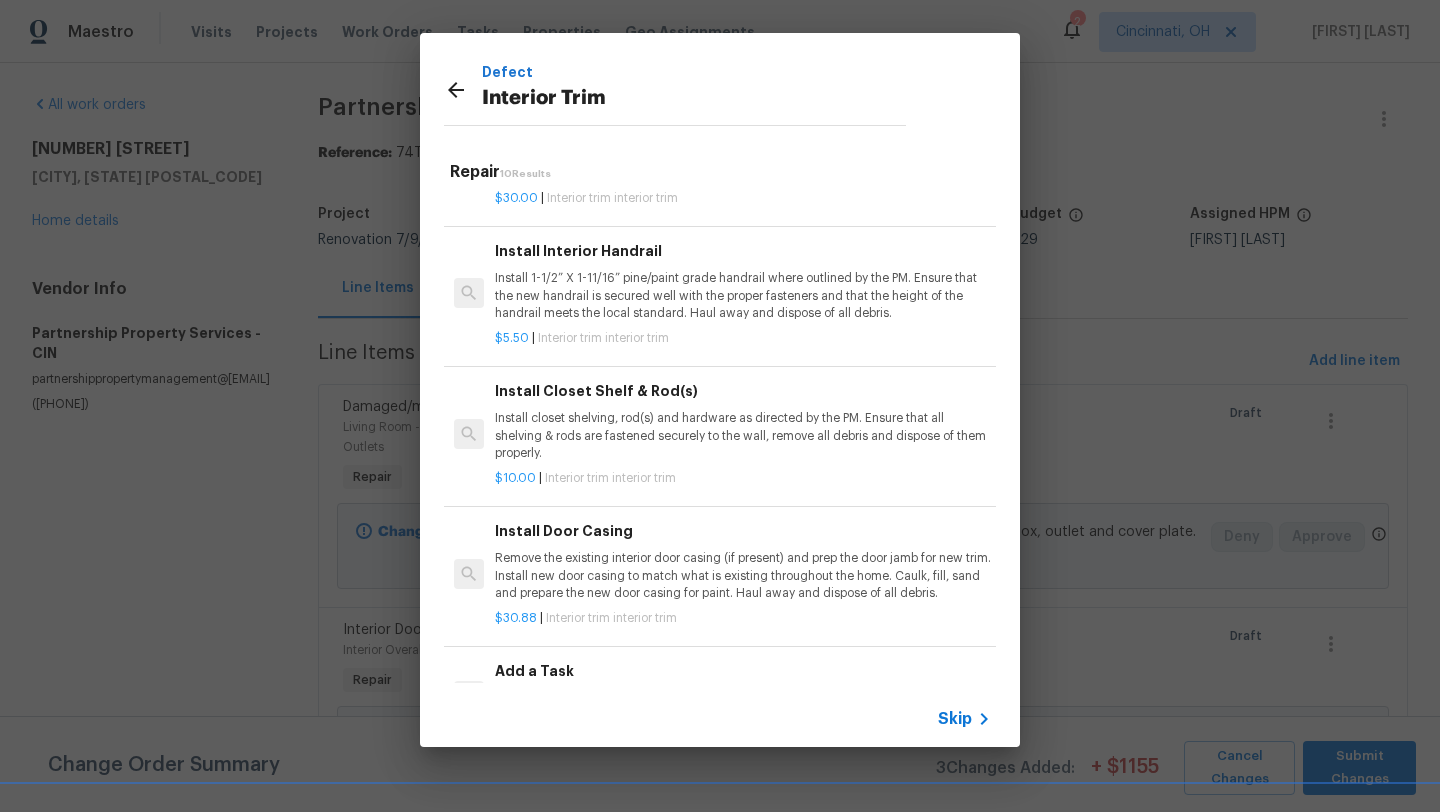 scroll, scrollTop: 817, scrollLeft: 0, axis: vertical 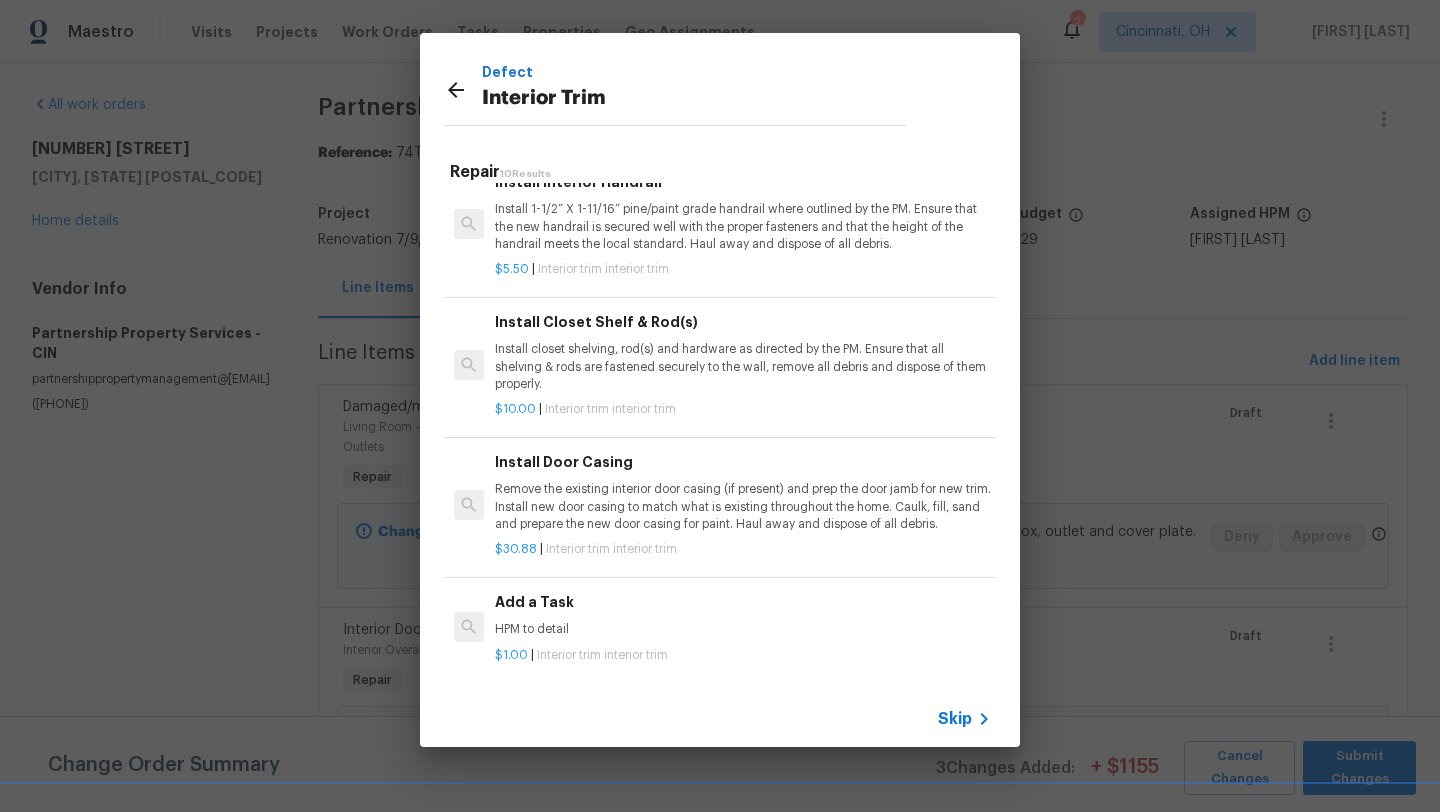 click on "Add a Task HPM to detail" at bounding box center [743, 615] 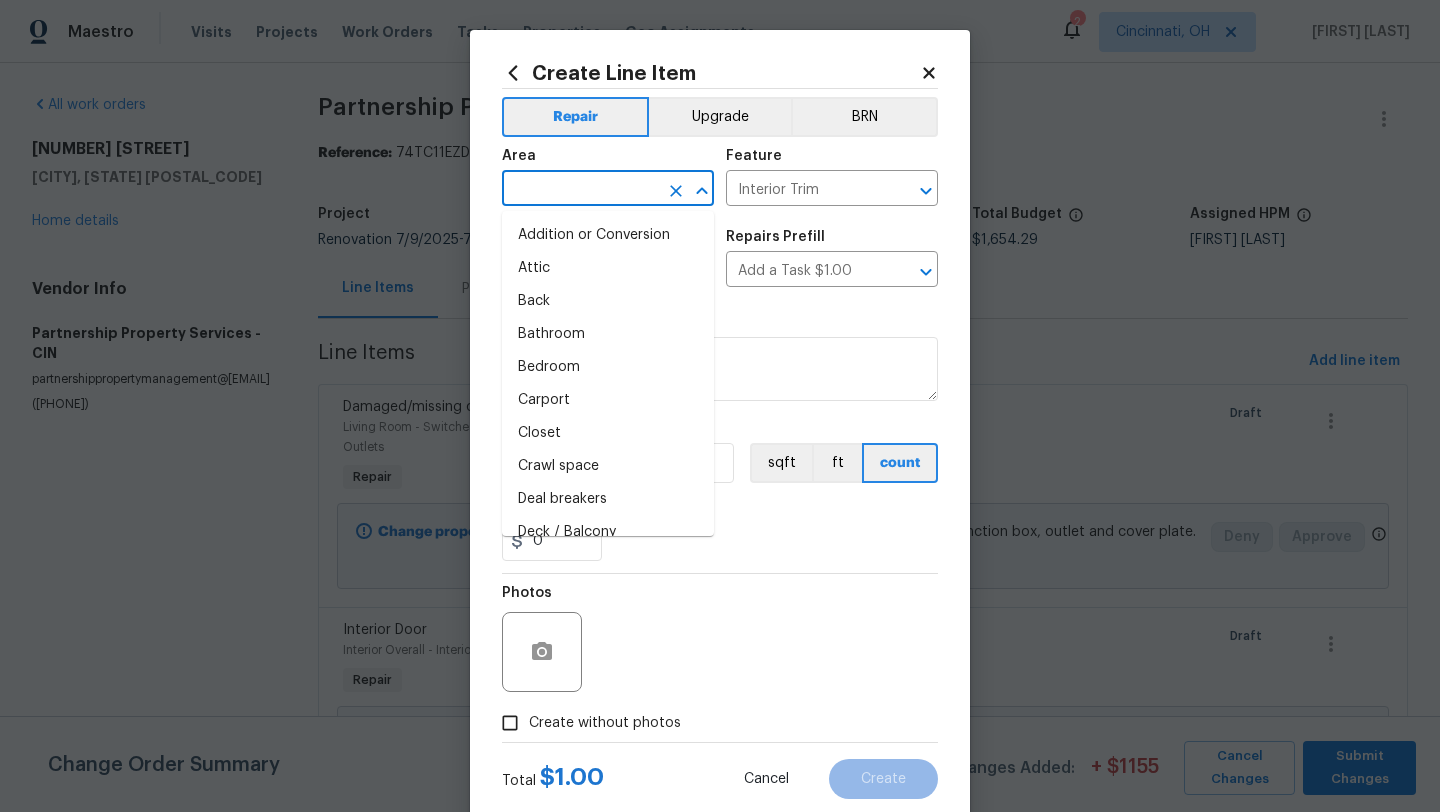 click at bounding box center [580, 190] 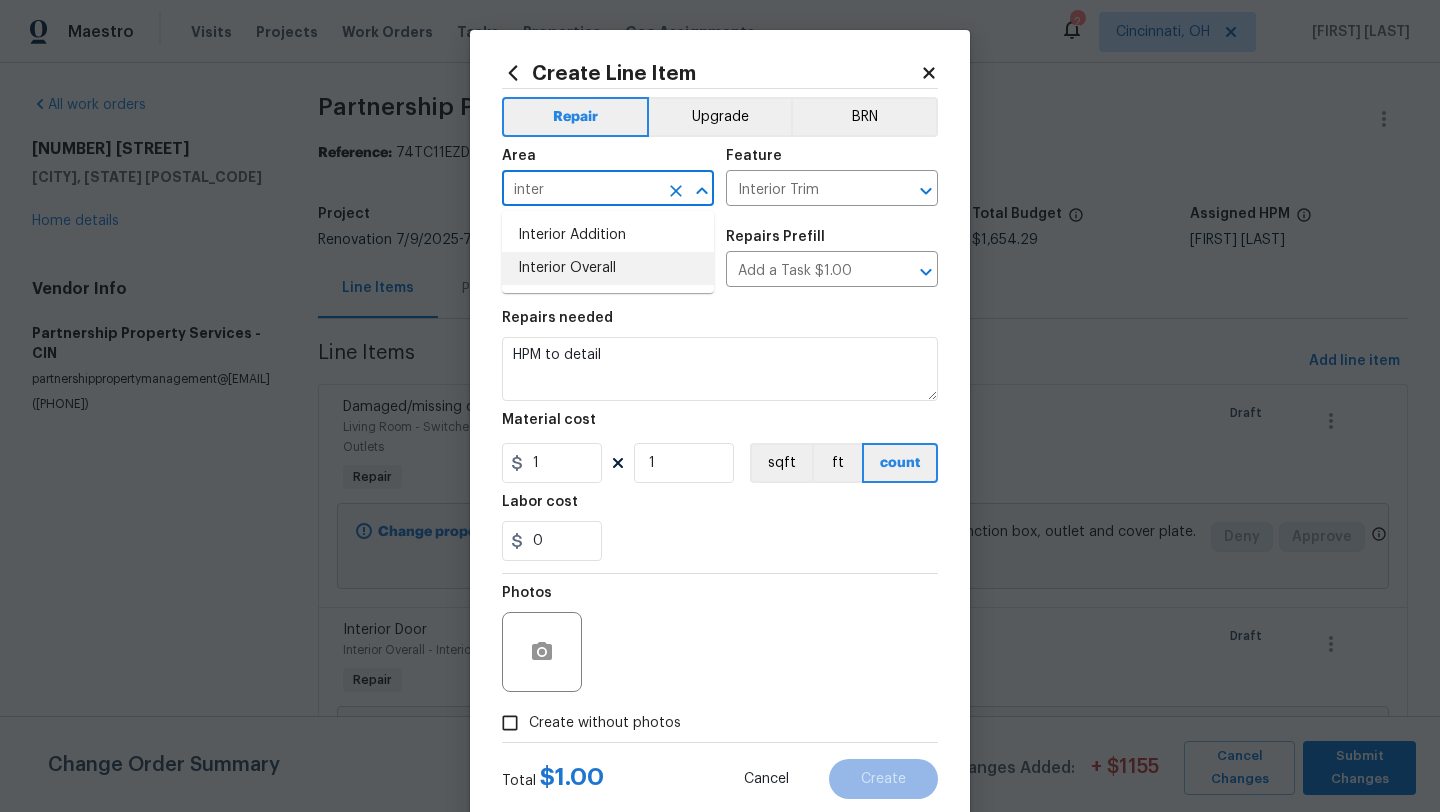 click on "Interior Overall" at bounding box center (608, 268) 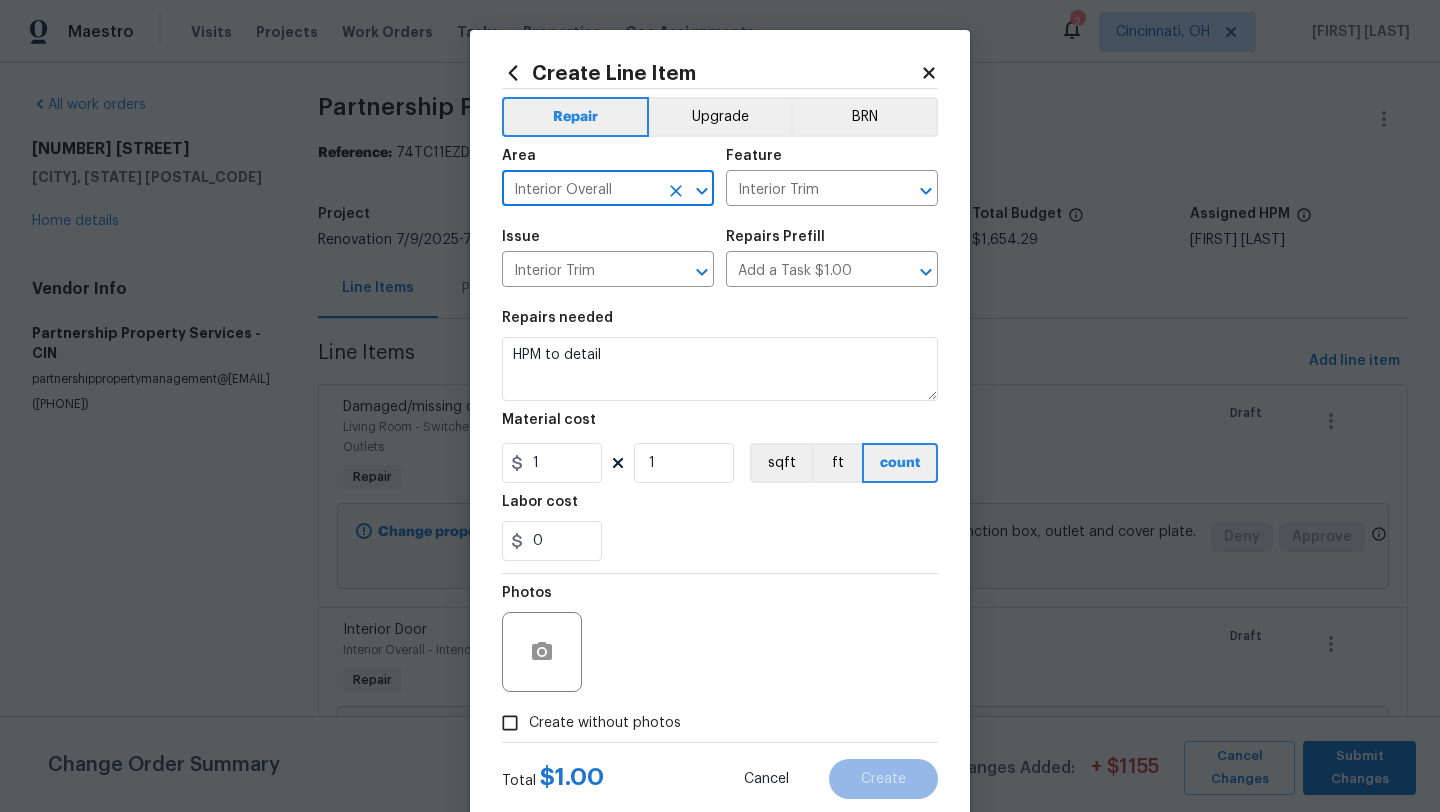 type on "Interior Overall" 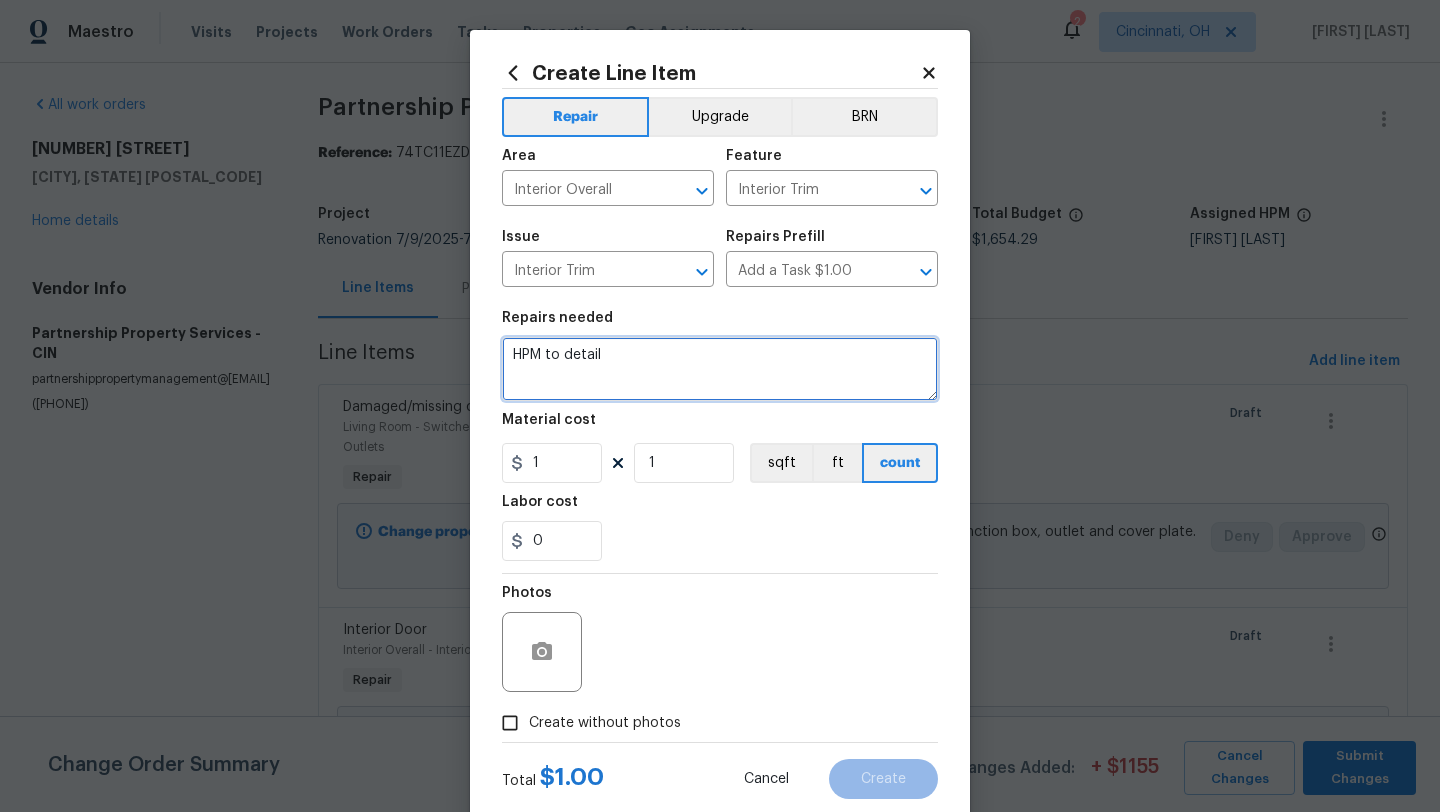 click on "HPM to detail" at bounding box center (720, 369) 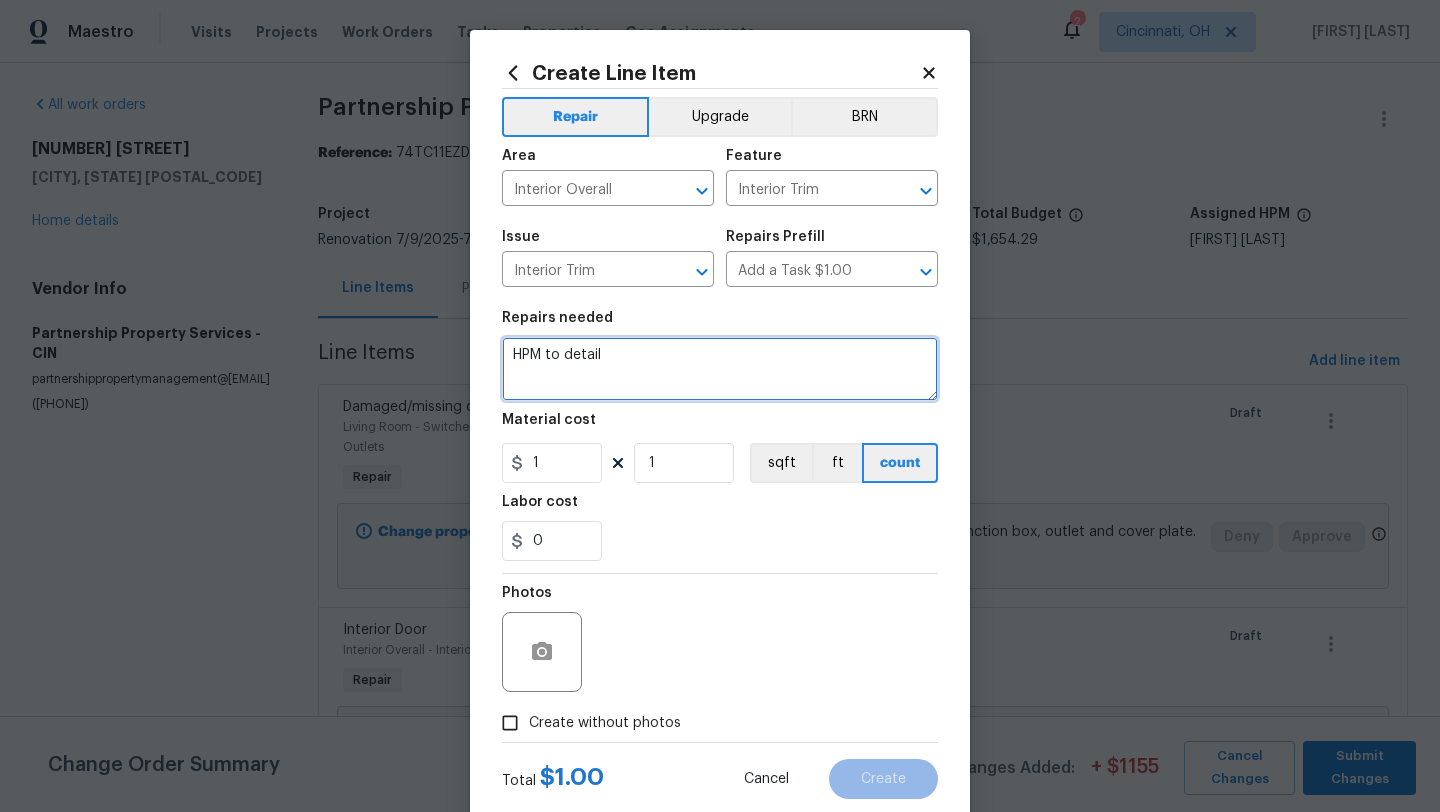 click on "HPM to detail" at bounding box center [720, 369] 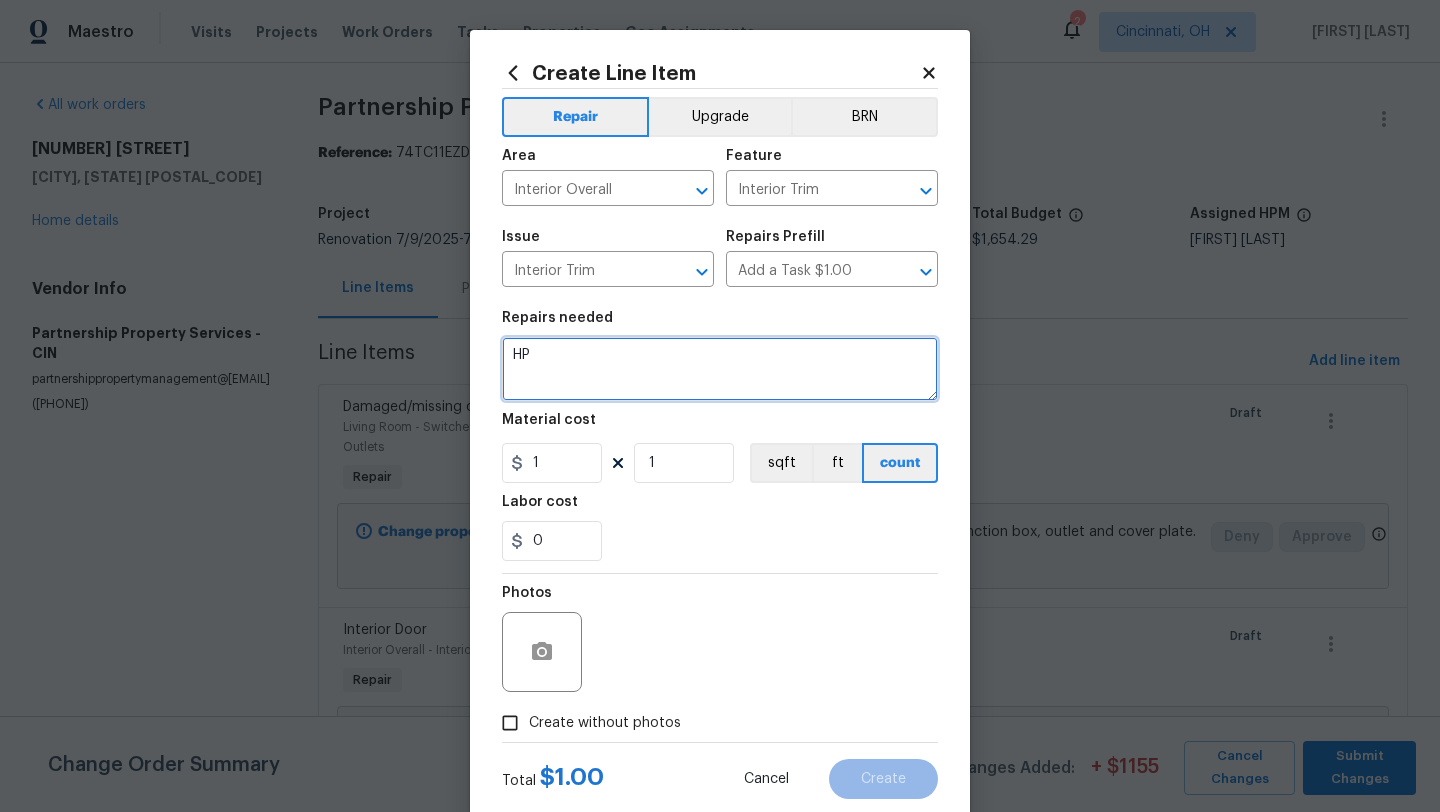 type on "H" 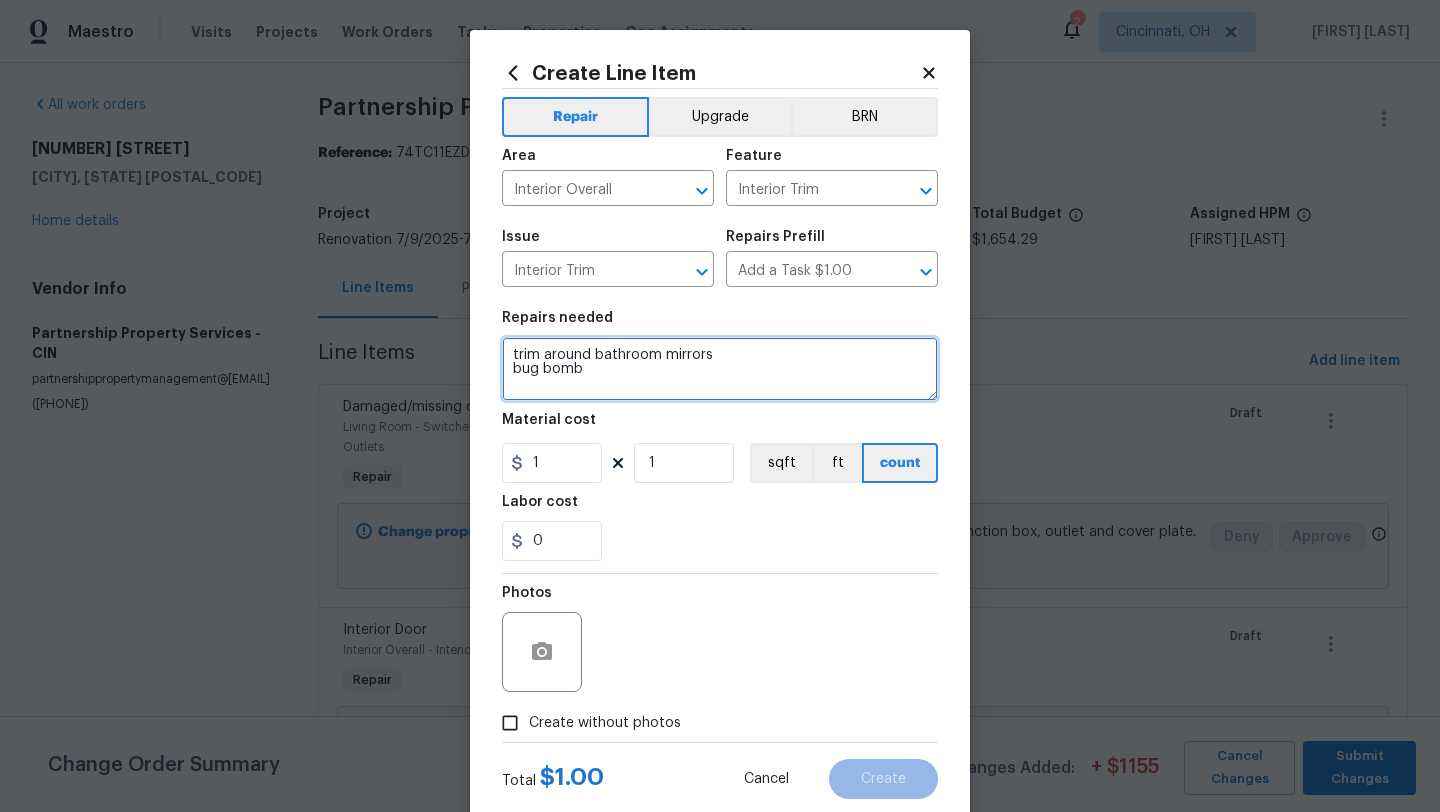 click on "trim around bathroom mirrors
bug bomb" at bounding box center (720, 369) 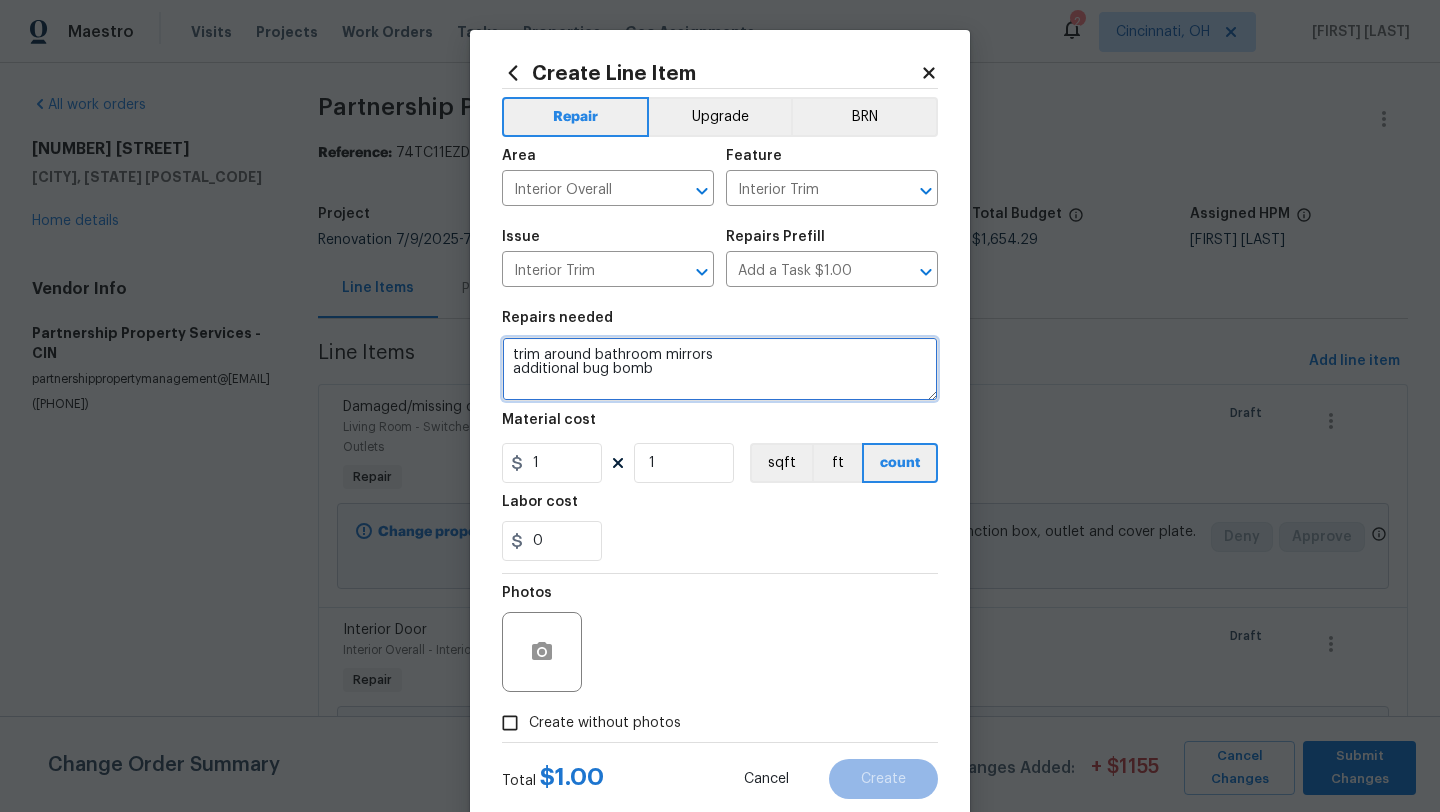 type on "trim around bathroom mirrors
additional bug bomb" 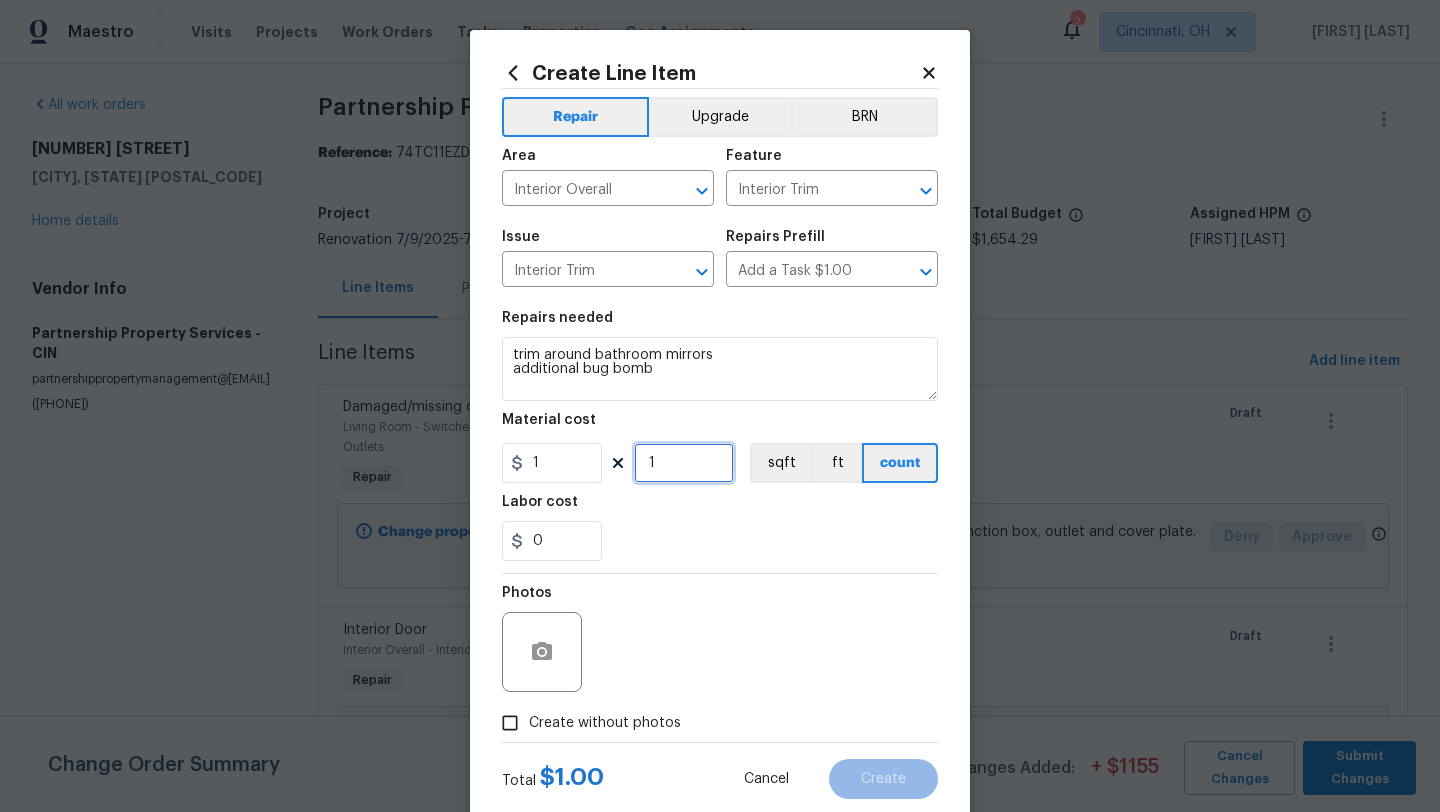 click on "1" at bounding box center (684, 463) 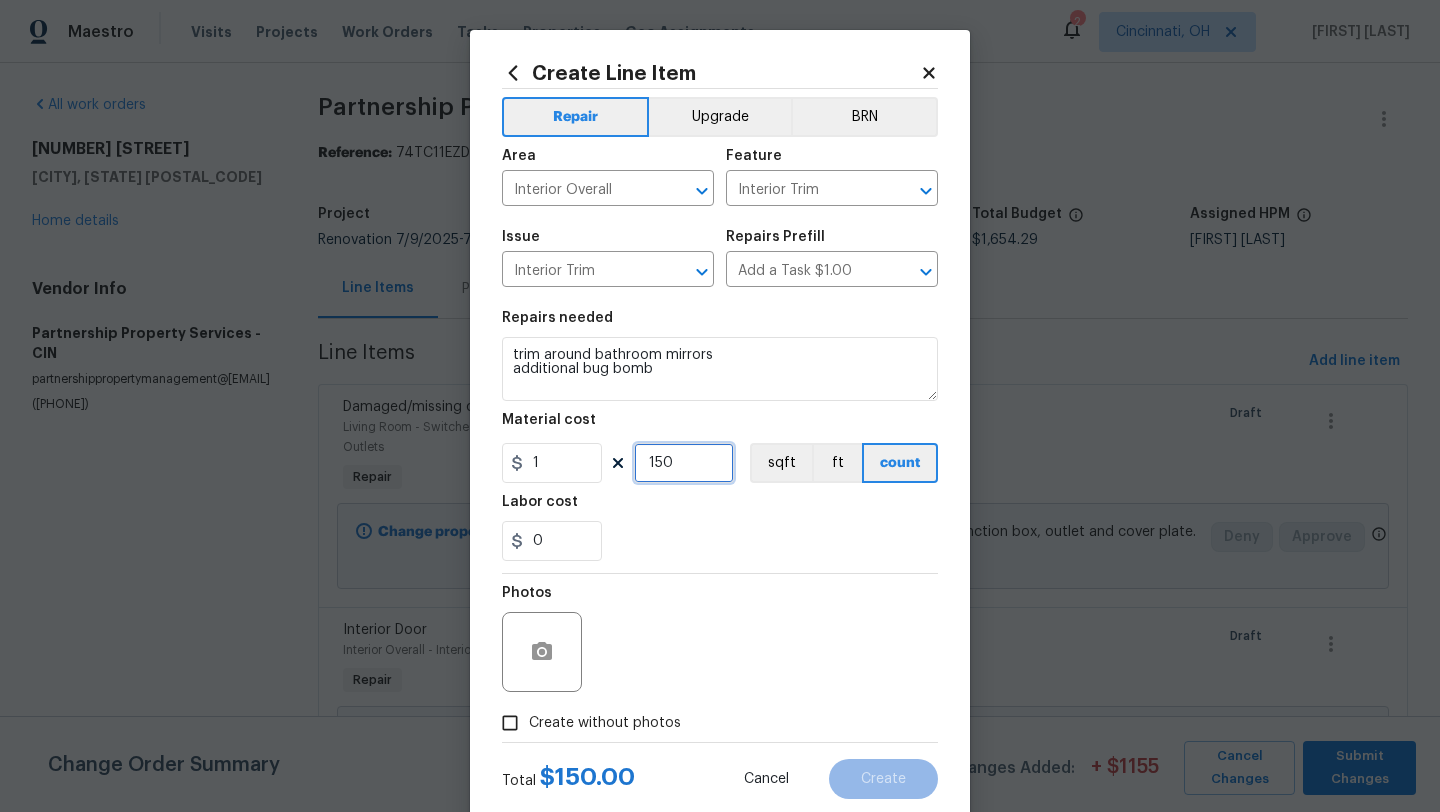 click on "150" at bounding box center [684, 463] 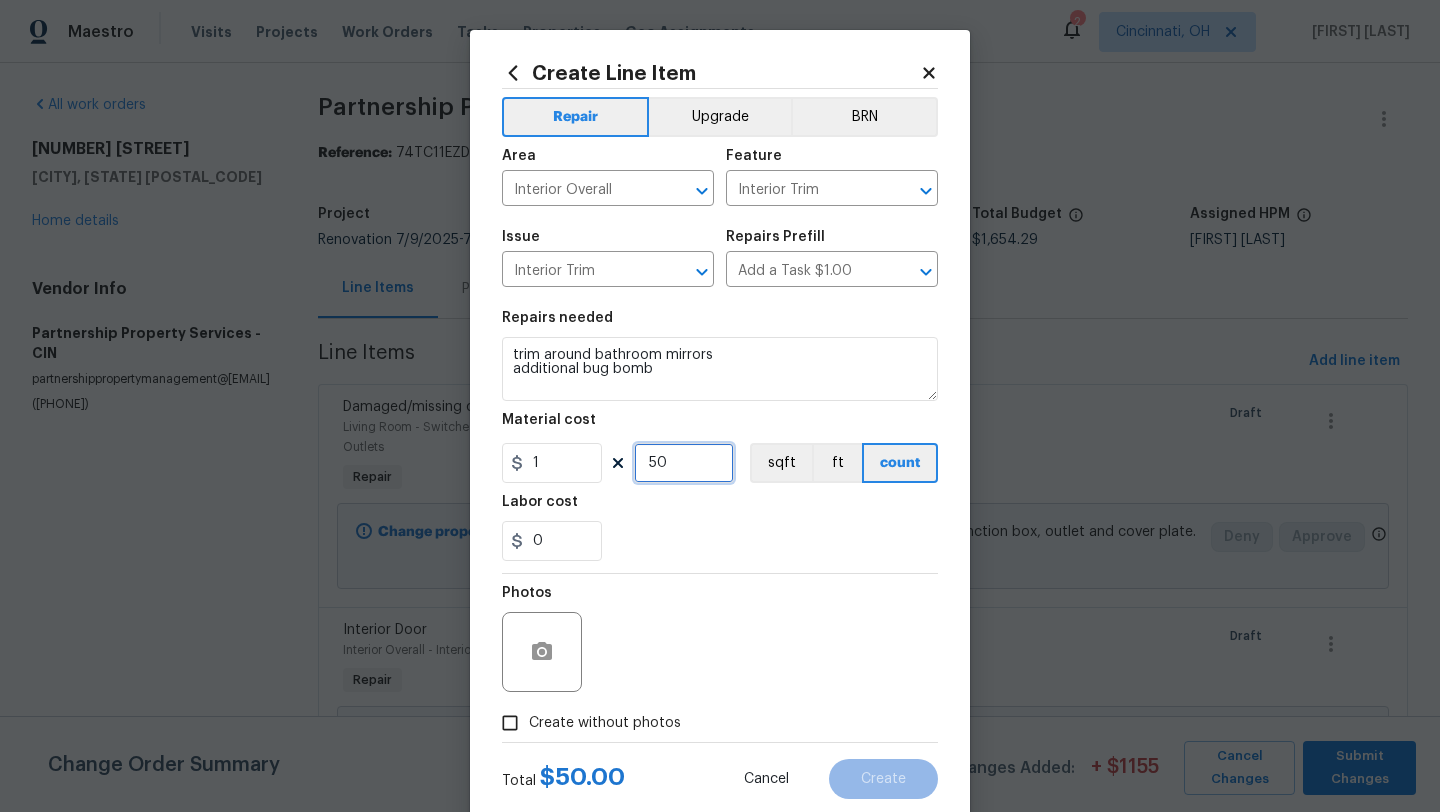 type on "50" 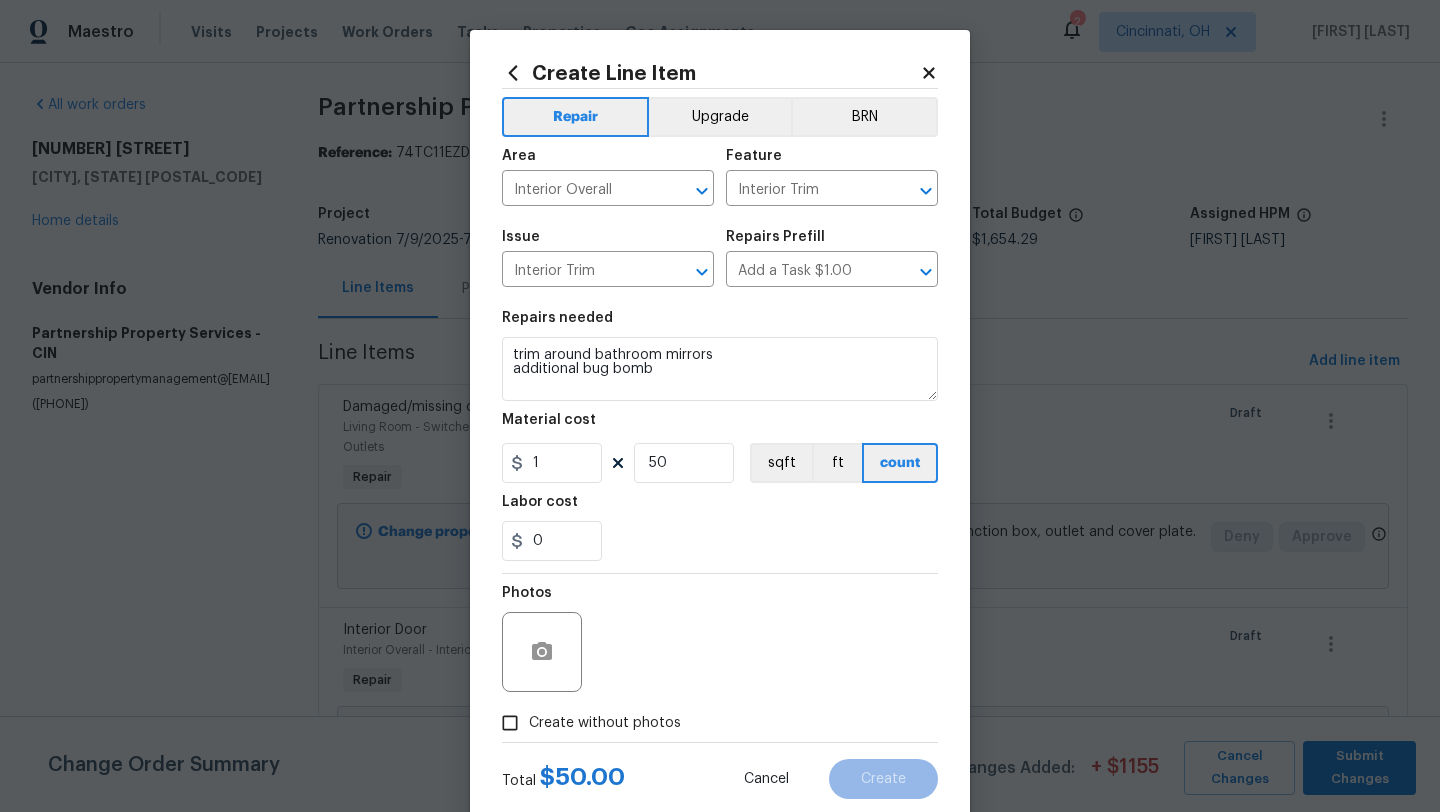 click on "Create without photos" at bounding box center (605, 723) 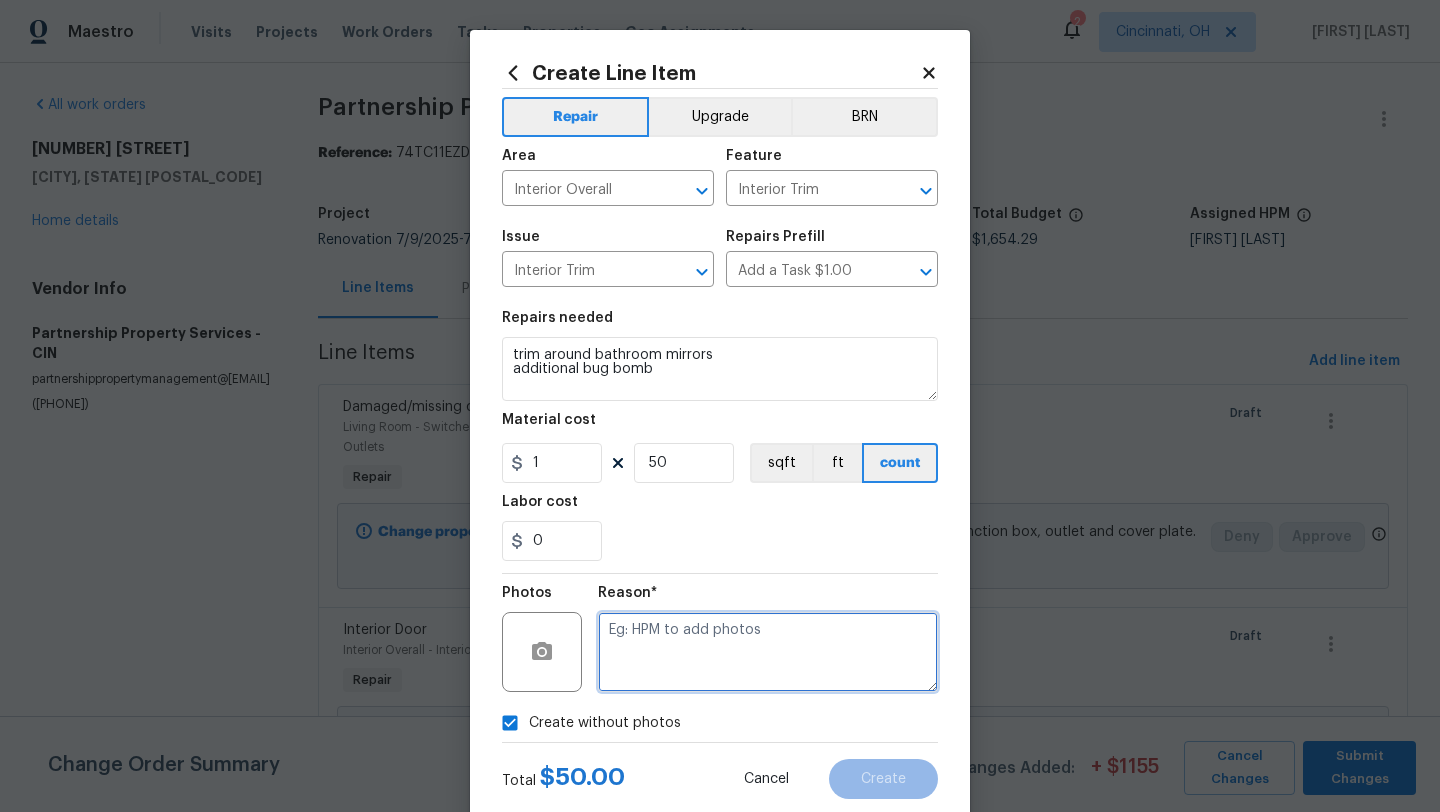 click at bounding box center (768, 652) 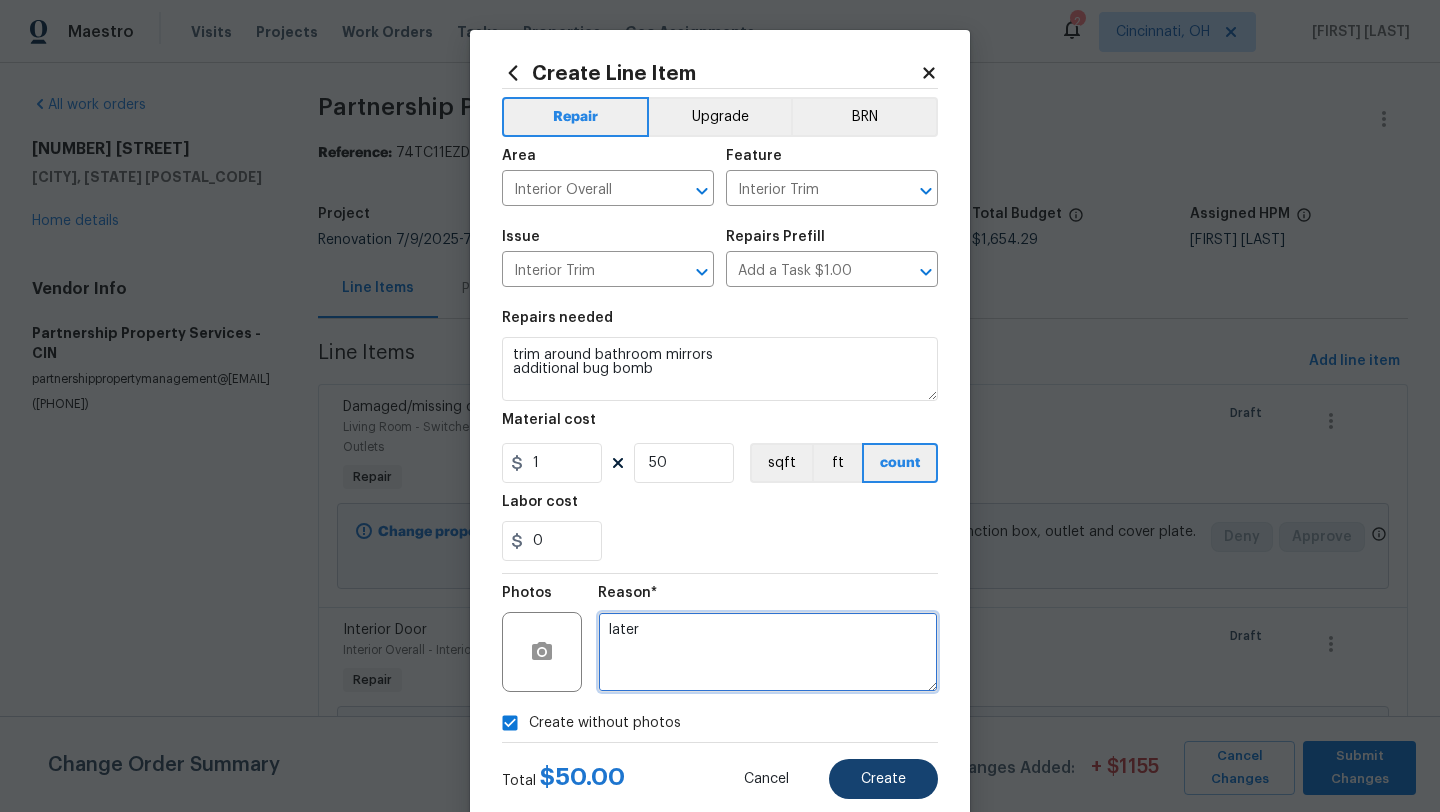type on "later" 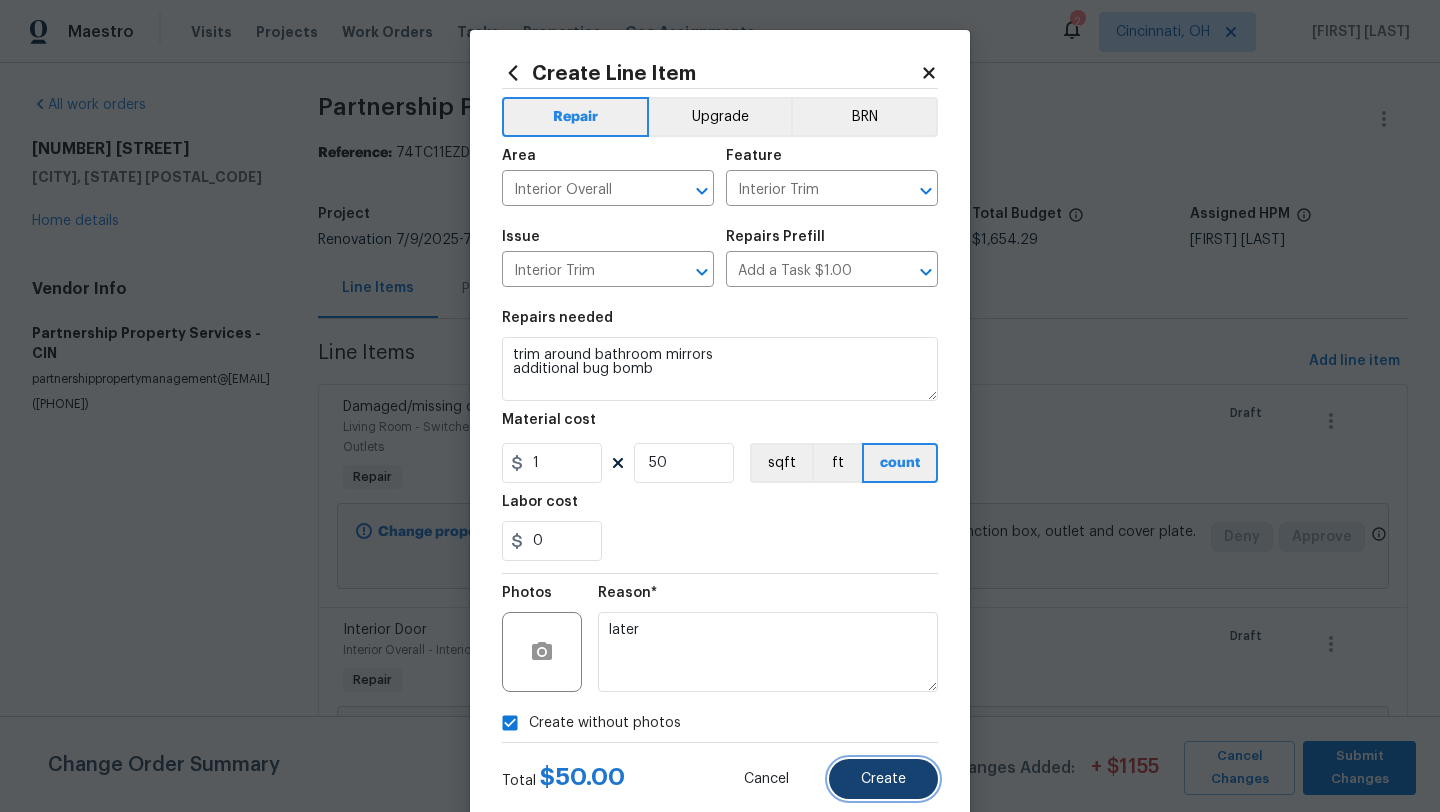 click on "Create" at bounding box center [883, 779] 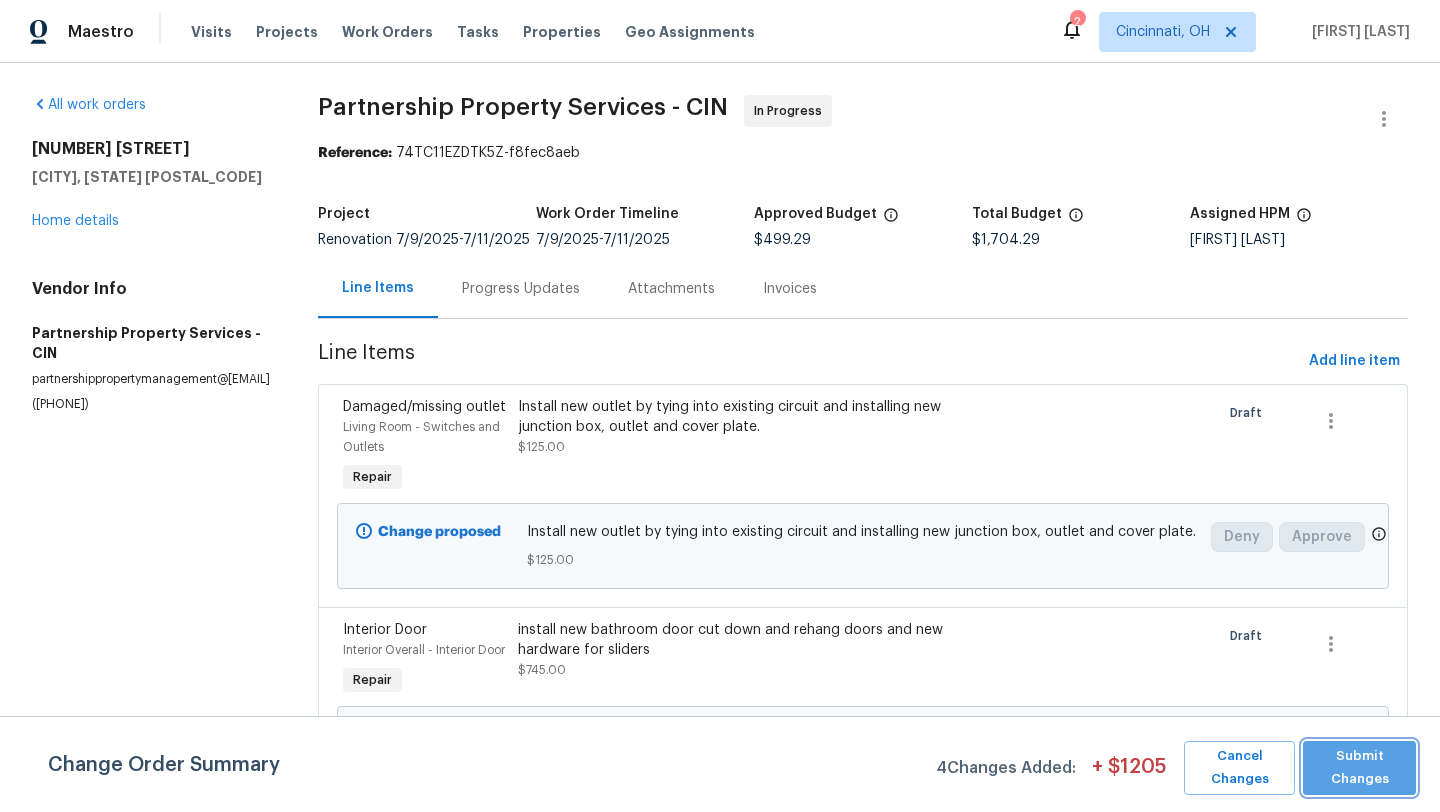 click on "Submit Changes" at bounding box center [1359, 768] 